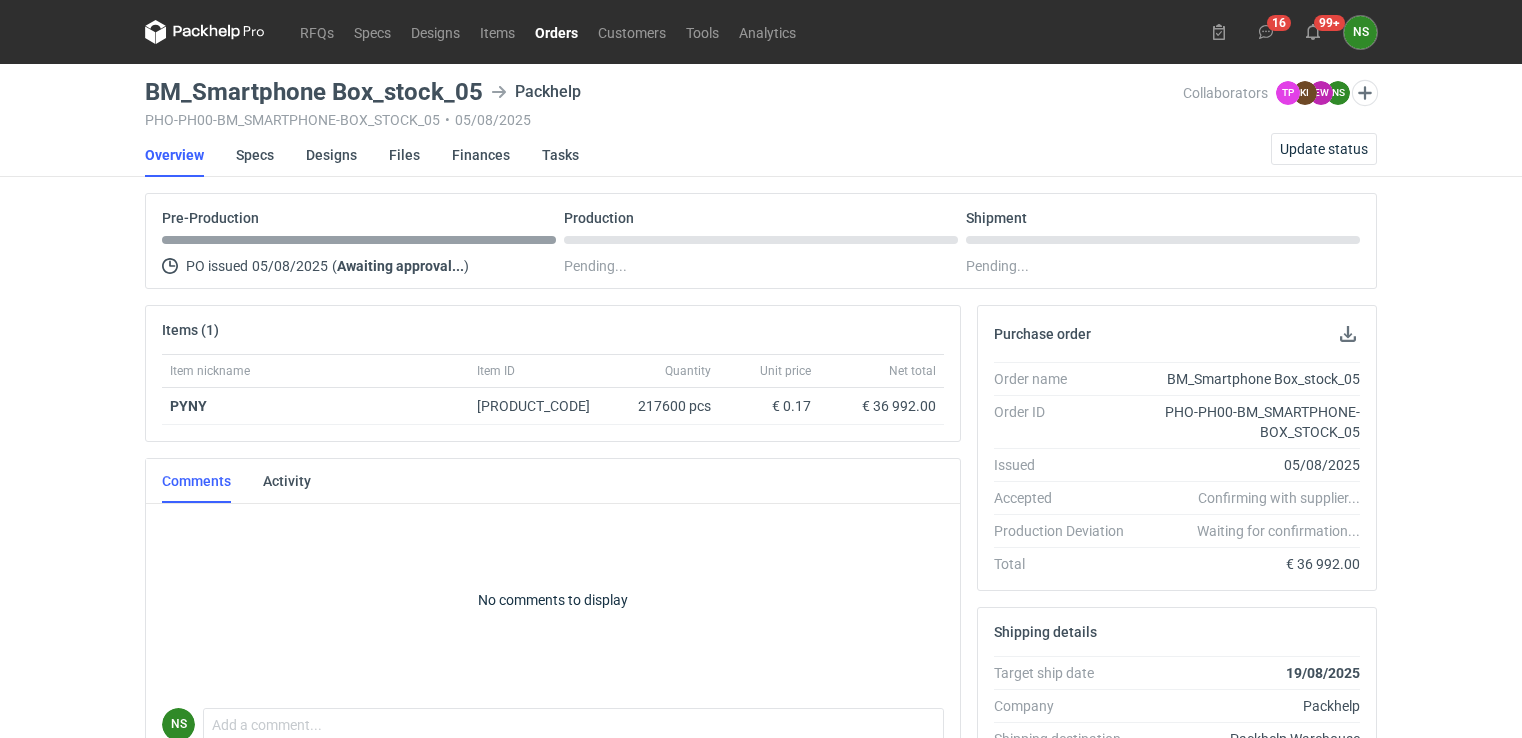 scroll, scrollTop: 0, scrollLeft: 0, axis: both 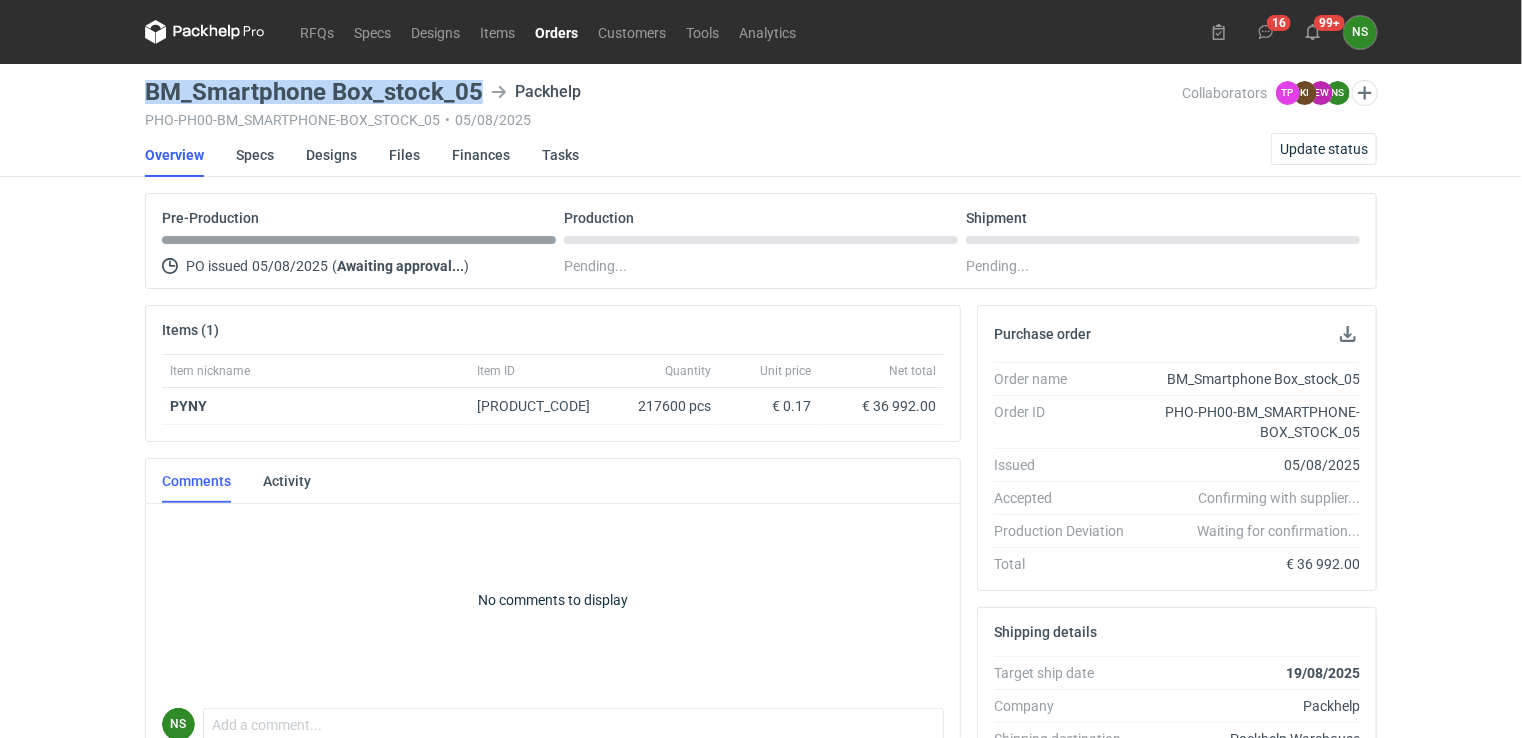drag, startPoint x: 563, startPoint y: 26, endPoint x: 573, endPoint y: 17, distance: 13.453624 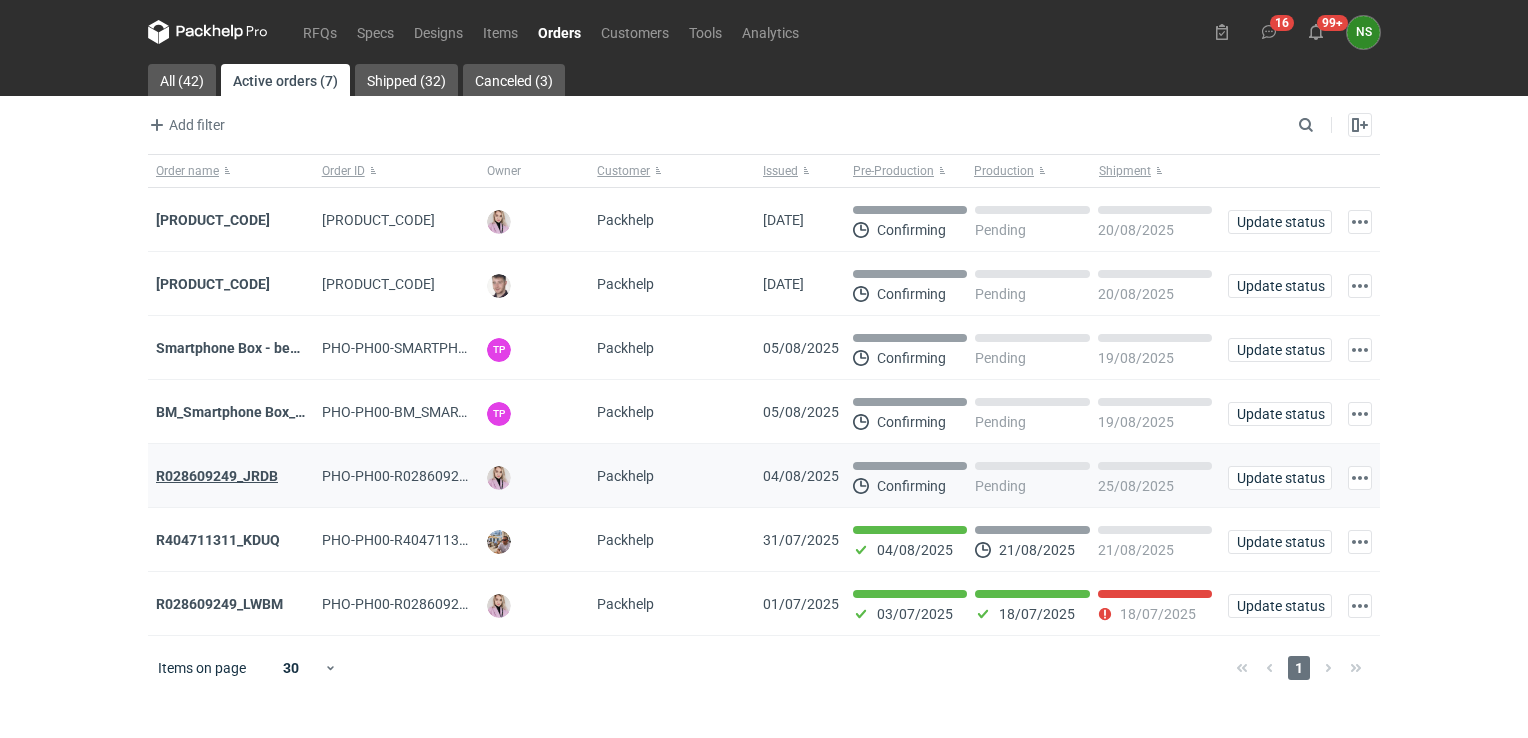 click on "R028609249_JRDB" at bounding box center [217, 476] 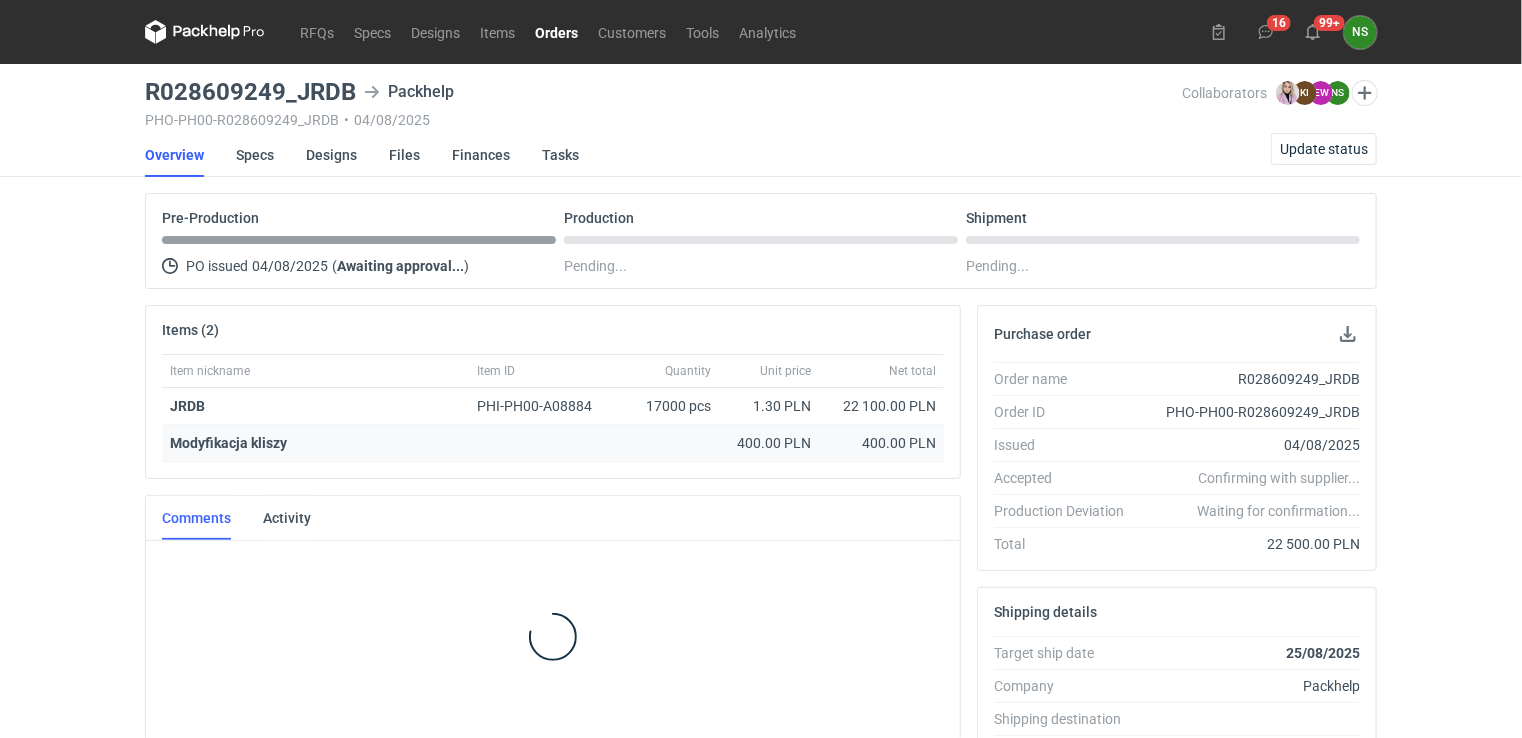 scroll, scrollTop: 81, scrollLeft: 0, axis: vertical 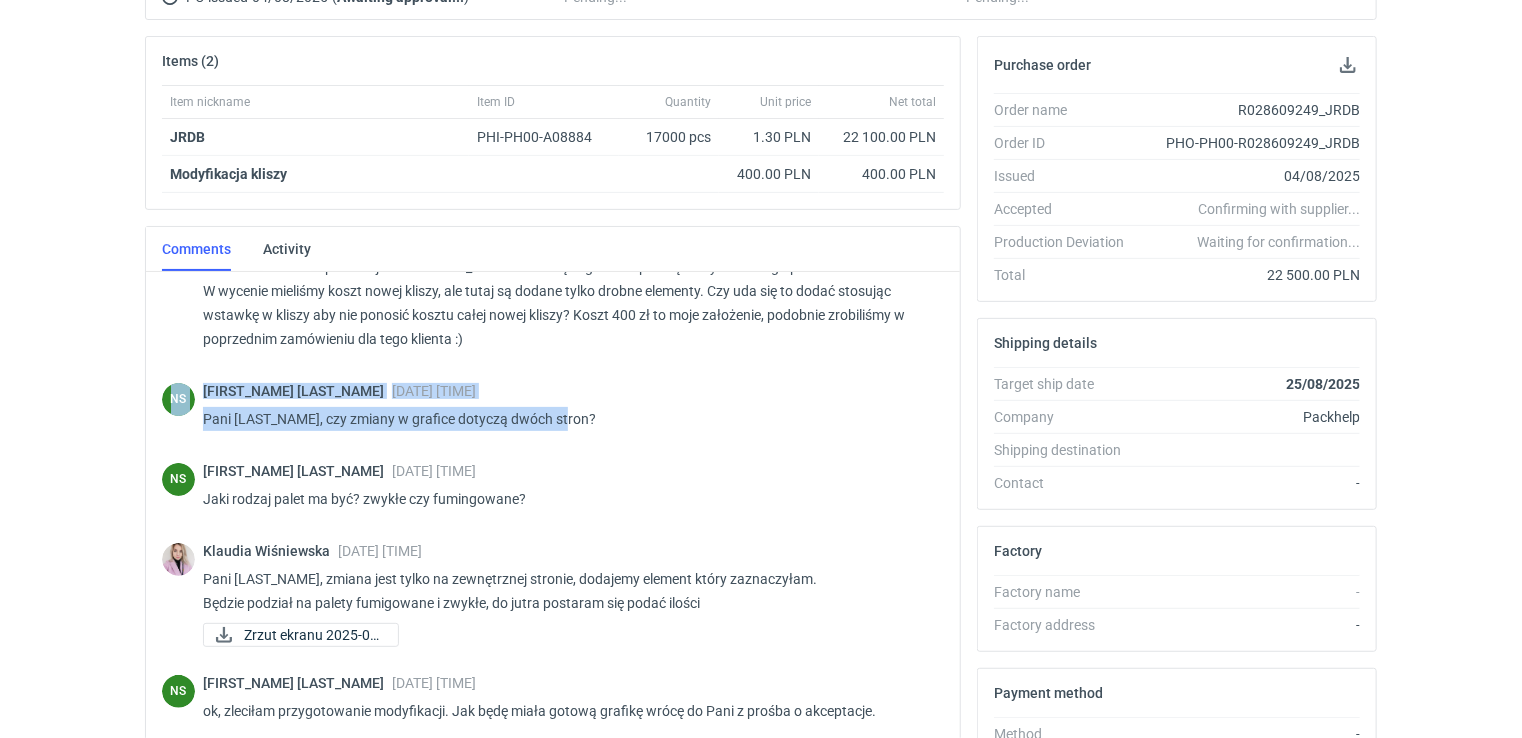 drag, startPoint x: 944, startPoint y: 430, endPoint x: 933, endPoint y: 334, distance: 96.62815 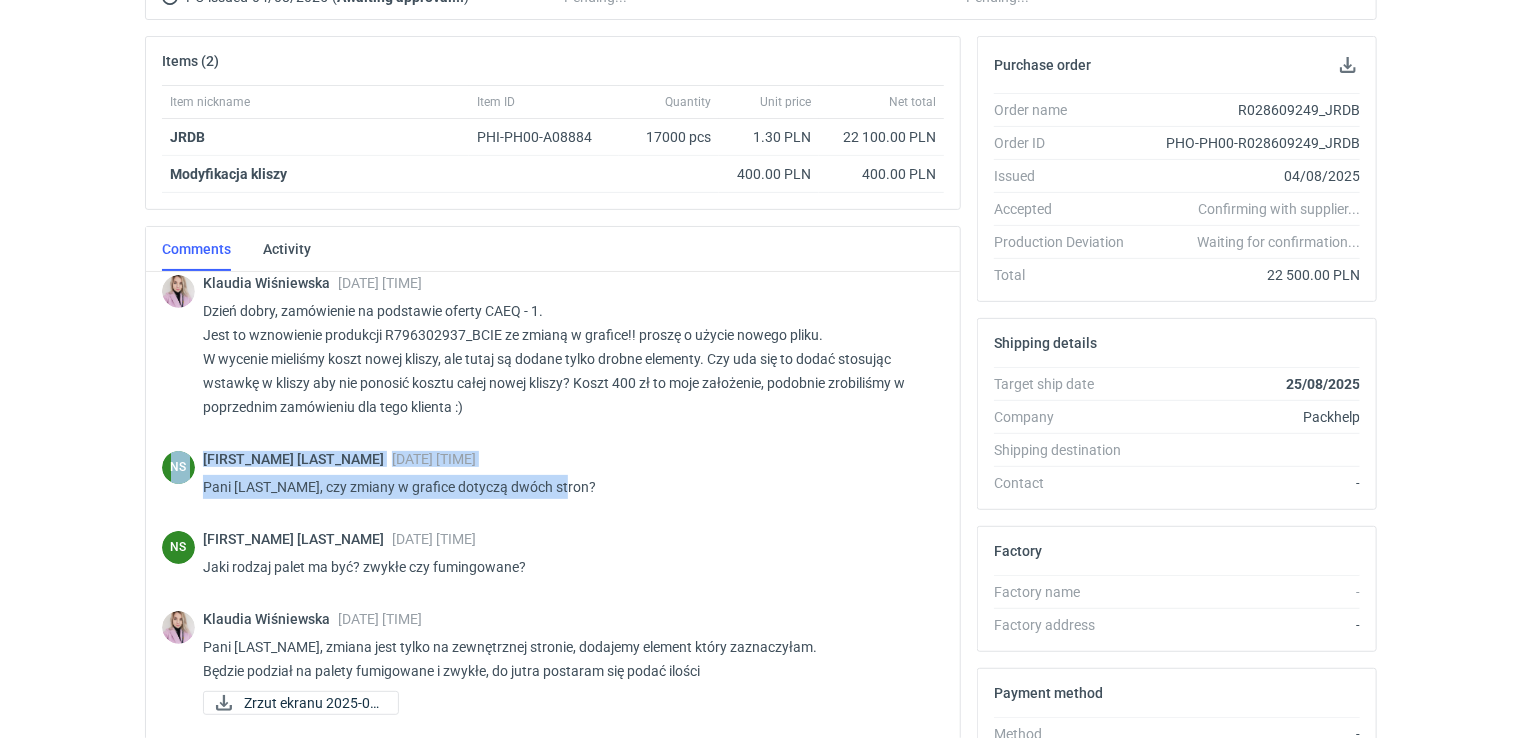 scroll, scrollTop: 0, scrollLeft: 0, axis: both 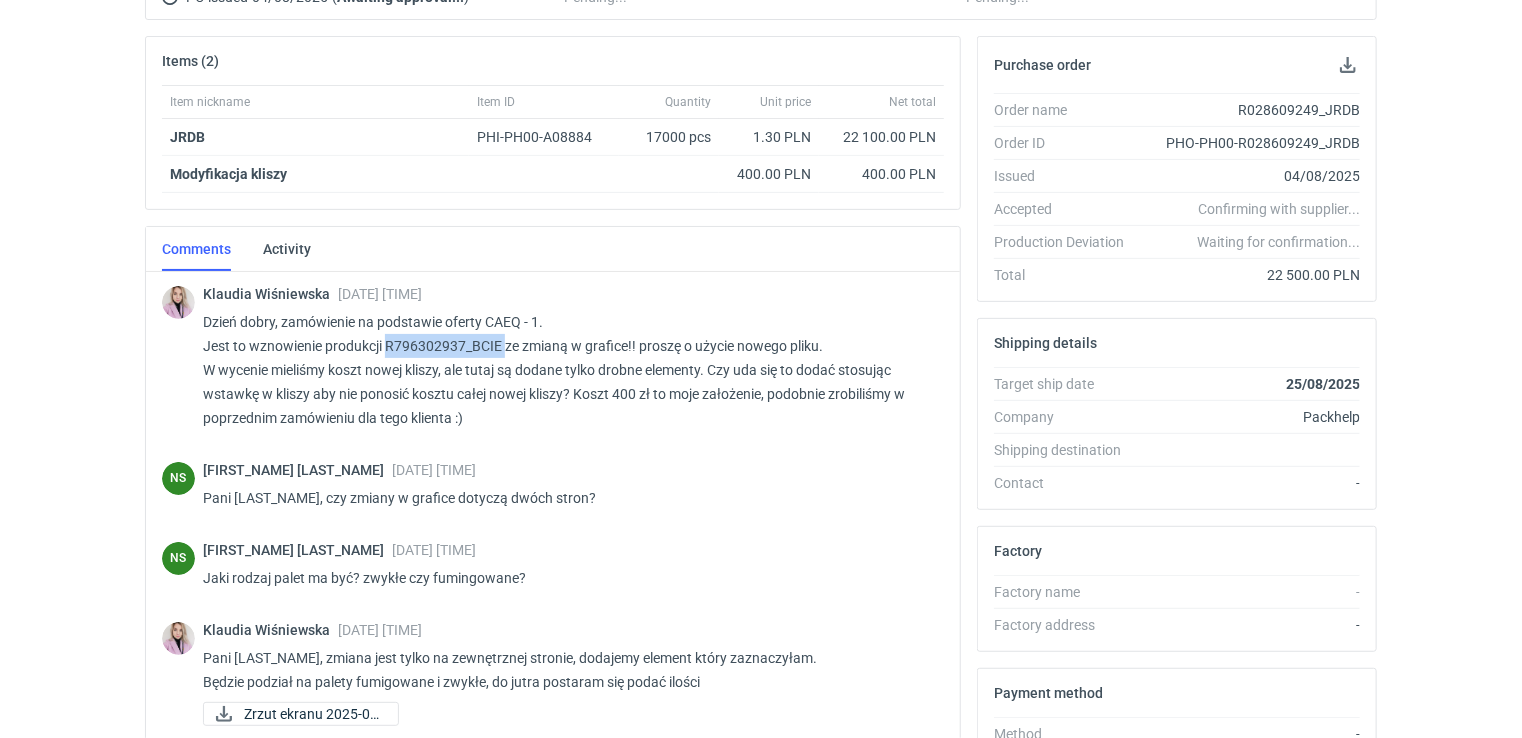 drag, startPoint x: 504, startPoint y: 342, endPoint x: 387, endPoint y: 344, distance: 117.01709 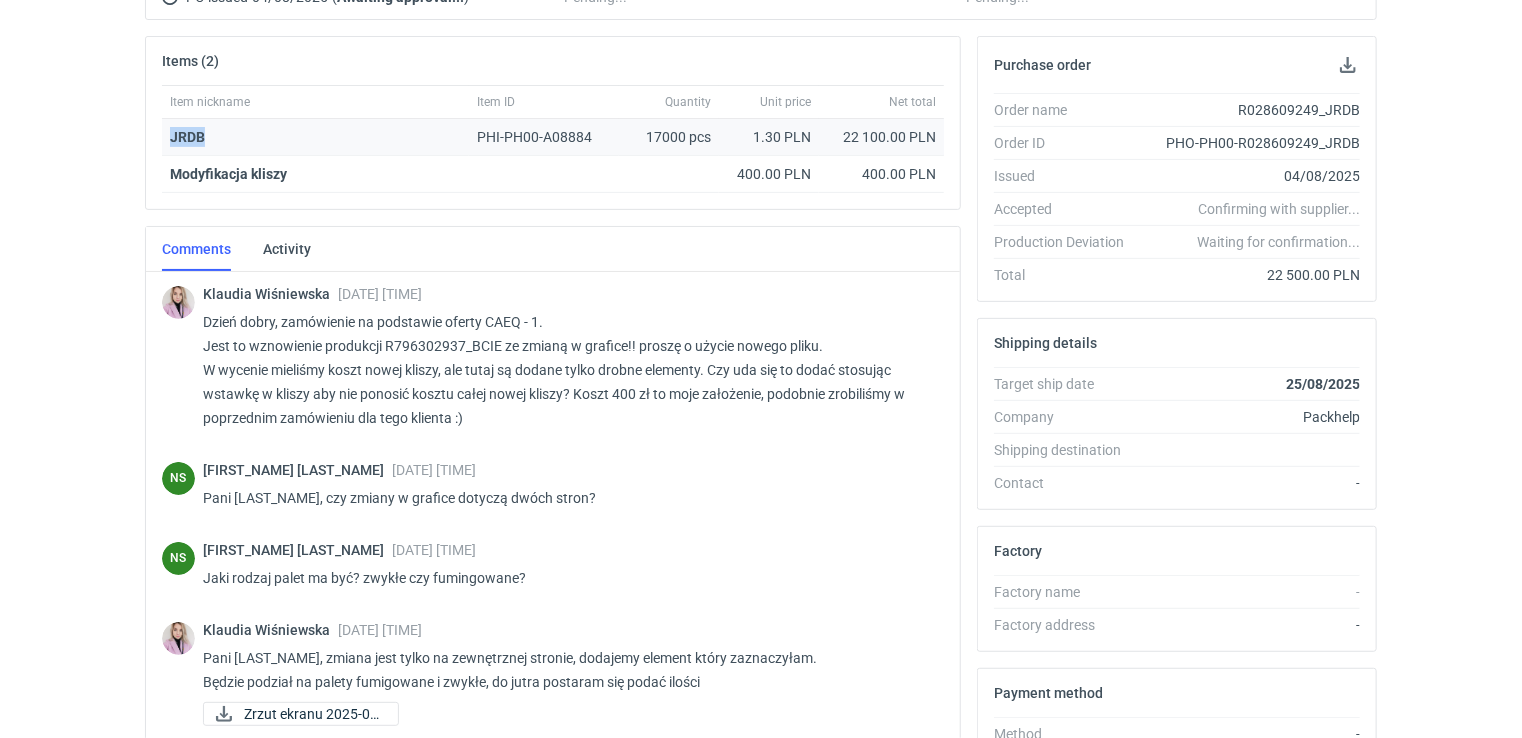 drag, startPoint x: 216, startPoint y: 134, endPoint x: 166, endPoint y: 134, distance: 50 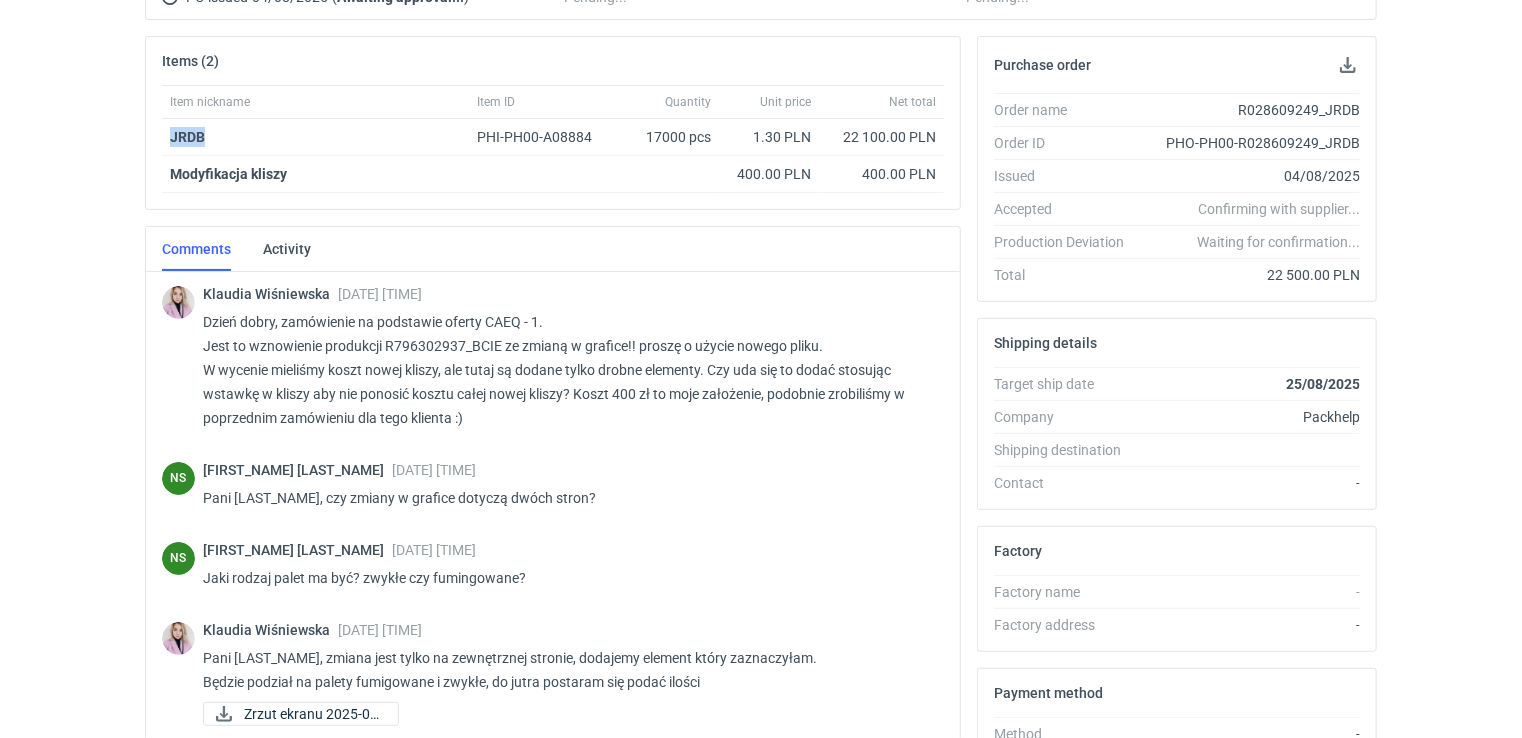 copy on "JRDB" 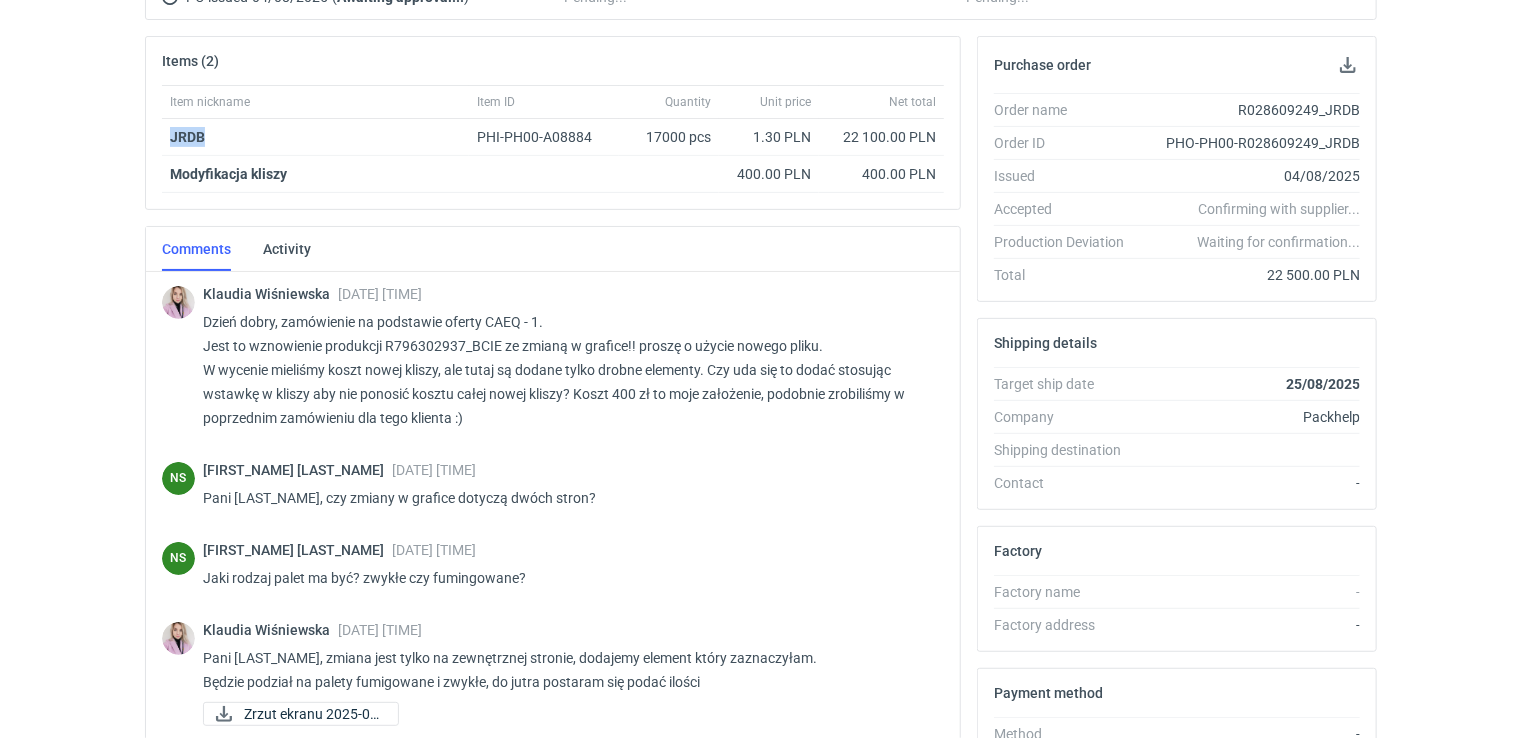 scroll, scrollTop: 79, scrollLeft: 0, axis: vertical 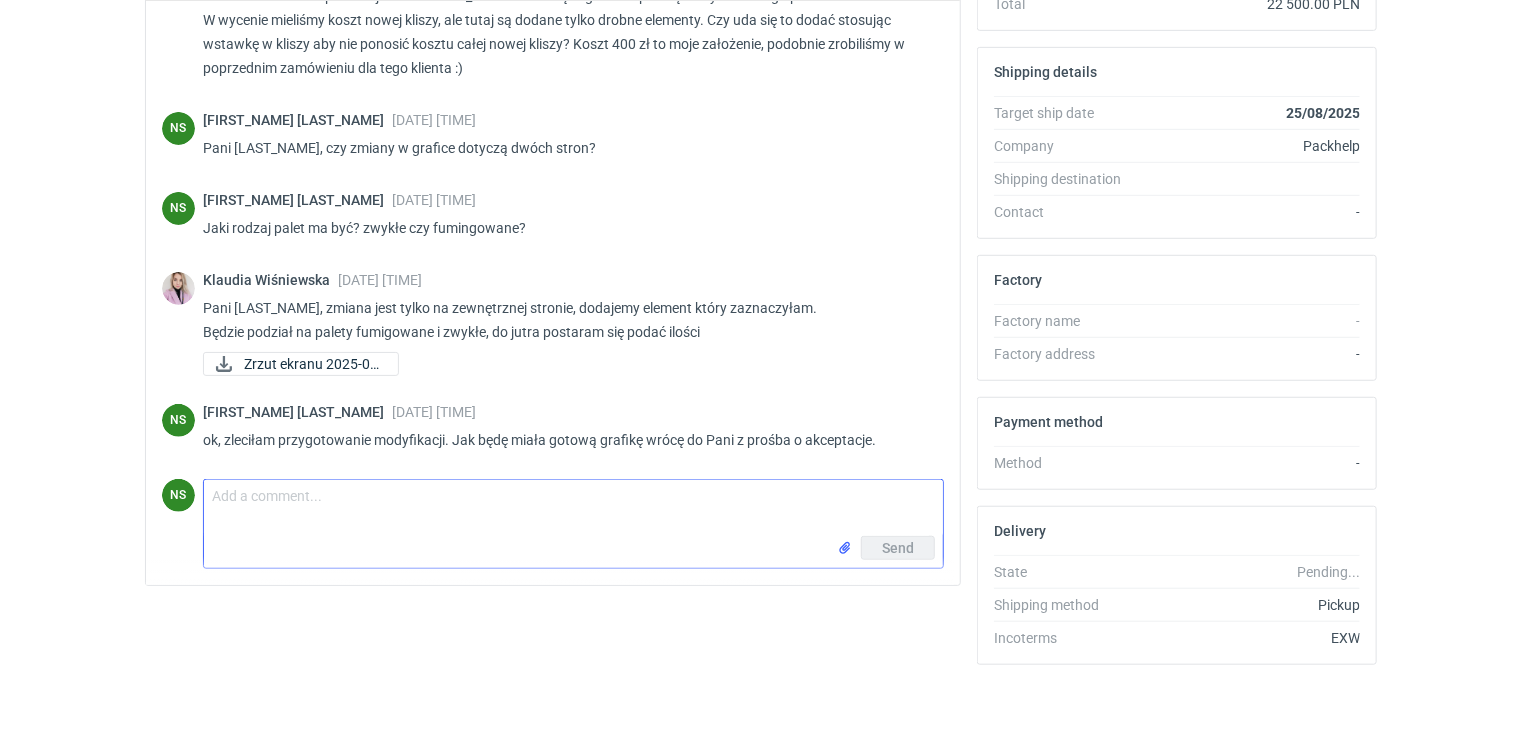 click on "Comment message" at bounding box center [573, 508] 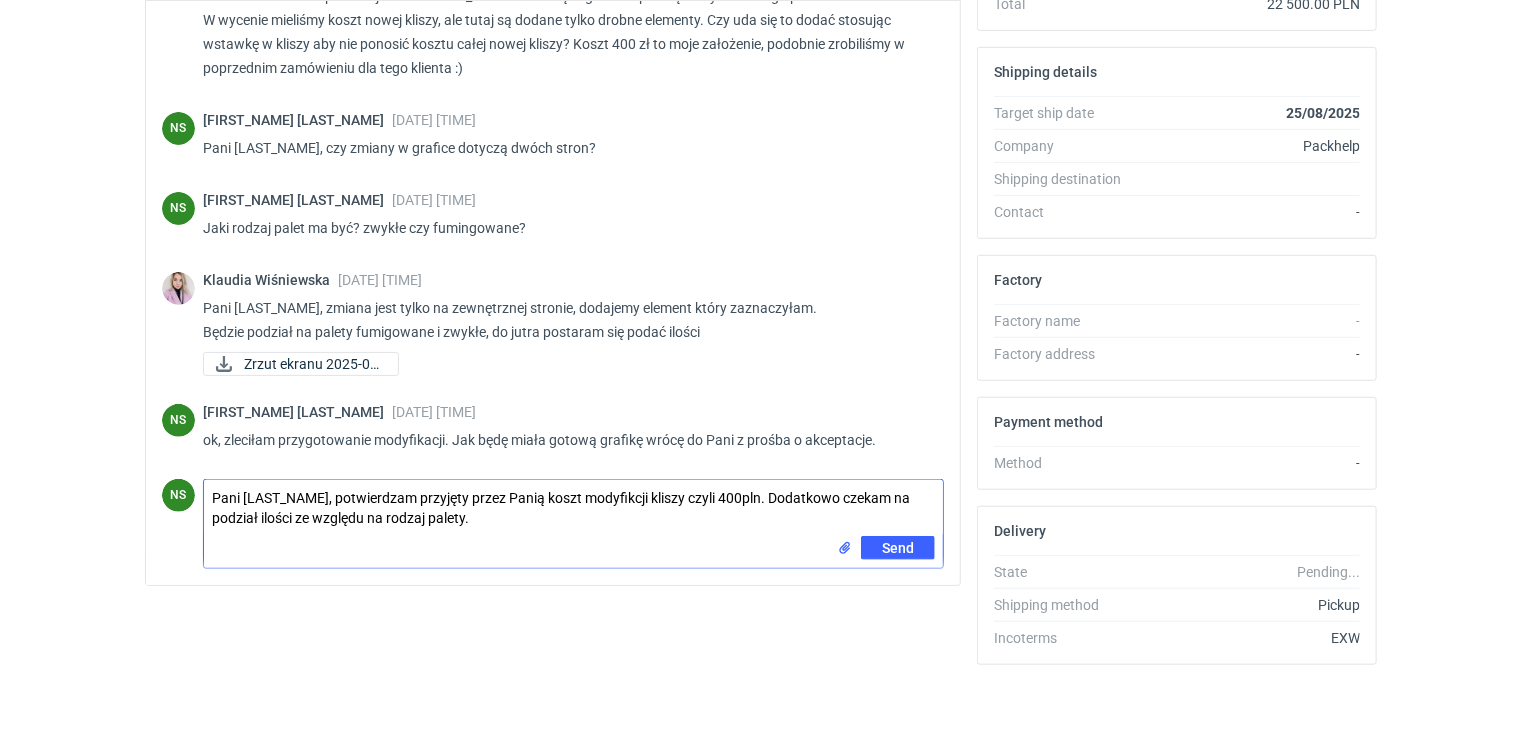 click on "Pani [LAST_NAME], potwierdzam przyjęty przez Panią koszt modyfikcji kliszy czyli 400pln. Dodatkowo czekam na podział ilości ze względu na rodzaj palety." at bounding box center [573, 508] 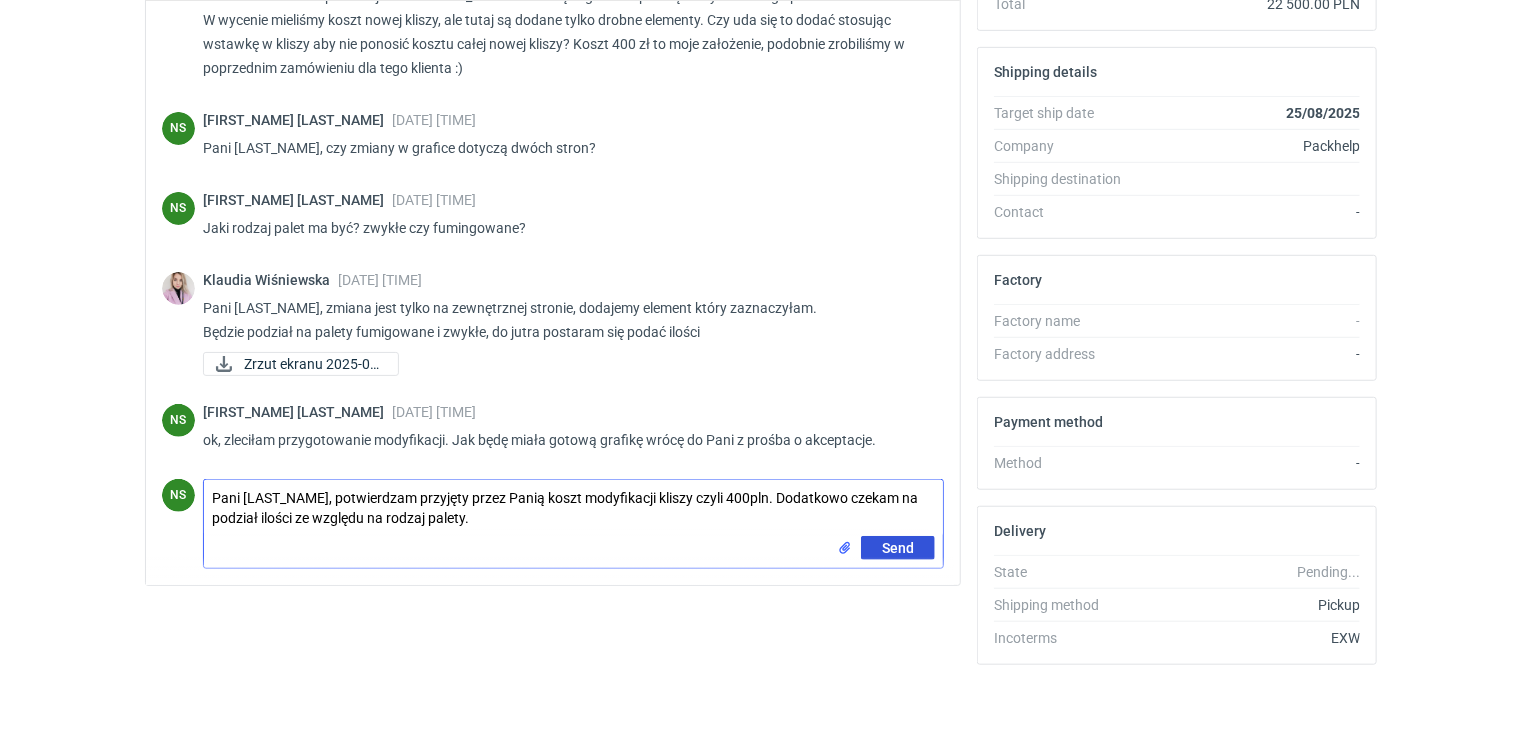 type on "Pani [LAST_NAME], potwierdzam przyjęty przez Panią koszt modyfikacji kliszy czyli 400pln. Dodatkowo czekam na podział ilości ze względu na rodzaj palety." 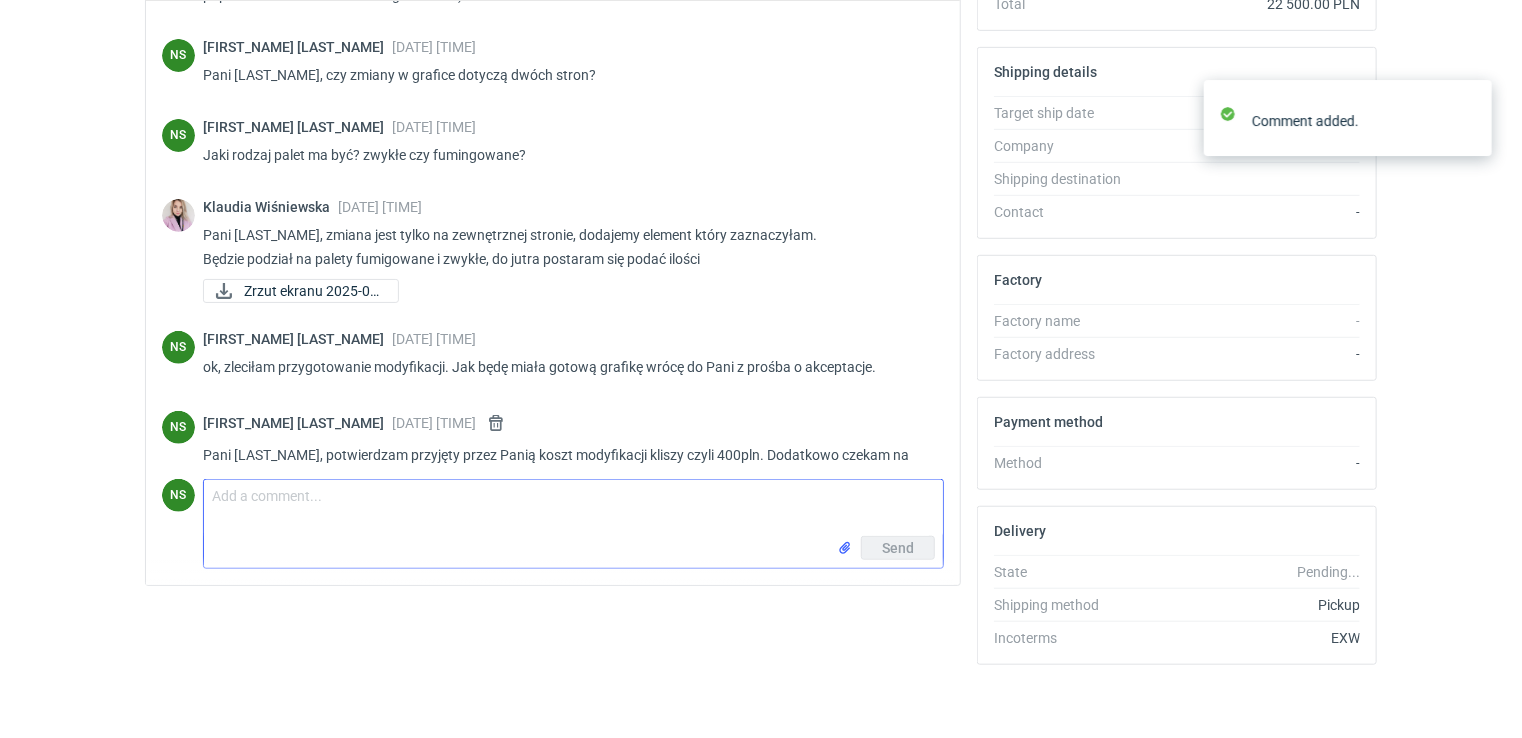 scroll, scrollTop: 191, scrollLeft: 0, axis: vertical 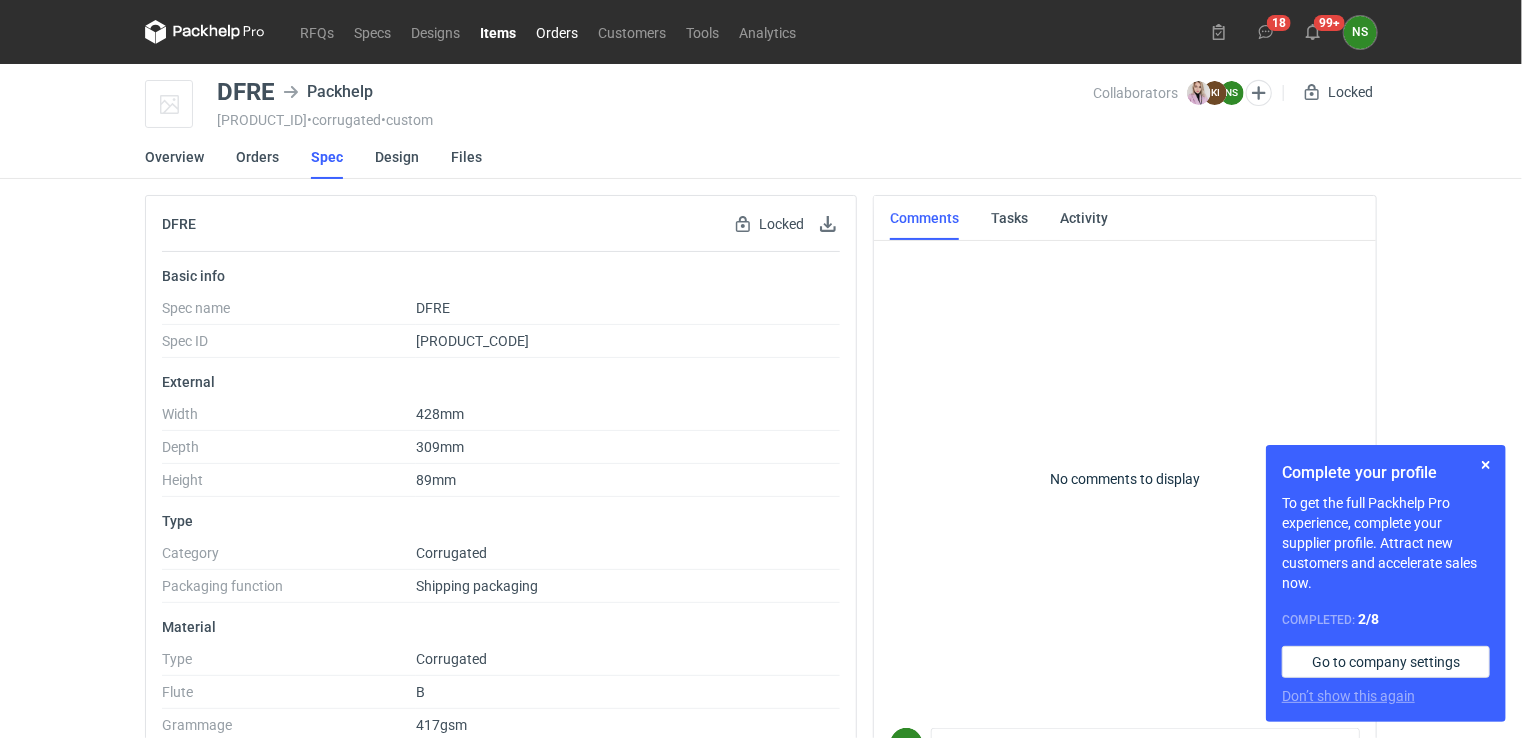 click on "Orders" at bounding box center (557, 32) 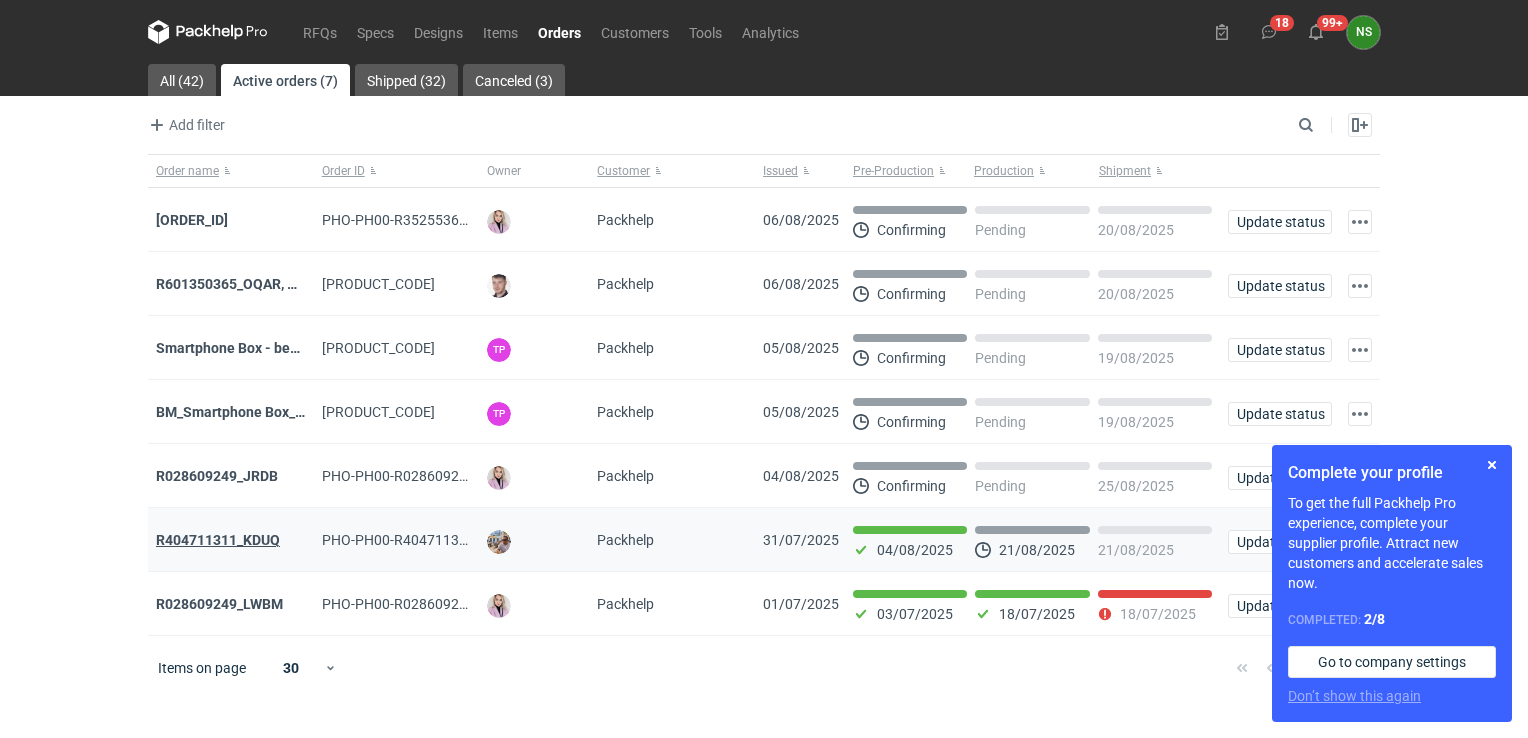 click on "R404711311_KDUQ" at bounding box center (218, 540) 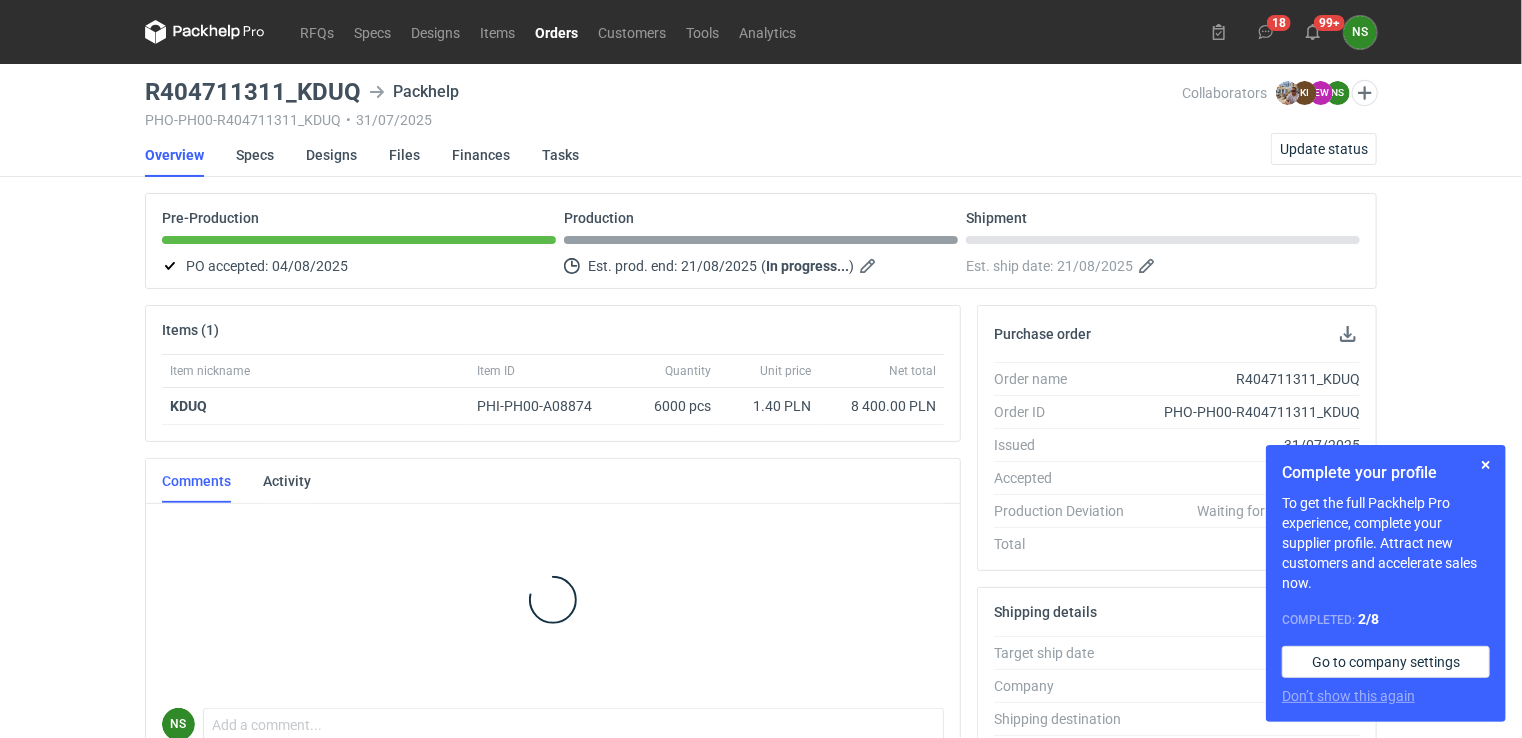 scroll, scrollTop: 81, scrollLeft: 0, axis: vertical 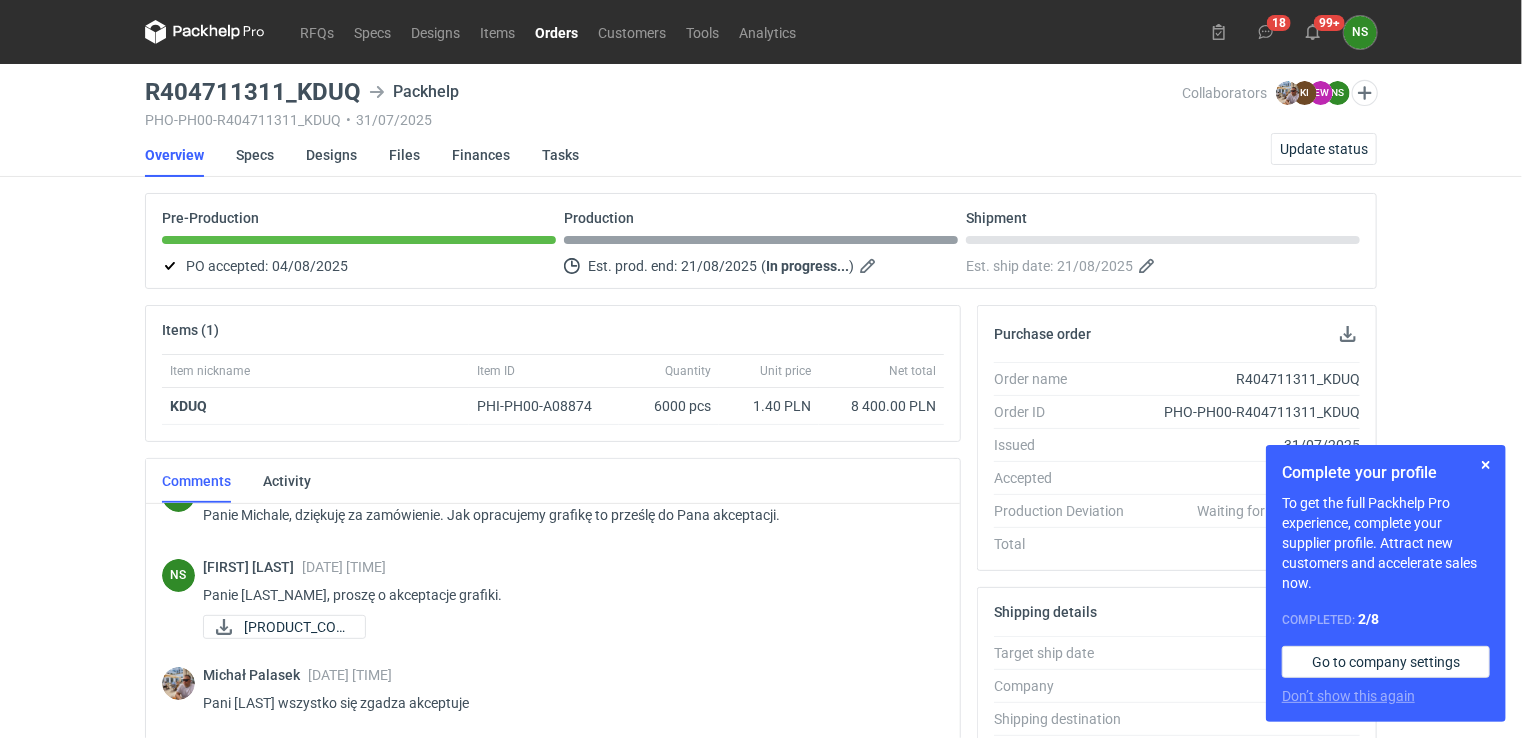 drag, startPoint x: 557, startPoint y: 30, endPoint x: 556, endPoint y: 41, distance: 11.045361 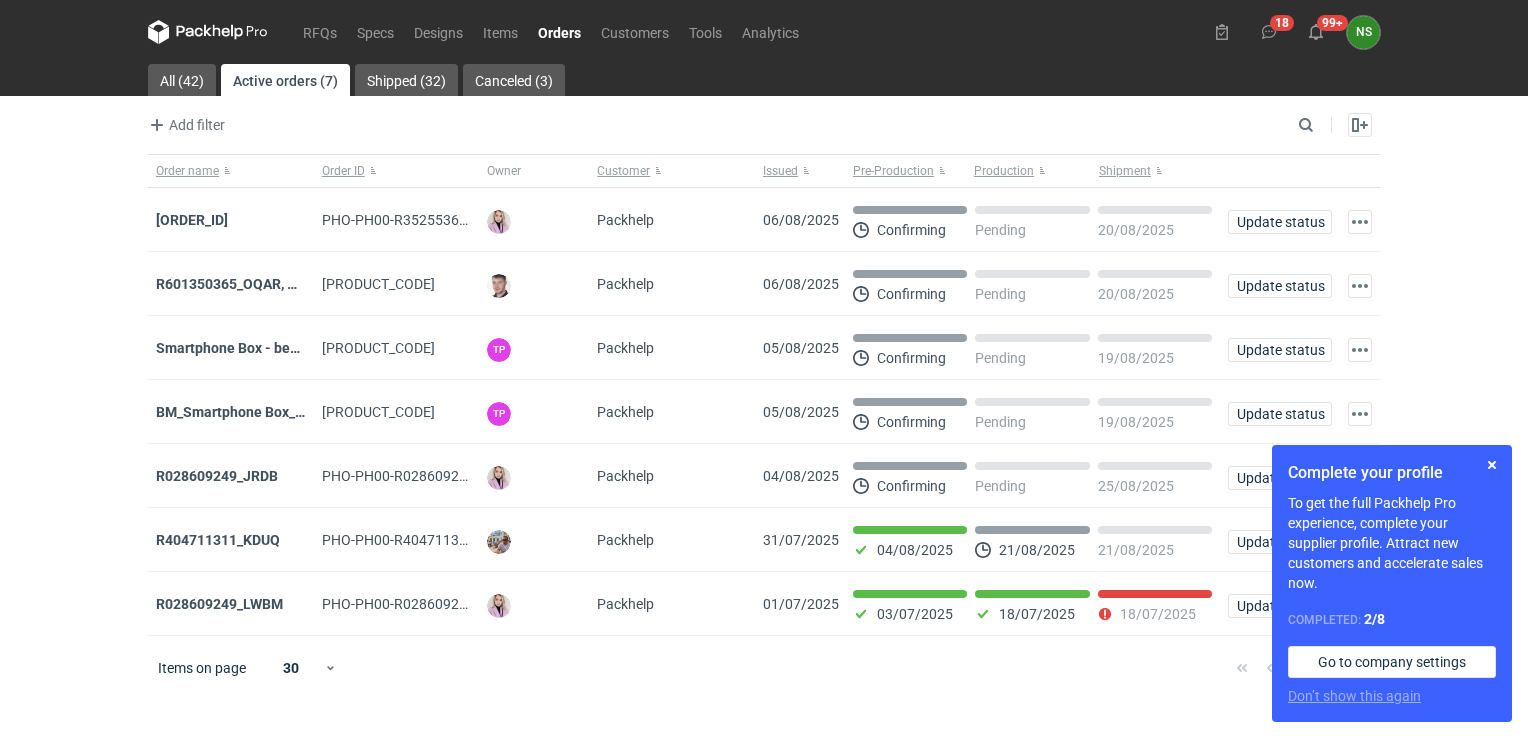 click on "[PRODUCT_CODE]" at bounding box center [241, 284] 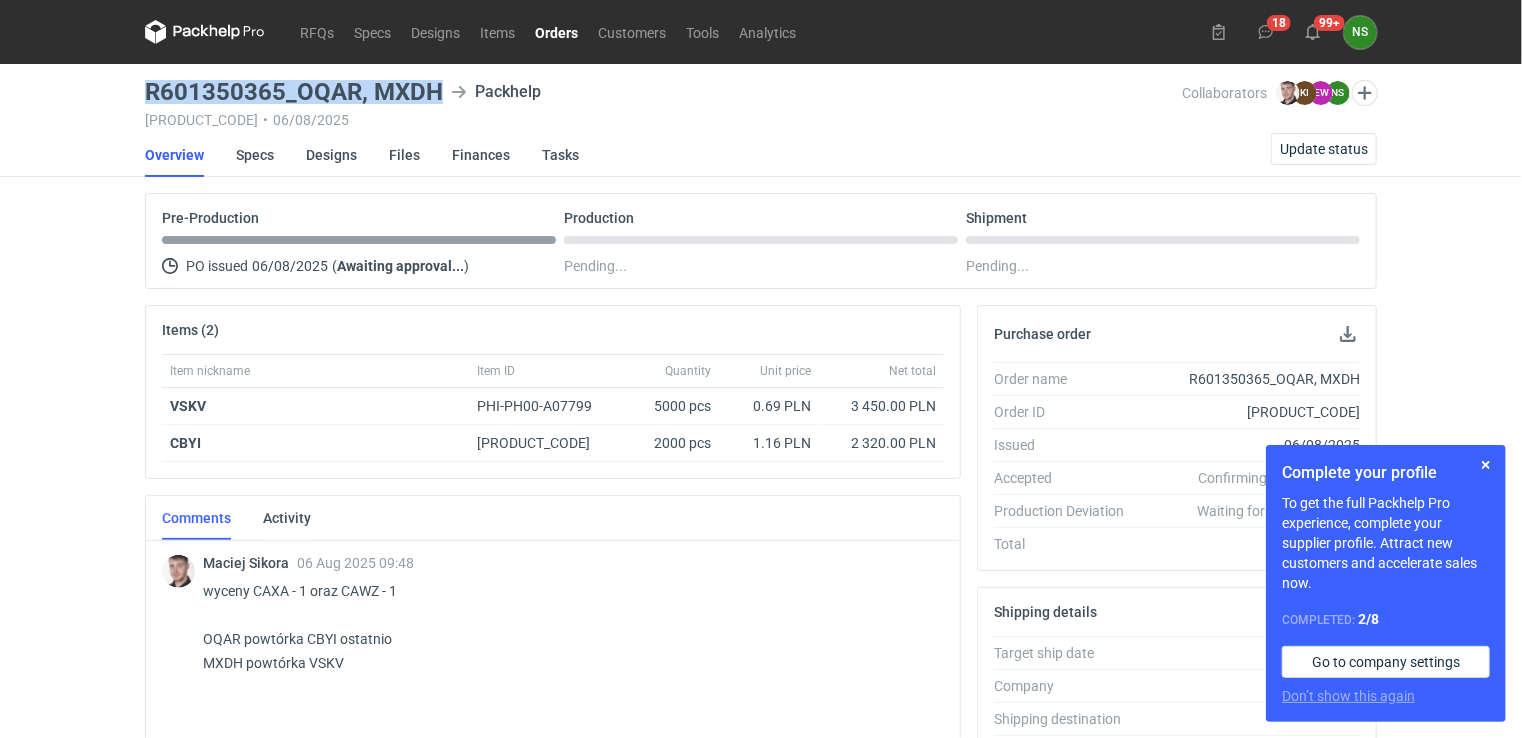 drag, startPoint x: 442, startPoint y: 88, endPoint x: 141, endPoint y: 84, distance: 301.02658 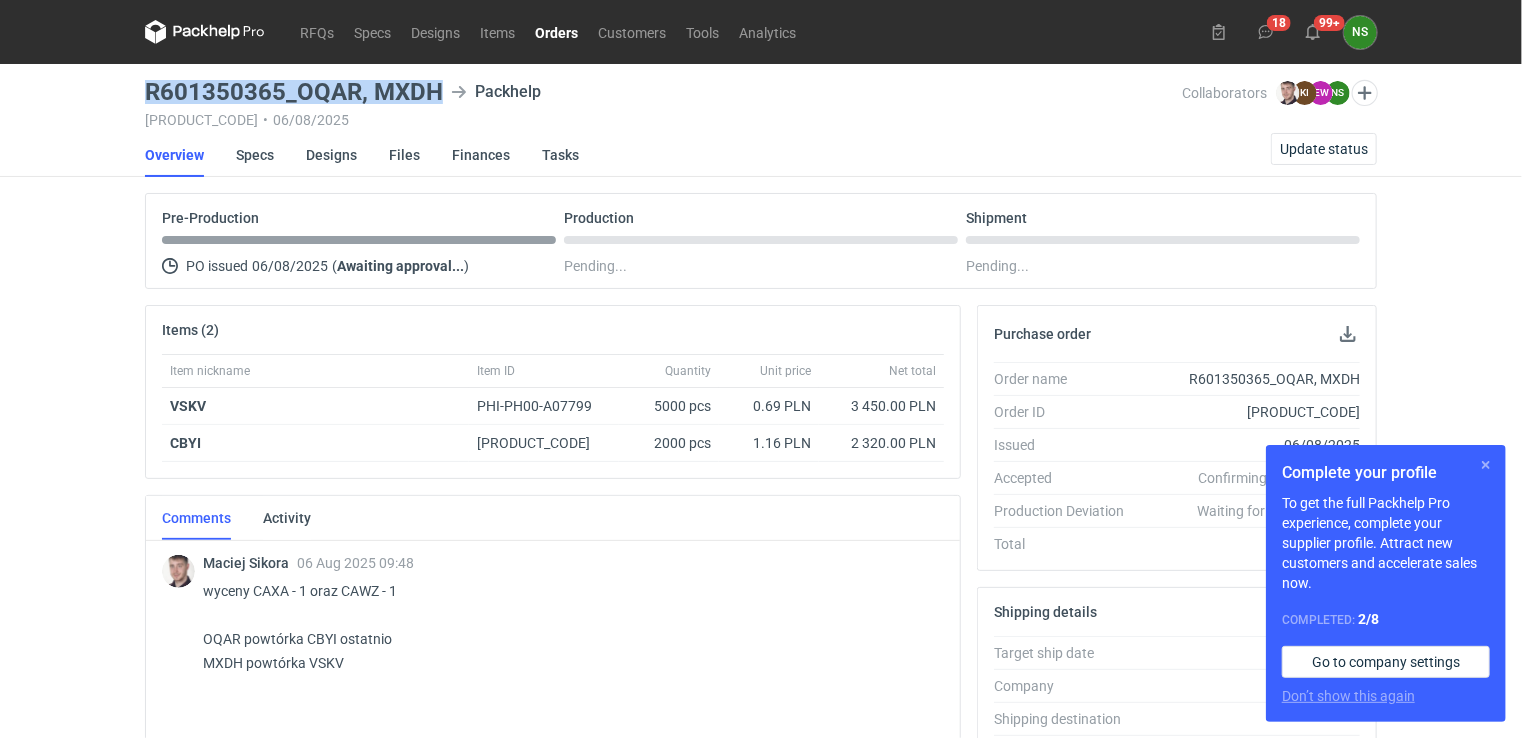 click at bounding box center (1486, 465) 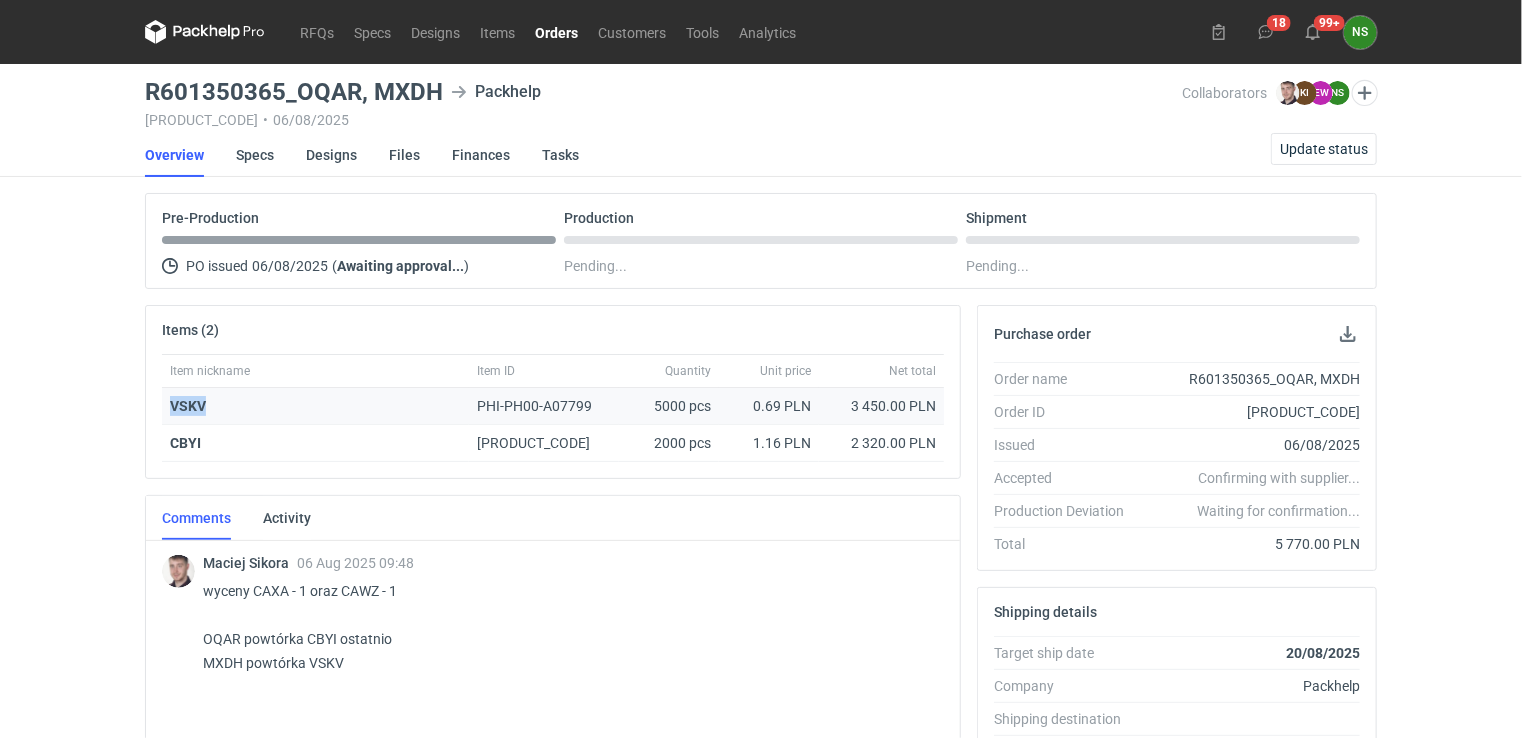 drag, startPoint x: 210, startPoint y: 405, endPoint x: 169, endPoint y: 407, distance: 41.04875 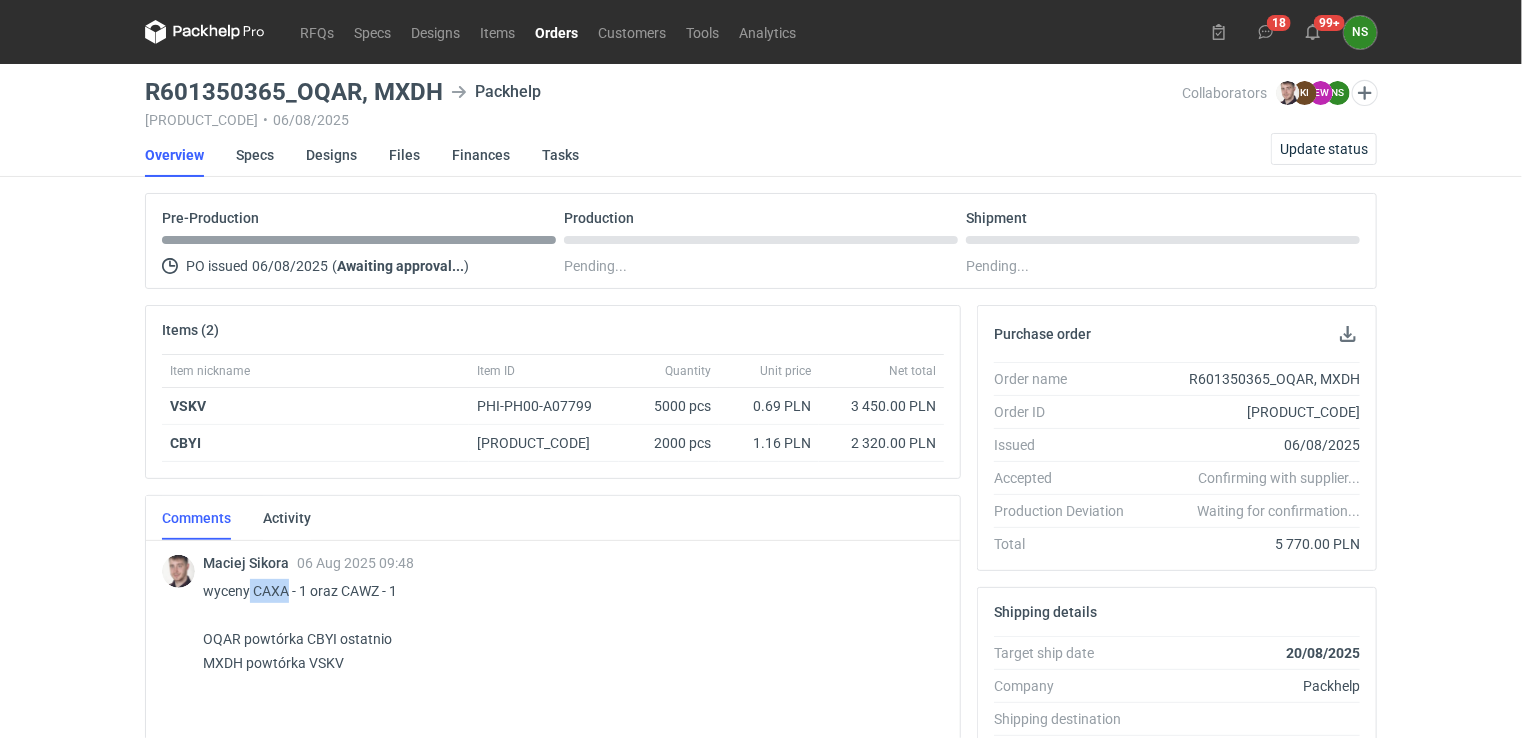 drag, startPoint x: 288, startPoint y: 587, endPoint x: 248, endPoint y: 587, distance: 40 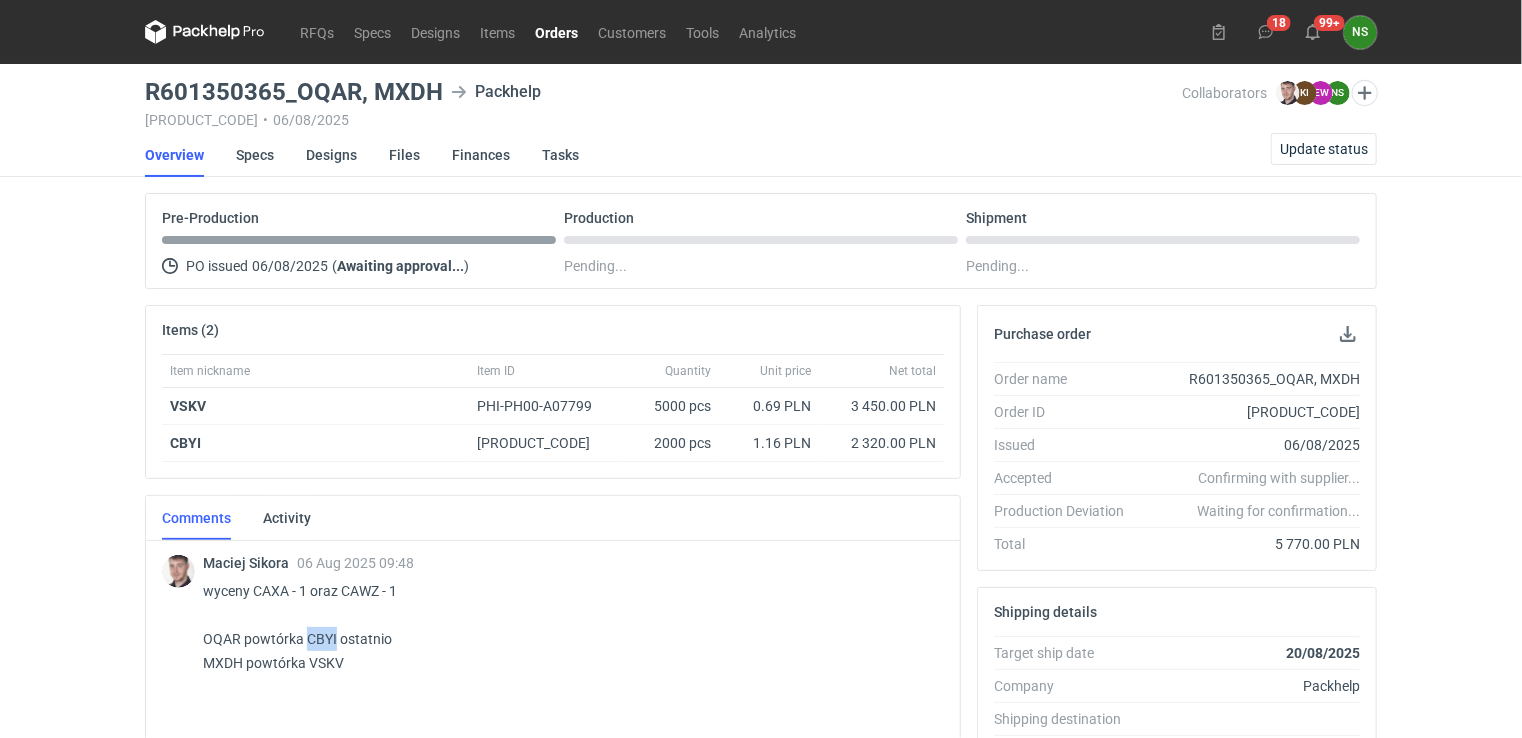 drag, startPoint x: 333, startPoint y: 633, endPoint x: 305, endPoint y: 634, distance: 28.01785 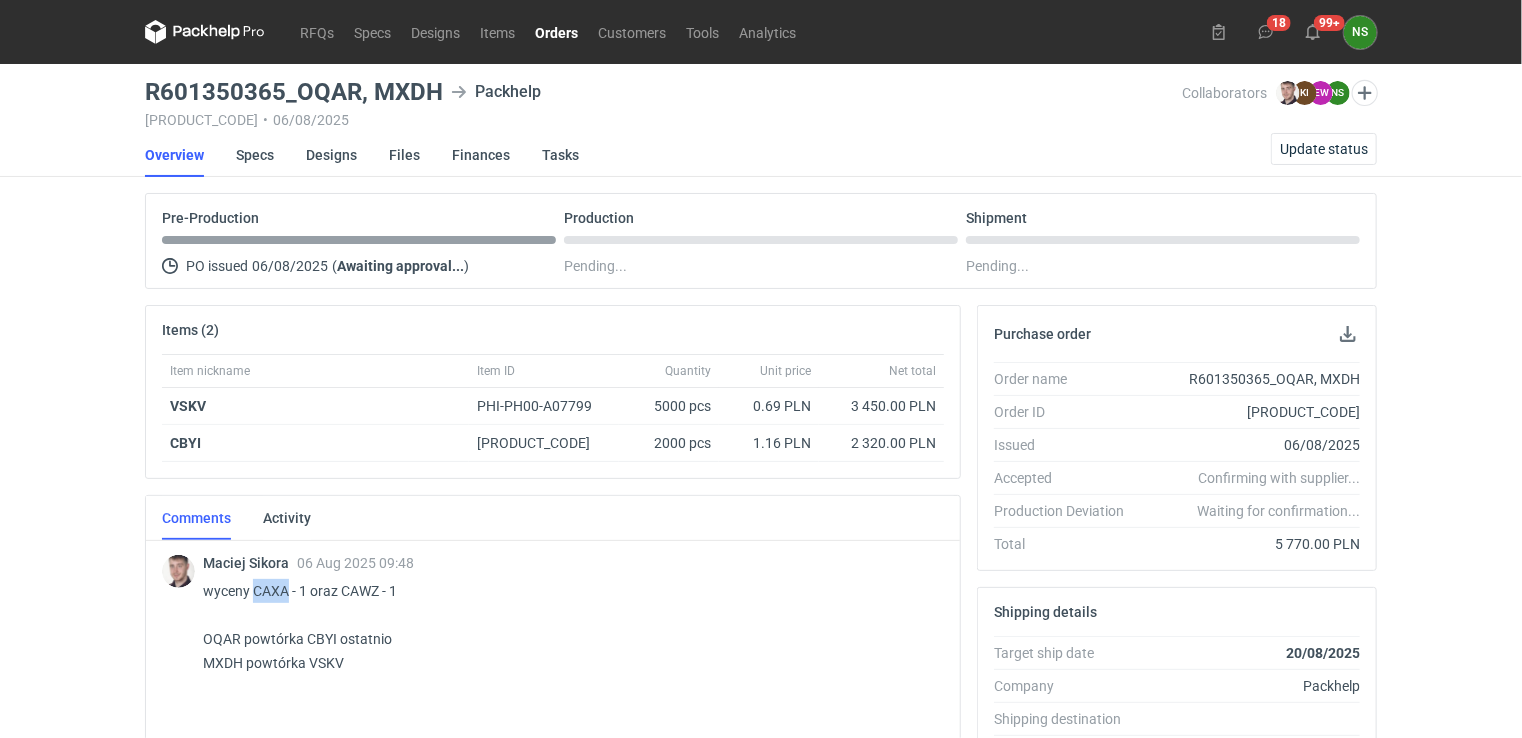drag, startPoint x: 305, startPoint y: 634, endPoint x: 252, endPoint y: 587, distance: 70.837845 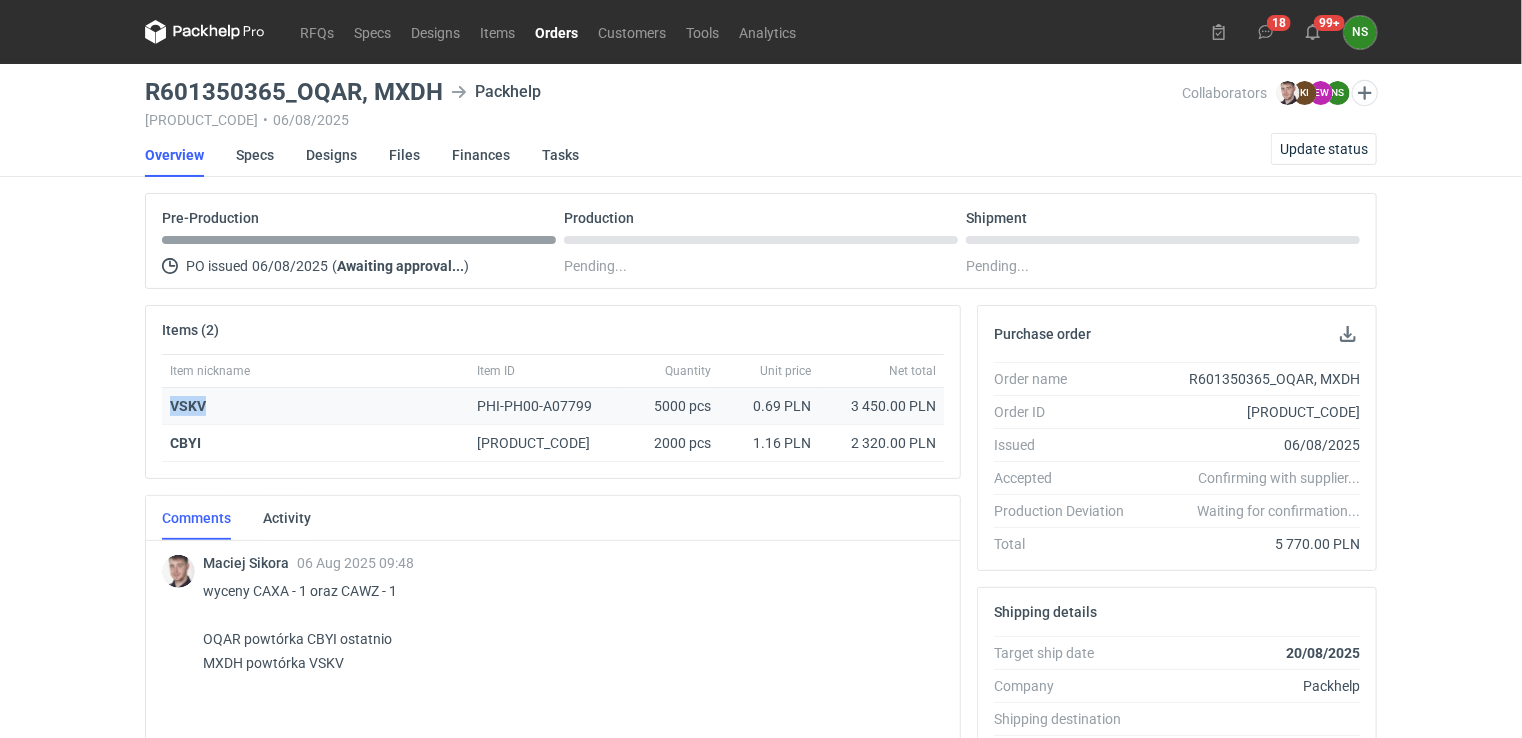 drag, startPoint x: 212, startPoint y: 401, endPoint x: 164, endPoint y: 406, distance: 48.259712 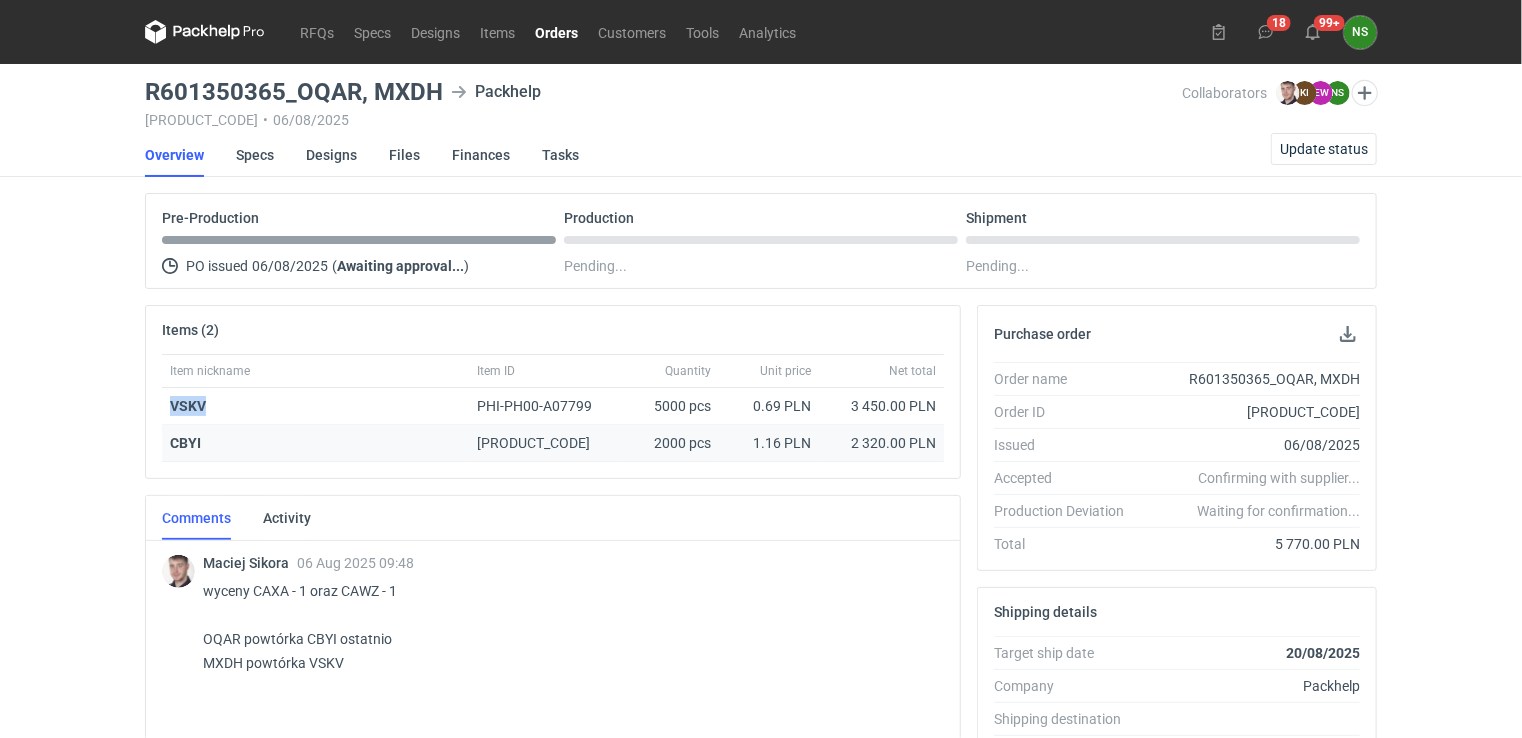 copy on "VSKV" 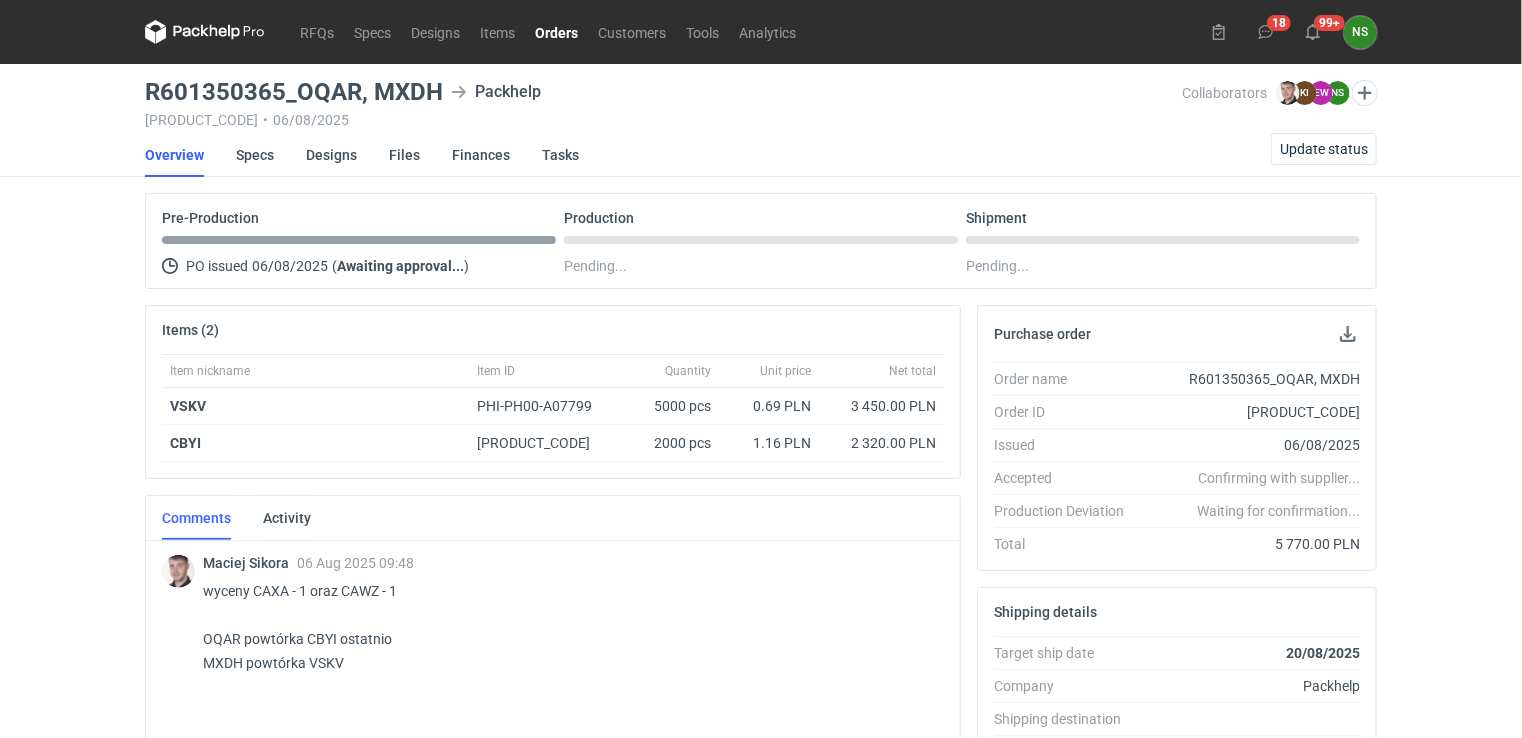 click on "wyceny CAXA - 1 oraz CAWZ - 1
OQAR powtórka CBYI ostatnio
MXDH powtórka VSKV" at bounding box center (565, 627) 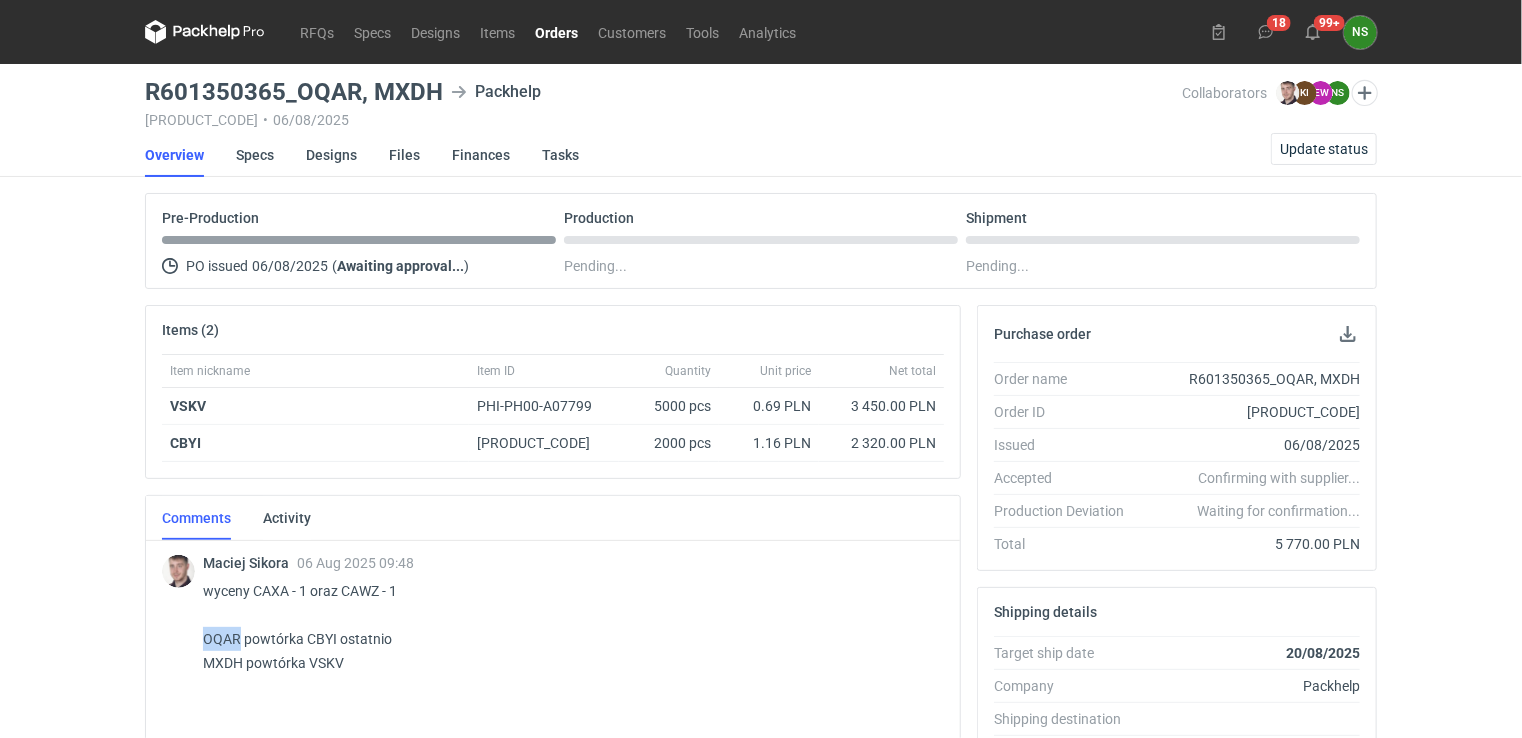 drag, startPoint x: 241, startPoint y: 635, endPoint x: 200, endPoint y: 634, distance: 41.01219 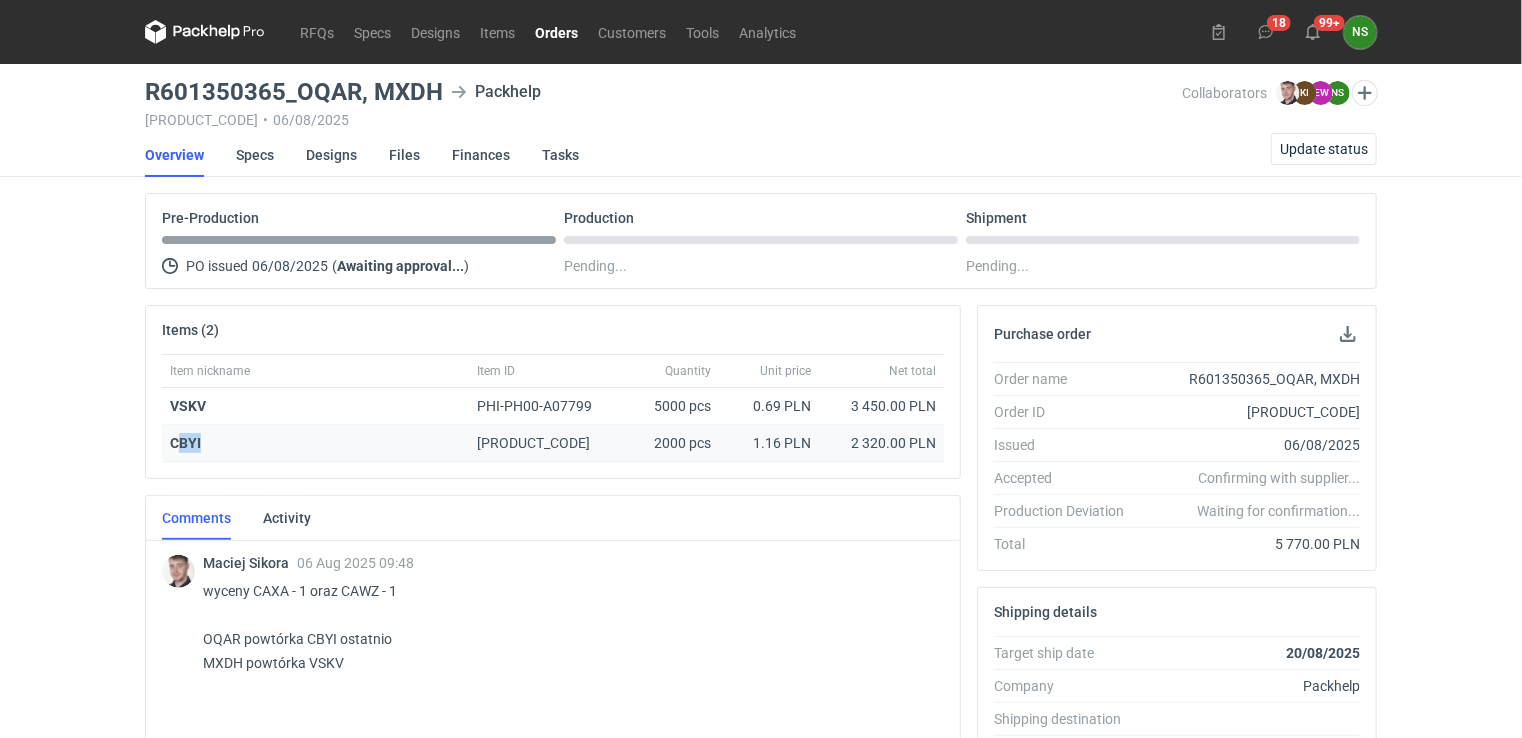 drag, startPoint x: 204, startPoint y: 439, endPoint x: 177, endPoint y: 438, distance: 27.018513 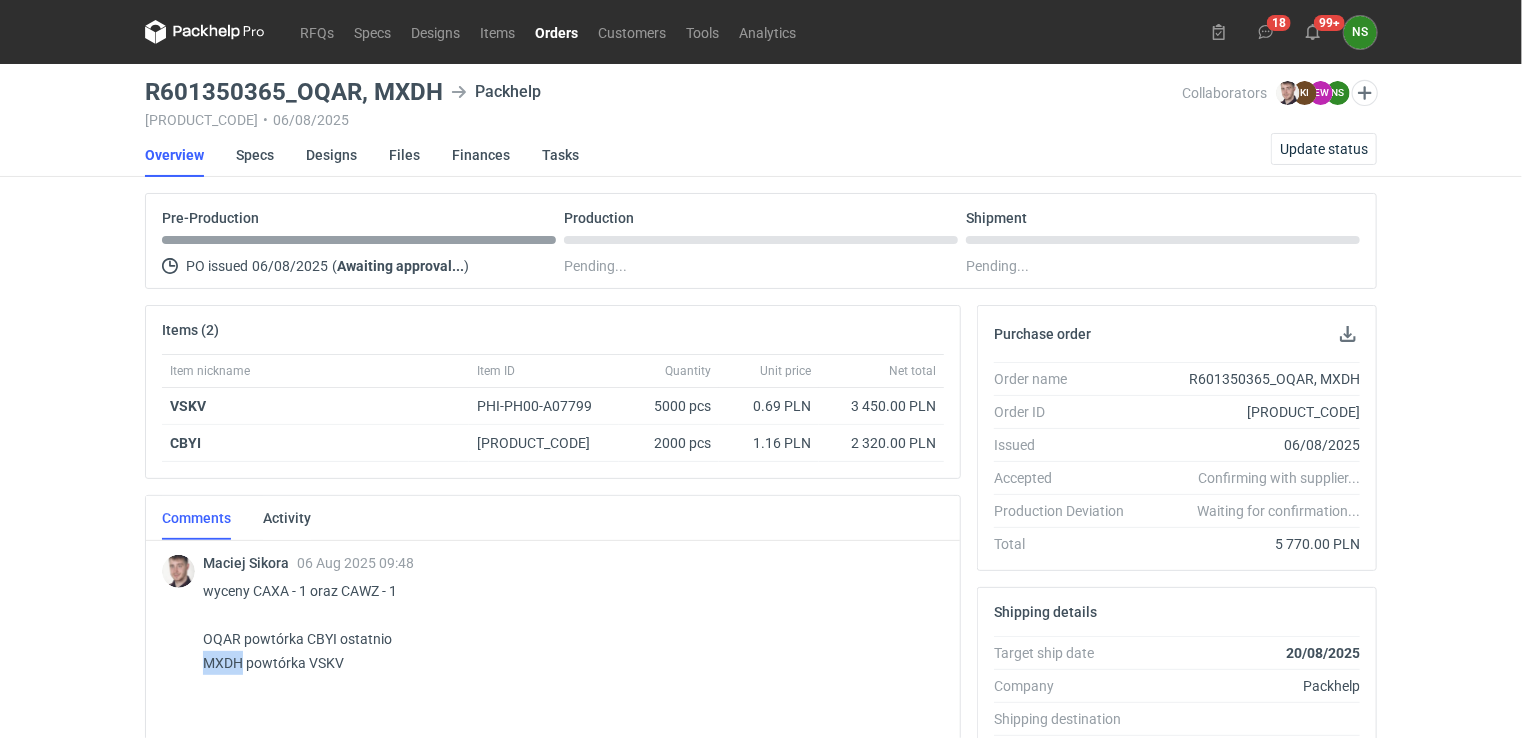 drag, startPoint x: 241, startPoint y: 659, endPoint x: 198, endPoint y: 660, distance: 43.011627 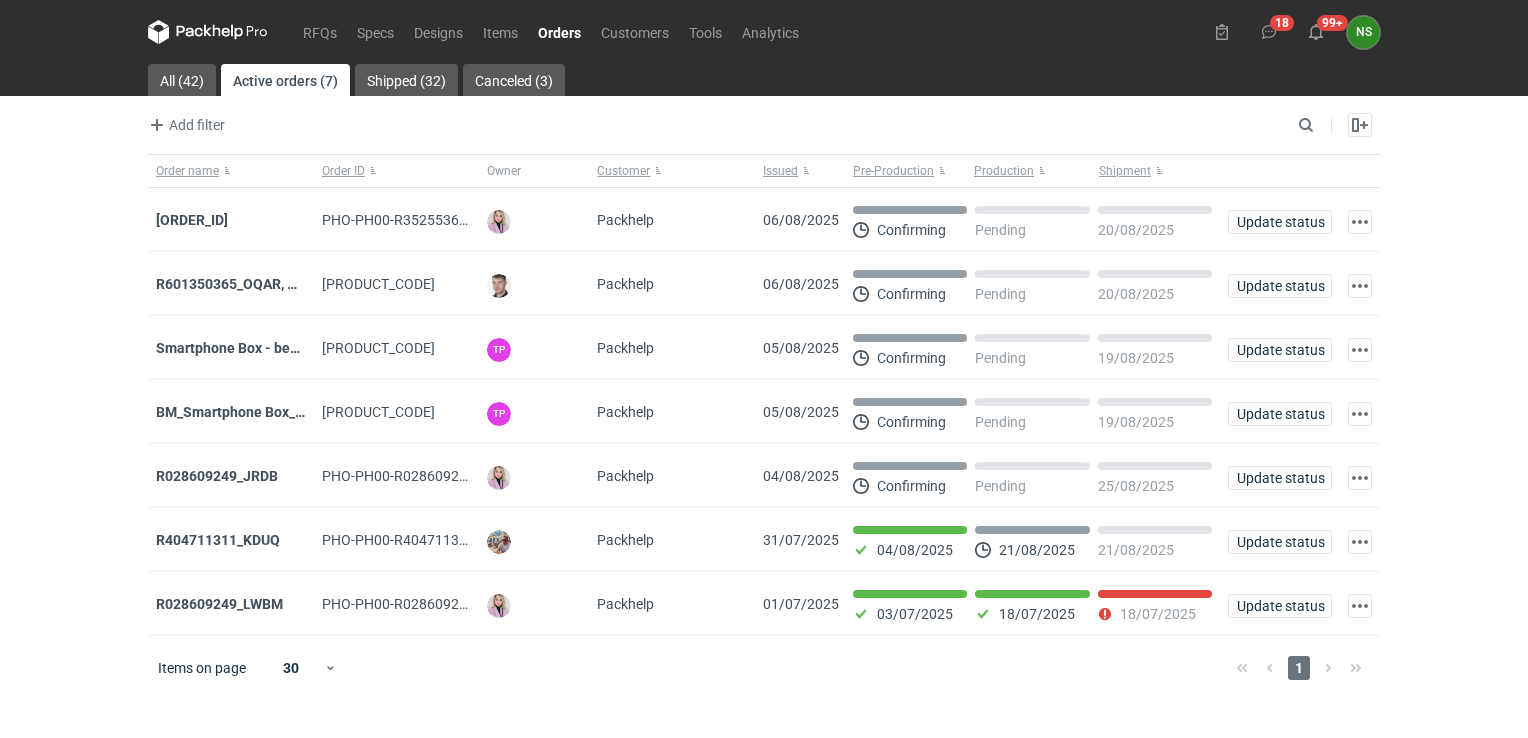 click on "R028609249_JRDB" at bounding box center (217, 476) 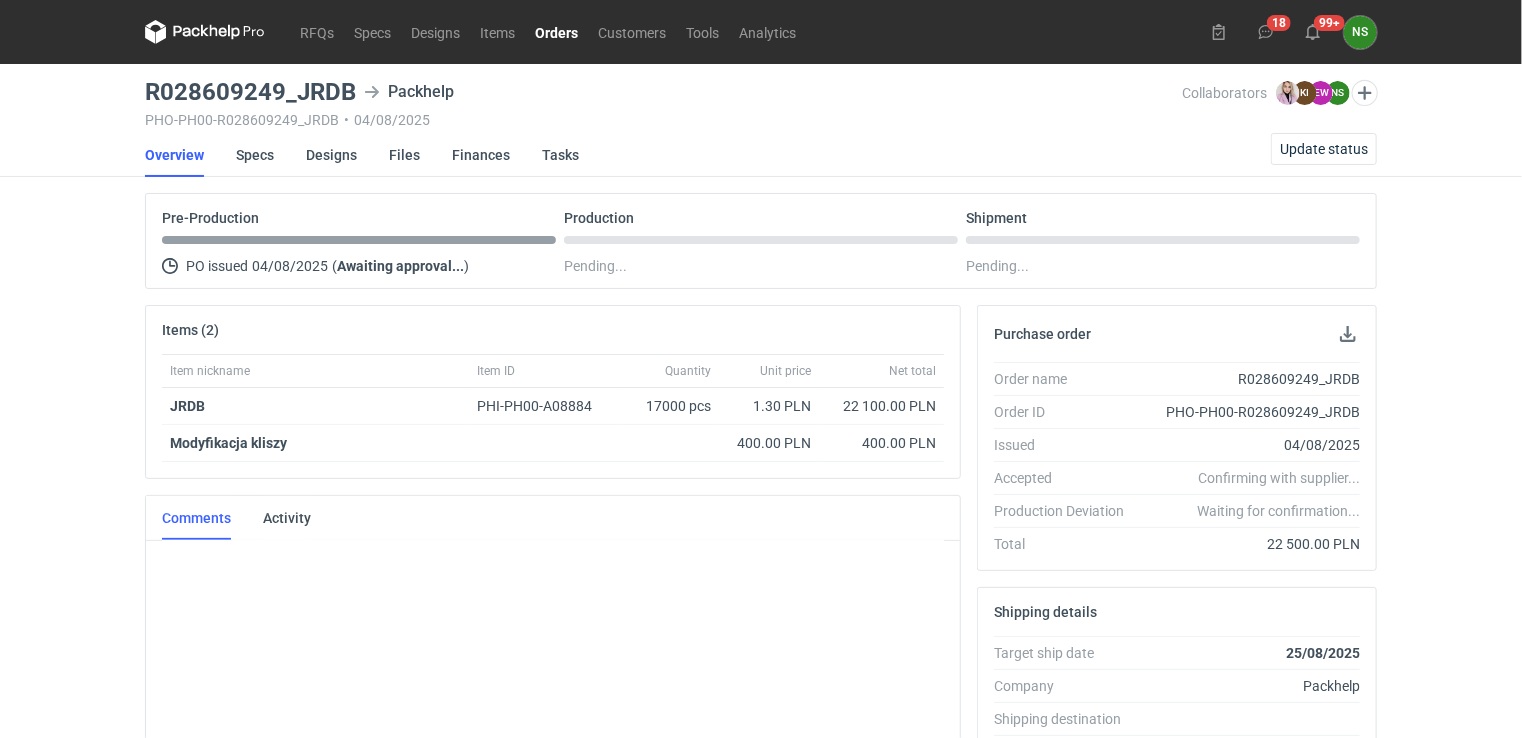 scroll, scrollTop: 202, scrollLeft: 0, axis: vertical 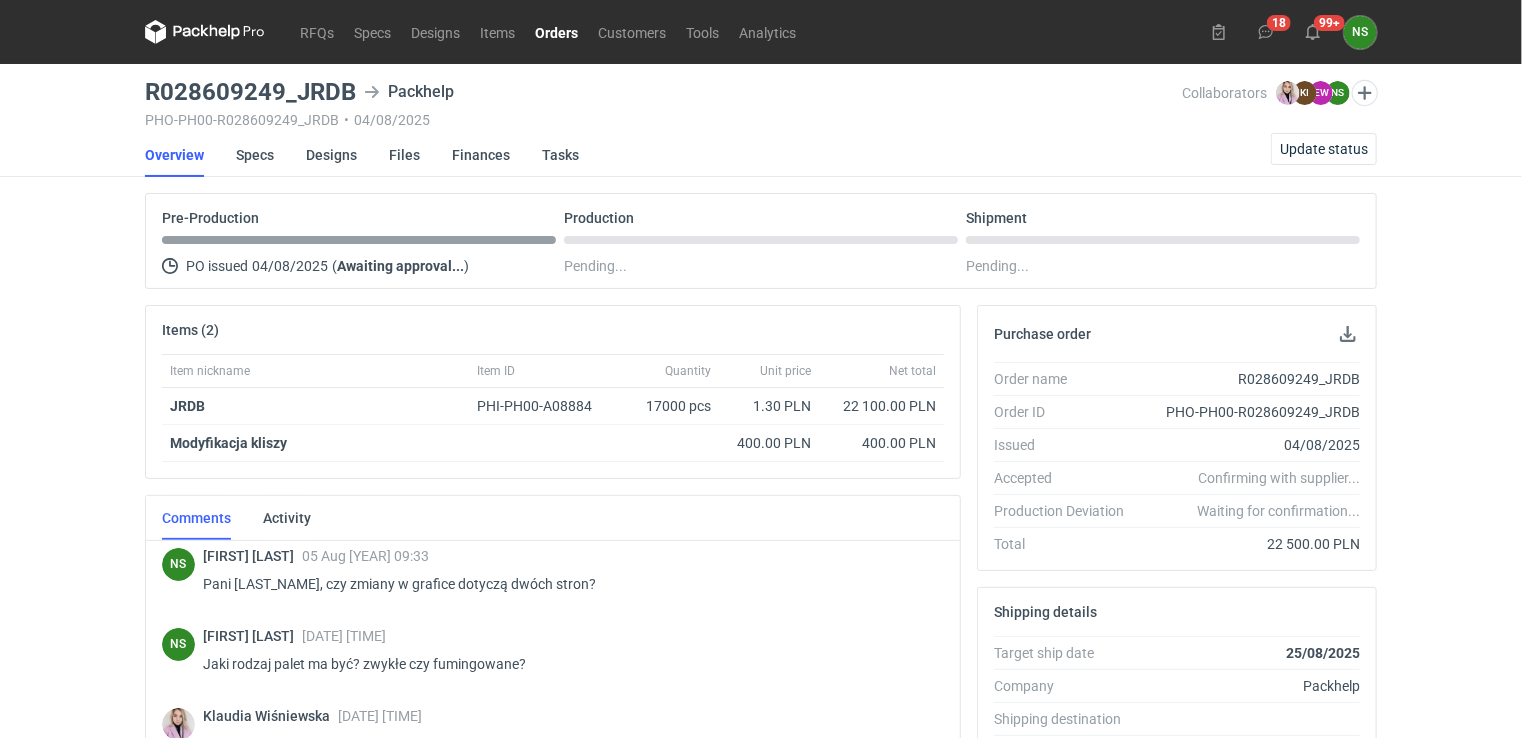 click on "RFQs Specs Designs Items Orders Customers Tools Analytics" at bounding box center (475, 32) 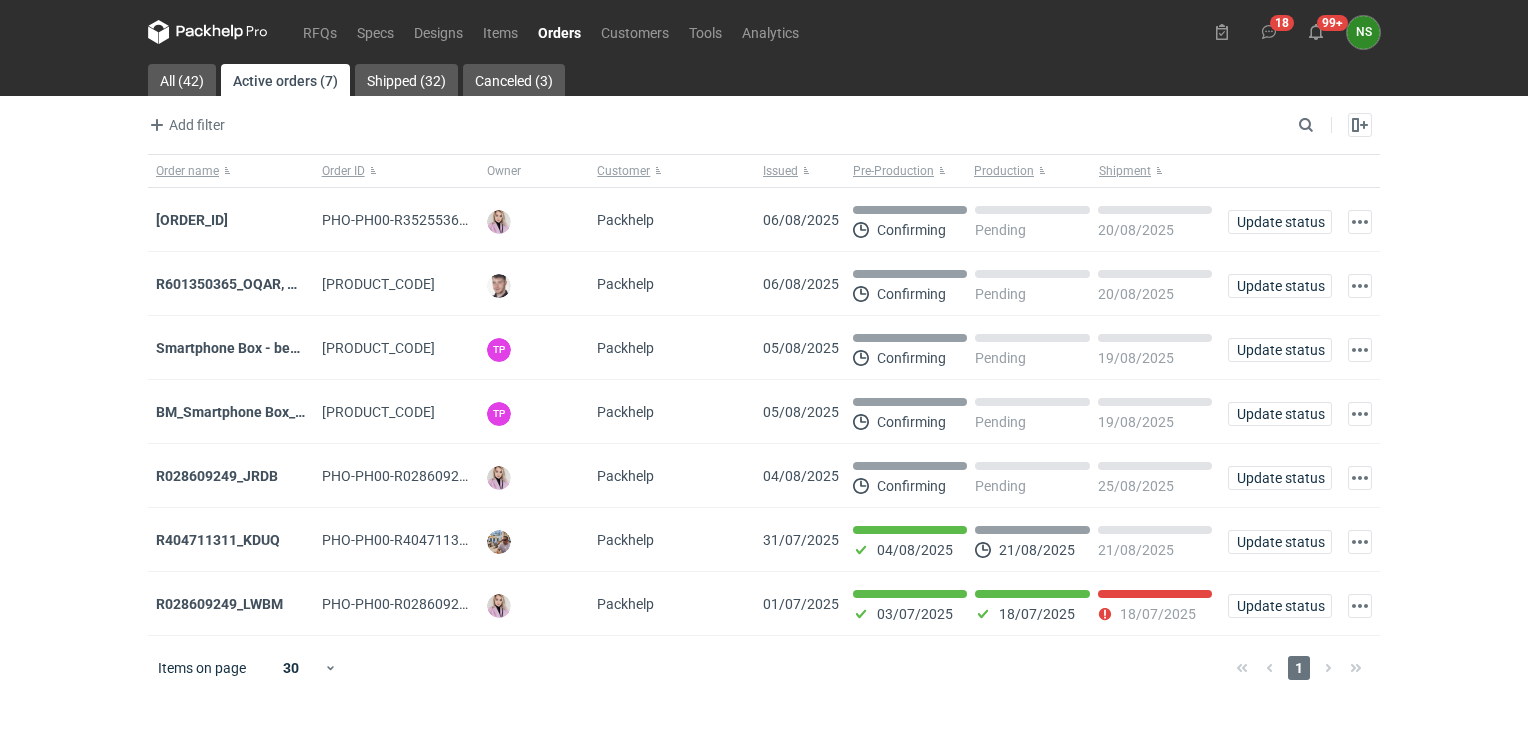click on "[PRODUCT_CODE]" at bounding box center [192, 220] 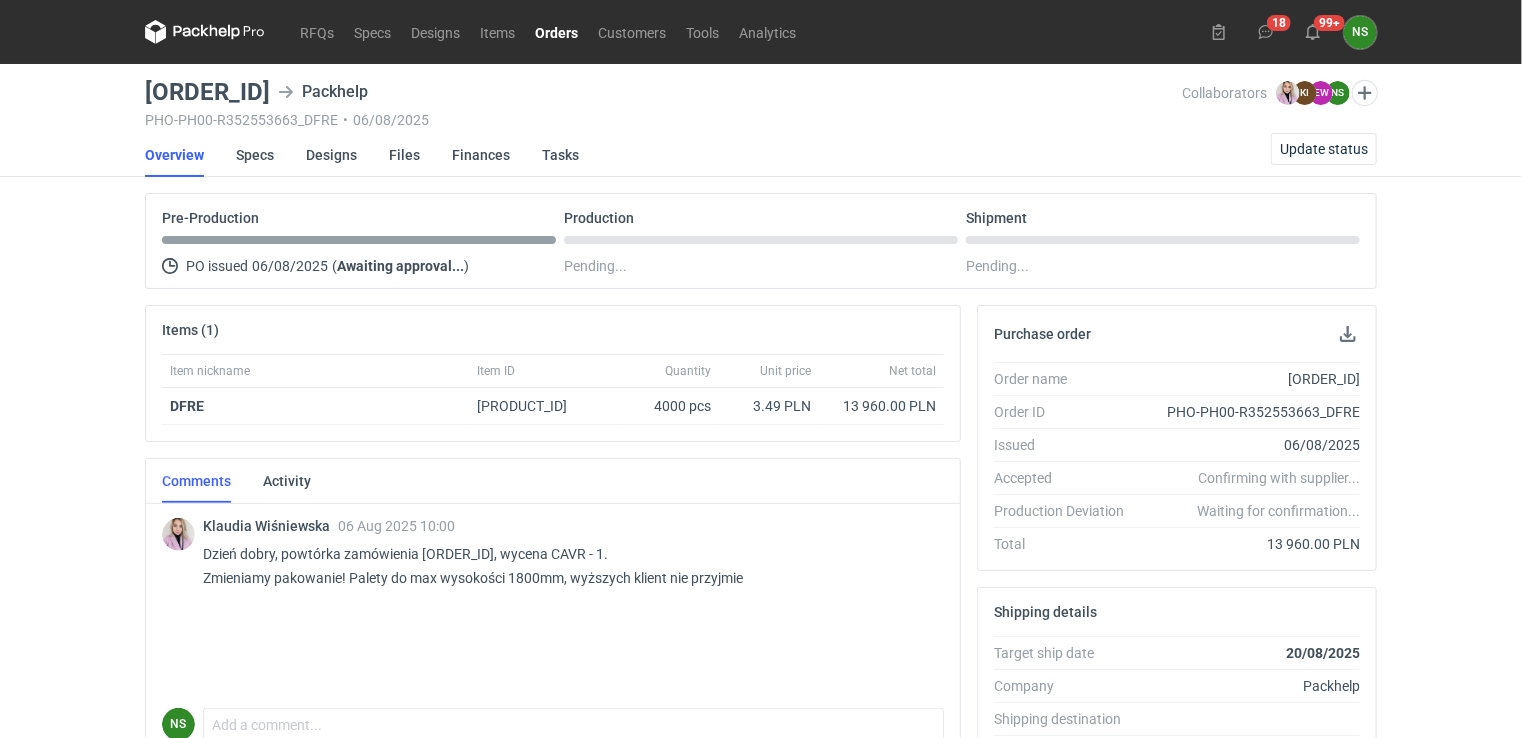 drag, startPoint x: 356, startPoint y: 86, endPoint x: 144, endPoint y: 91, distance: 212.05896 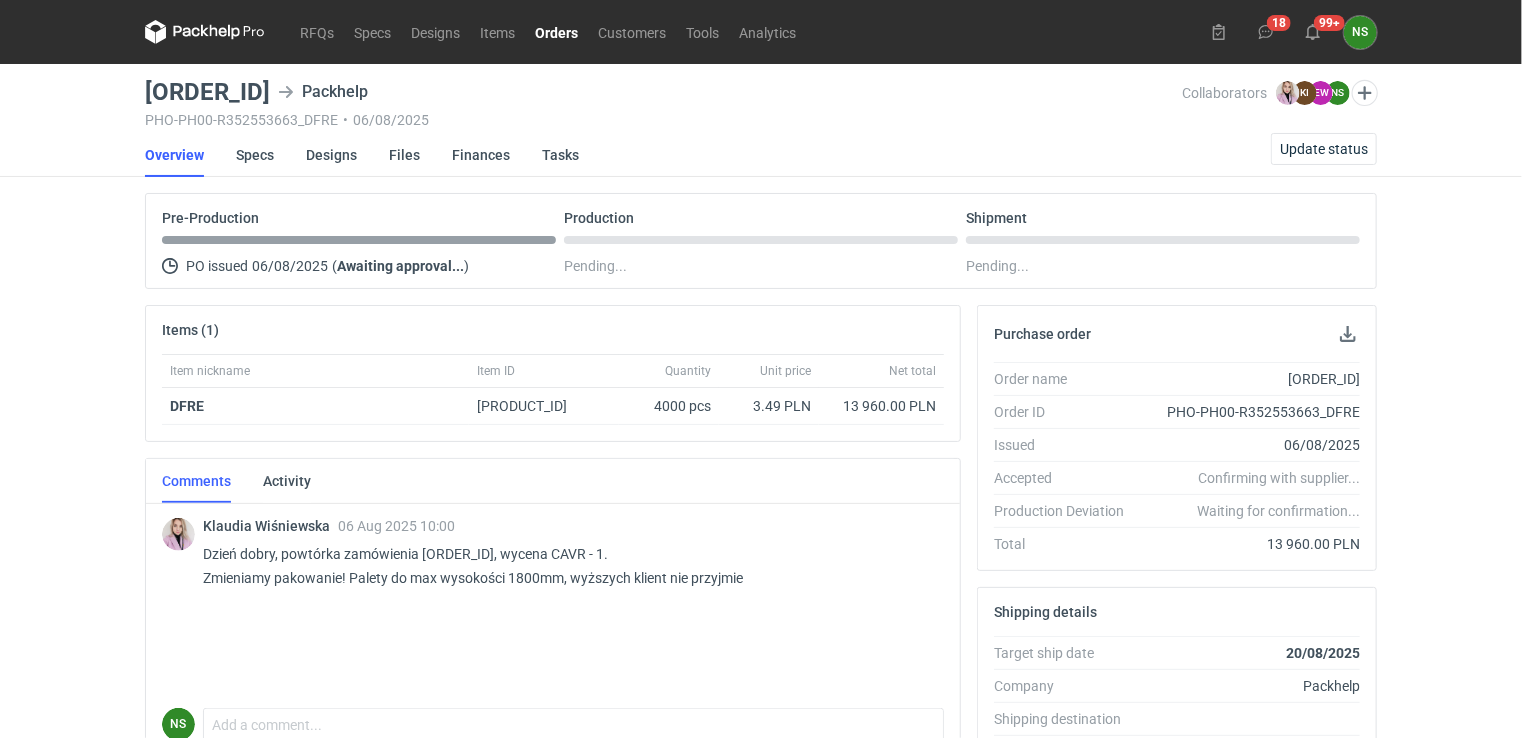 click on "R352553663_DFRE Packhelp PHO-PH00-R352553663_DFRE • 06/08/2025 Collaborators Klaudia Wiśniewska KI Karolina Idkowiak EW Ewa Wiatroszak NS Natalia Stępak Overview Specs Designs Files Finances Tasks Update status Pre-Production PO issued 06/08/2025 ( Awaiting approval... ) Production Pending... Shipment Pending... Items (1) Item nickname Item ID Quantity Unit price Net total DFRE PHI-PH00-A08893 4000   pcs 3.49 PLN 13 960.00 PLN Comments Activity Klaudia Wiśniewska 06 Aug 2025 10:00 Dzień dobry, powtórka zamówienia R223810872_NZEQ, wycena CAVR - 1.
Zmieniamy pakowanie! Palety do max wysokości 1800mm, wyższych klient nie przyjmie NS Comment message Send Purchase order Order name R352553663_DFRE Order ID PHO-PH00-R352553663_DFRE Issued 06/08/2025 Accepted Confirming with supplier... Production Deviation Waiting for confirmation... Total 13 960.00 PLN Shipping details Target ship date 20/08/2025 Company Packhelp Shipping destination Contact - Factory Factory name - Factory address - Payment method Method" at bounding box center (761, 674) 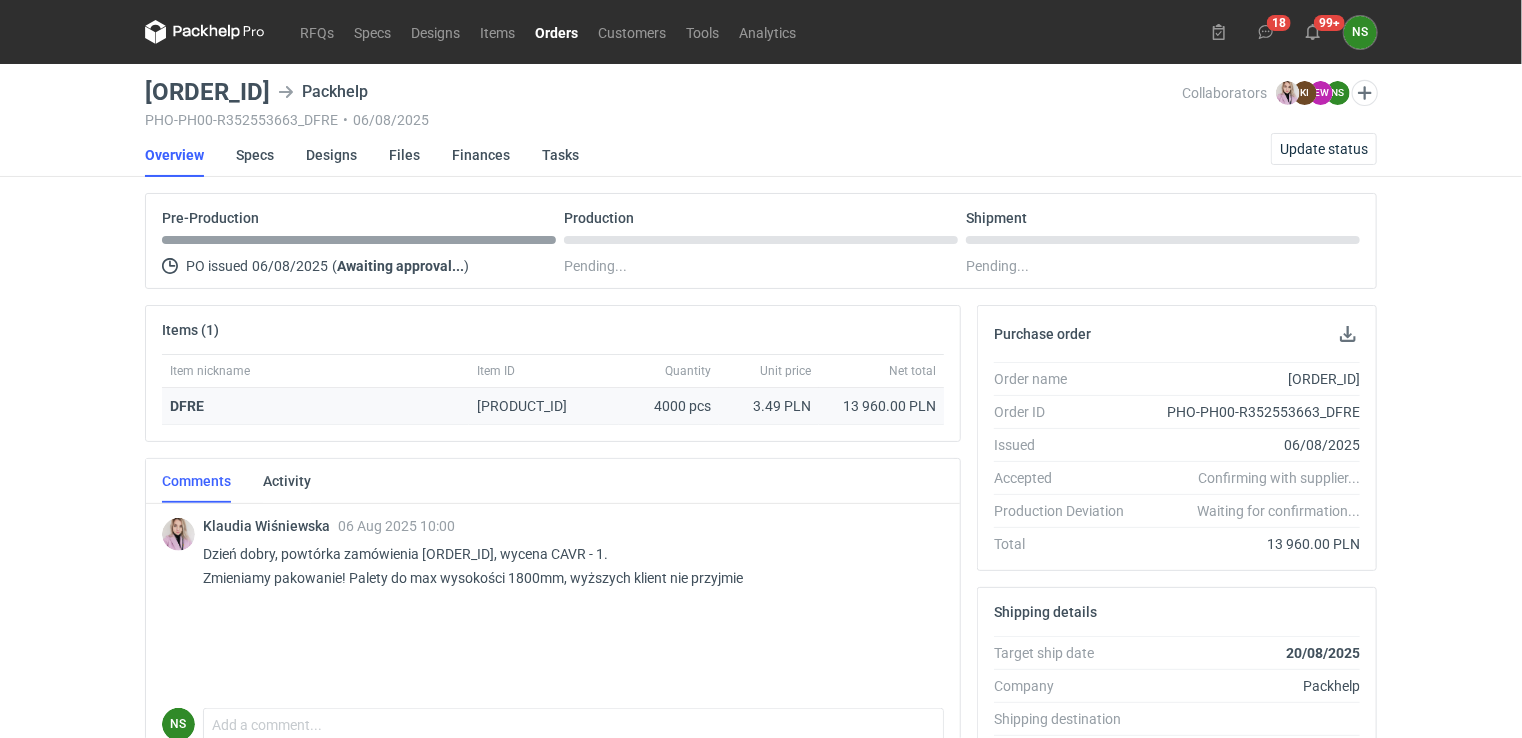 copy on "[PRODUCT_CODE]" 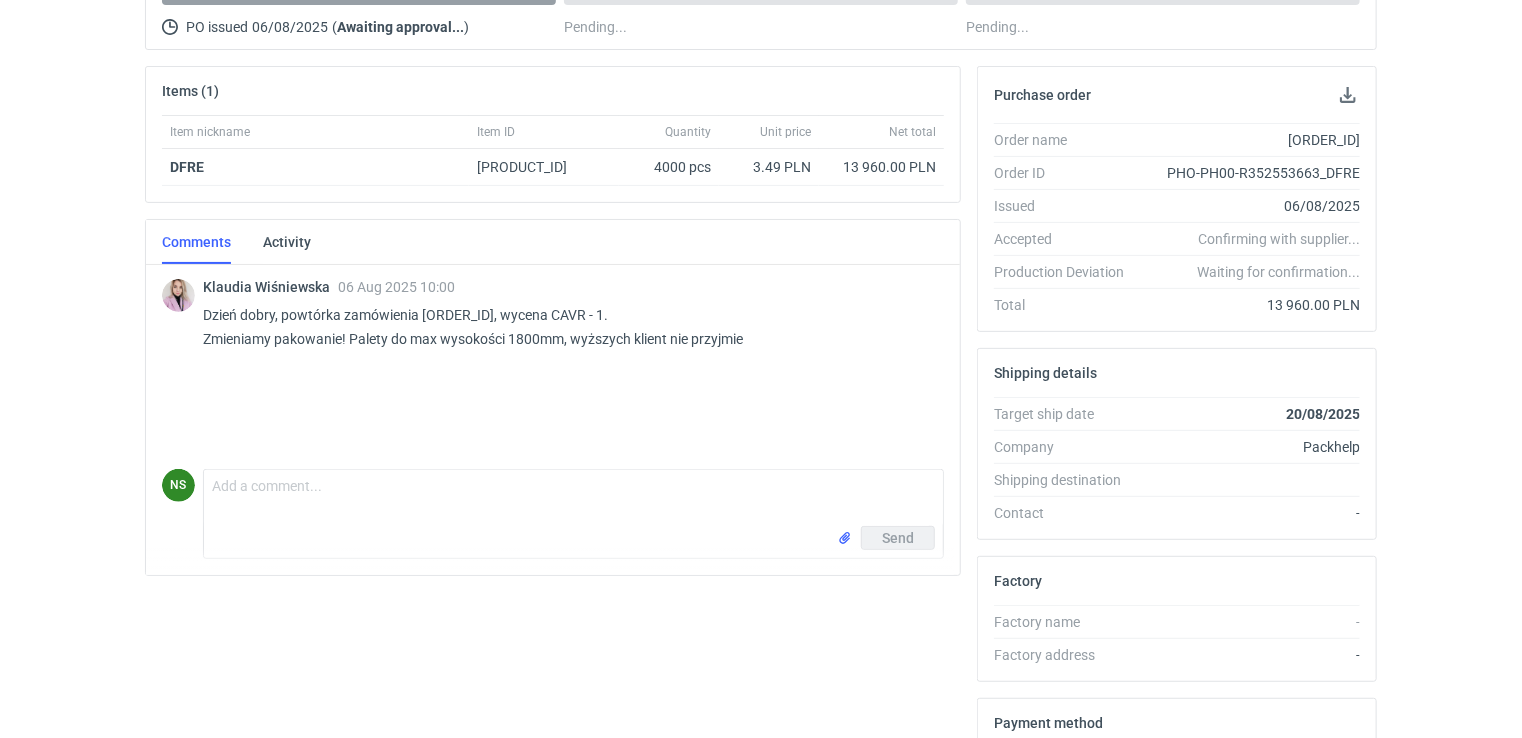 scroll, scrollTop: 240, scrollLeft: 0, axis: vertical 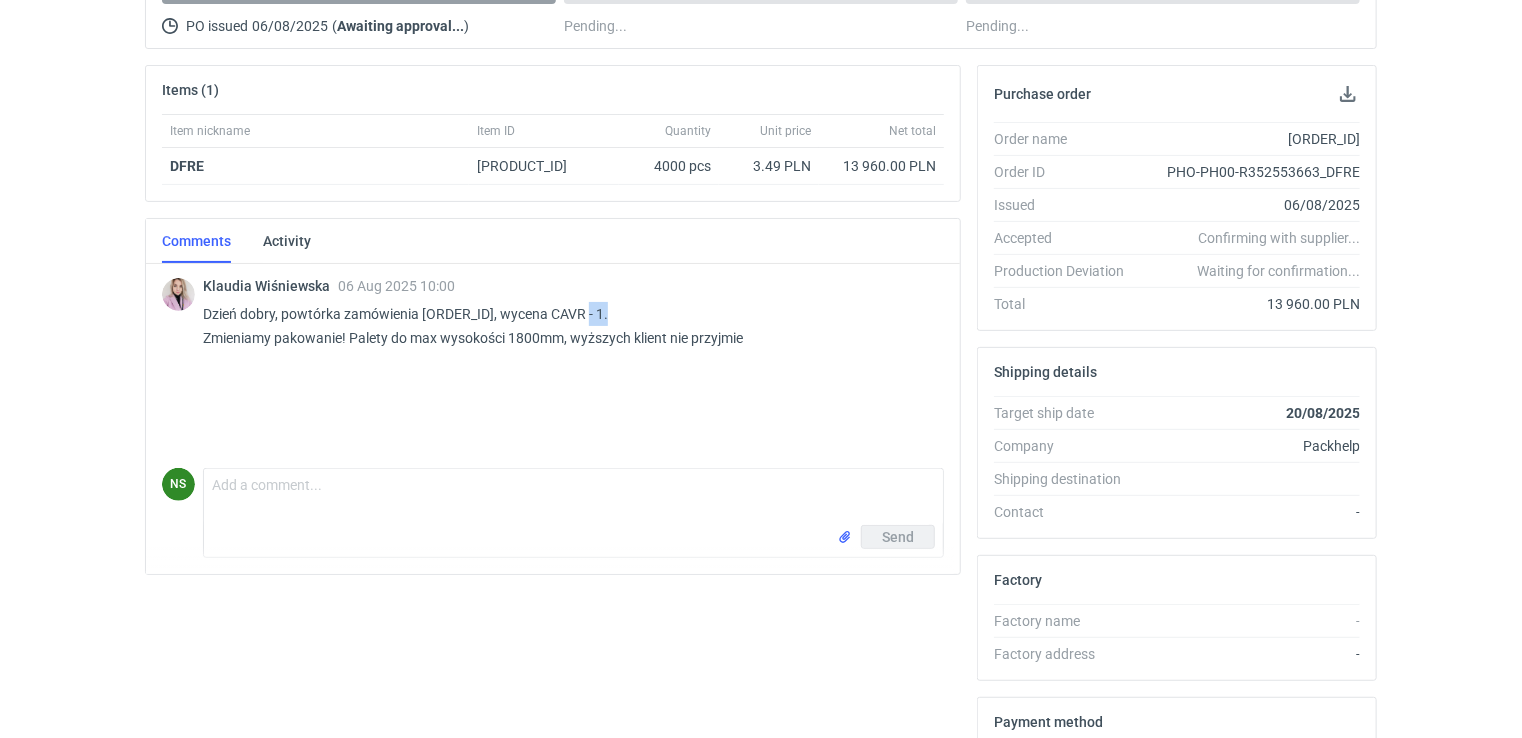 drag, startPoint x: 635, startPoint y: 310, endPoint x: 600, endPoint y: 304, distance: 35.510563 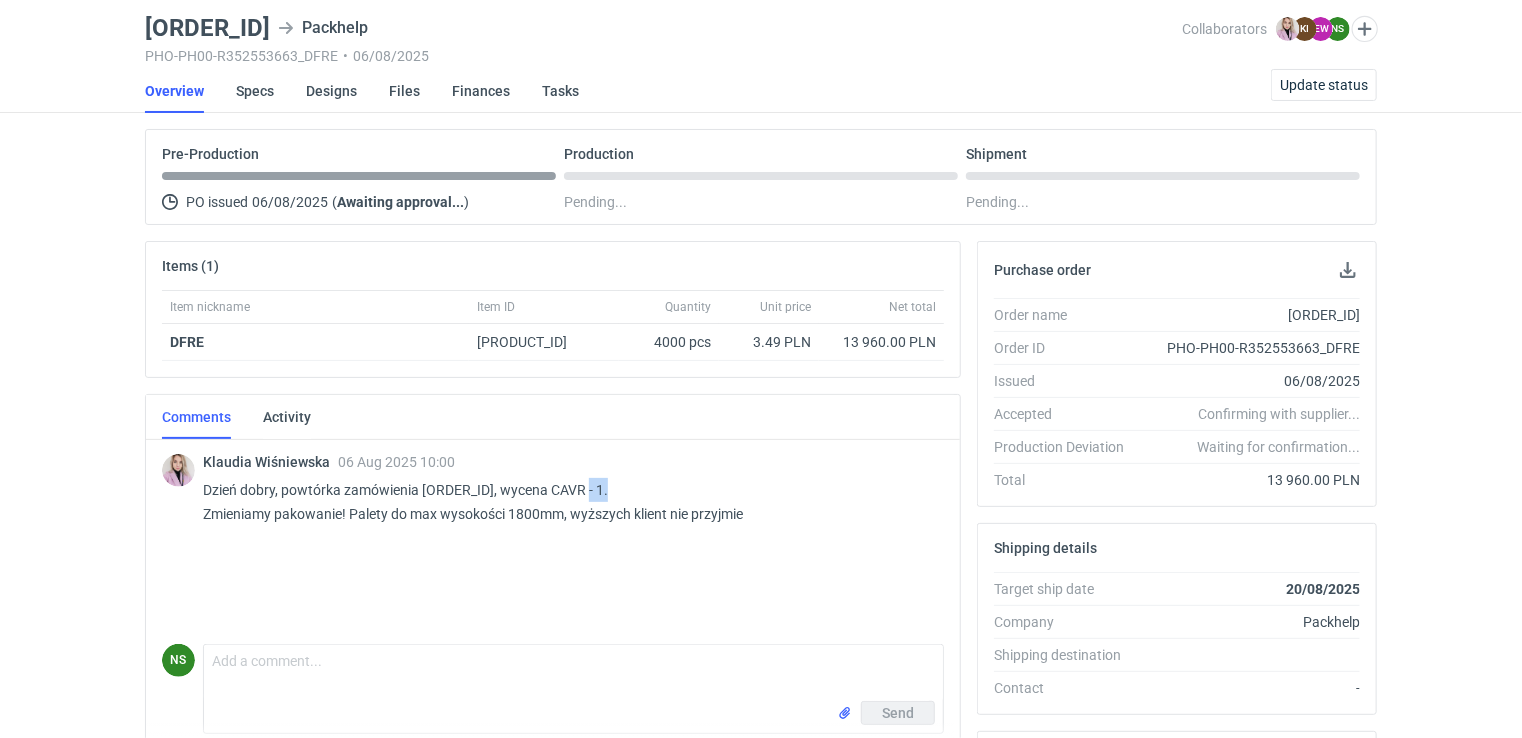 scroll, scrollTop: 0, scrollLeft: 0, axis: both 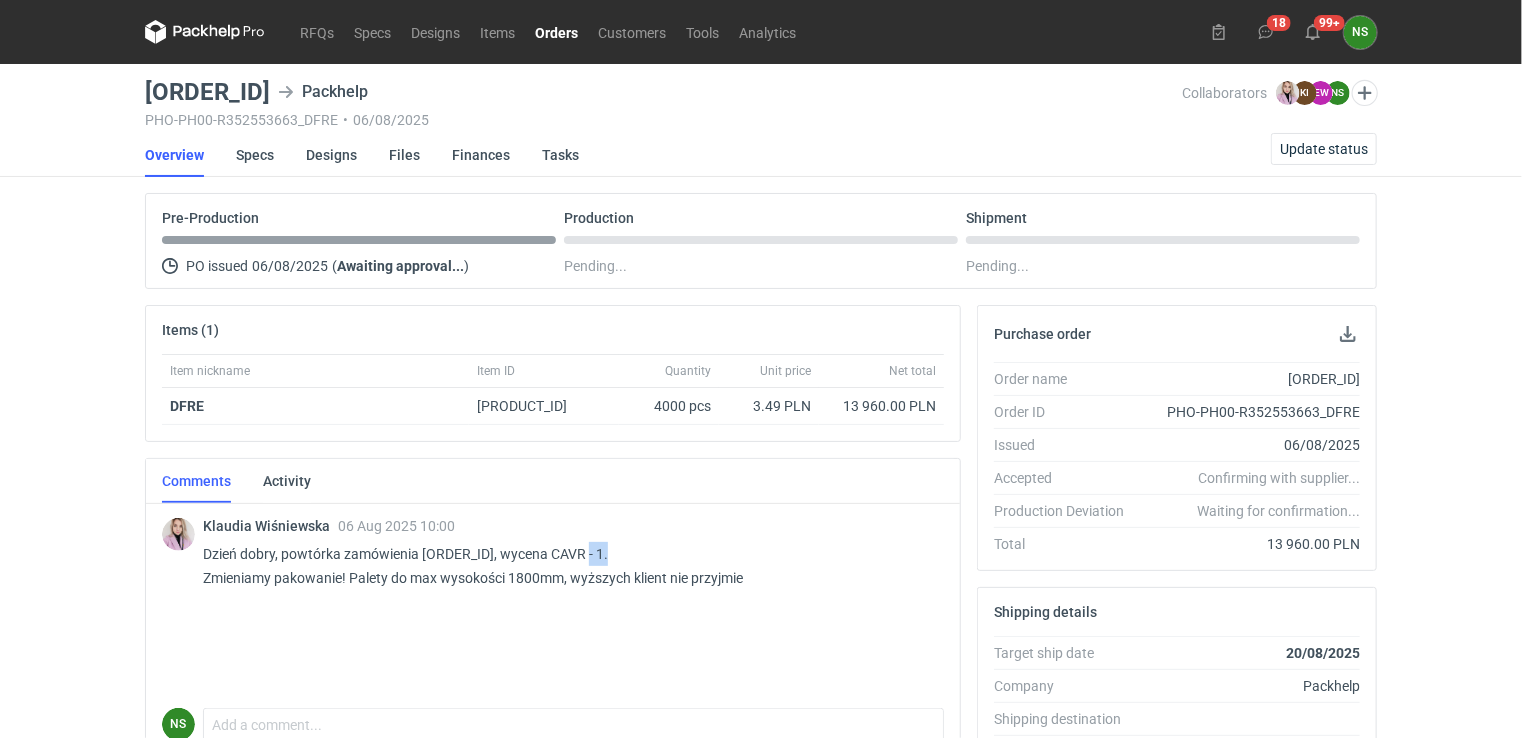 drag, startPoint x: 355, startPoint y: 87, endPoint x: 299, endPoint y: 84, distance: 56.0803 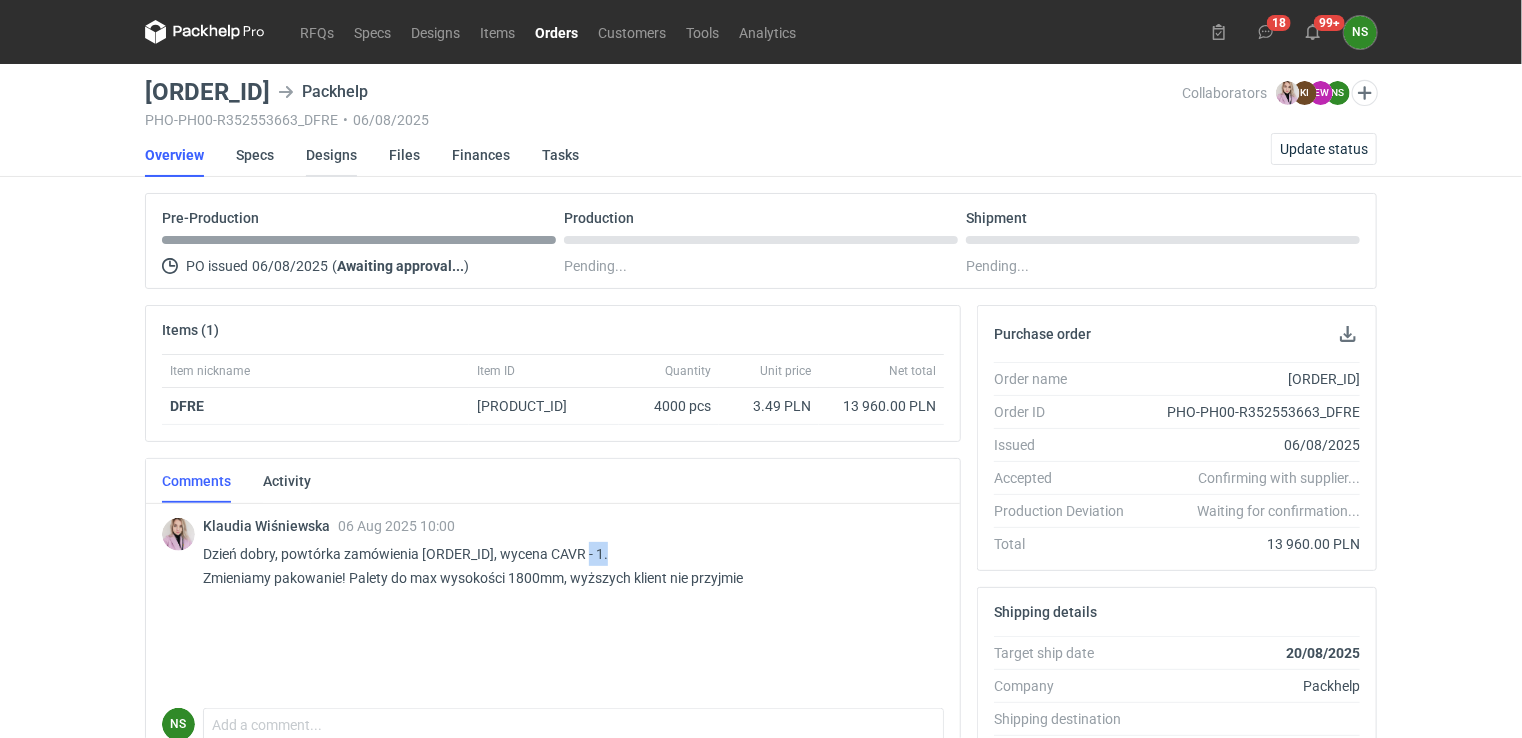 copy on "DFRE" 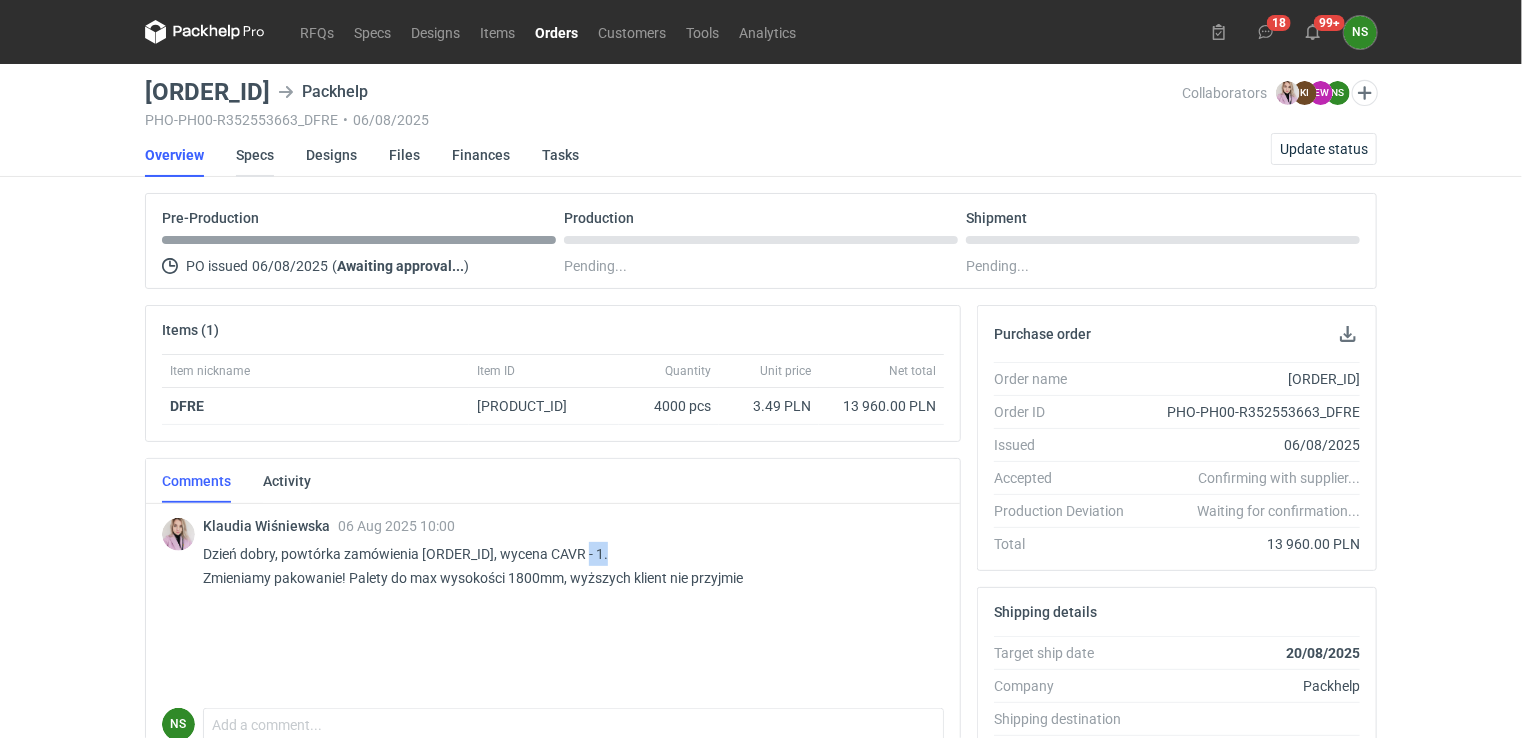 click on "Specs" at bounding box center [255, 155] 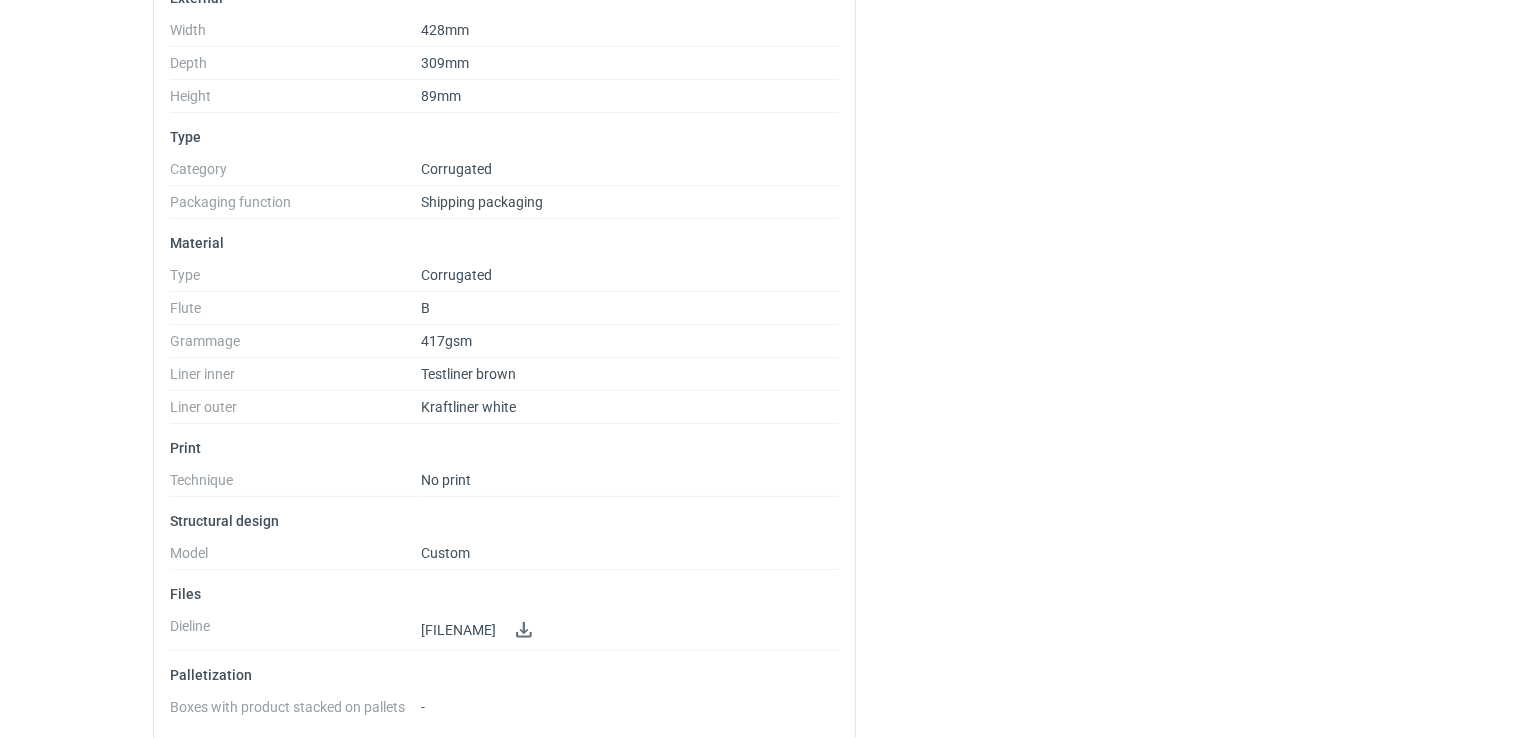 scroll, scrollTop: 501, scrollLeft: 0, axis: vertical 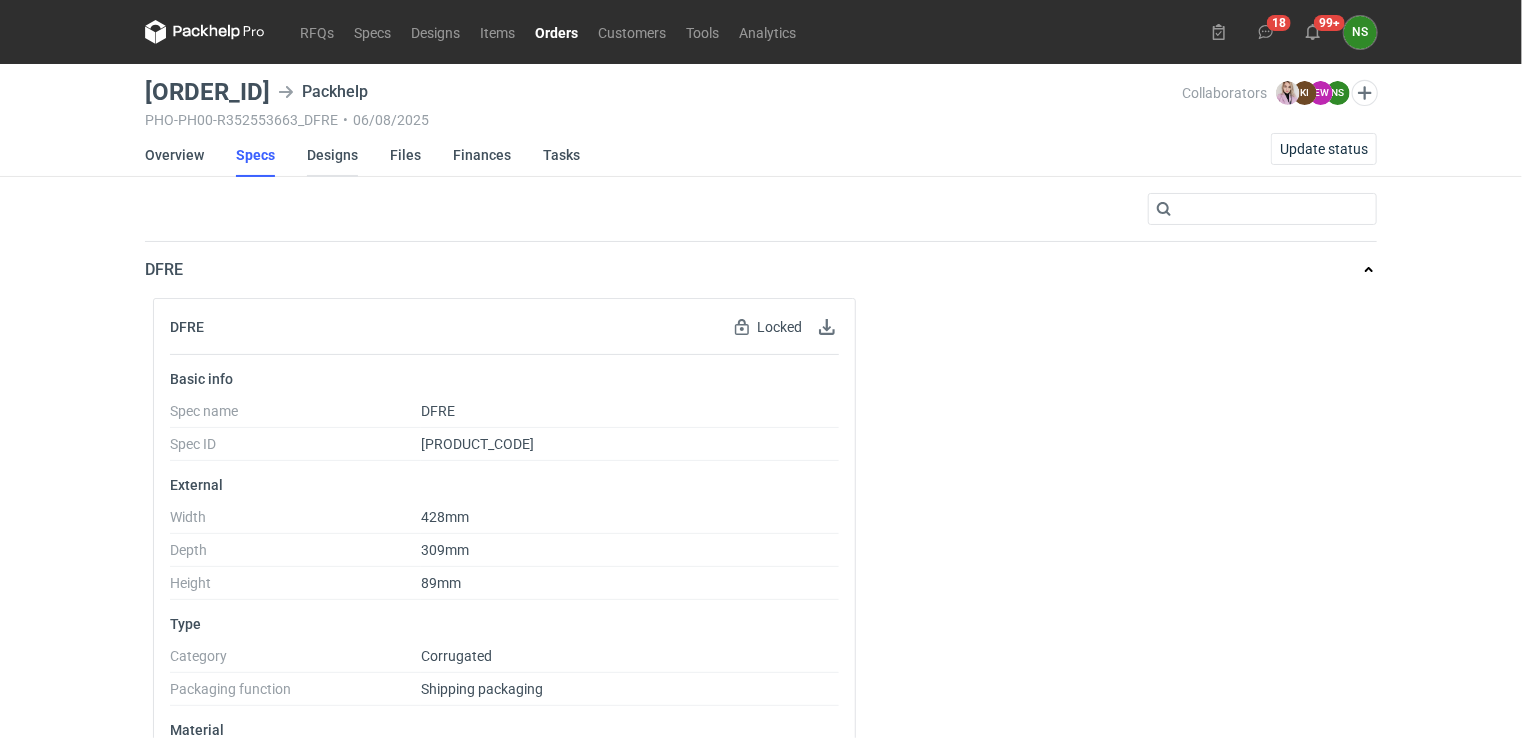 click on "Designs" at bounding box center [332, 155] 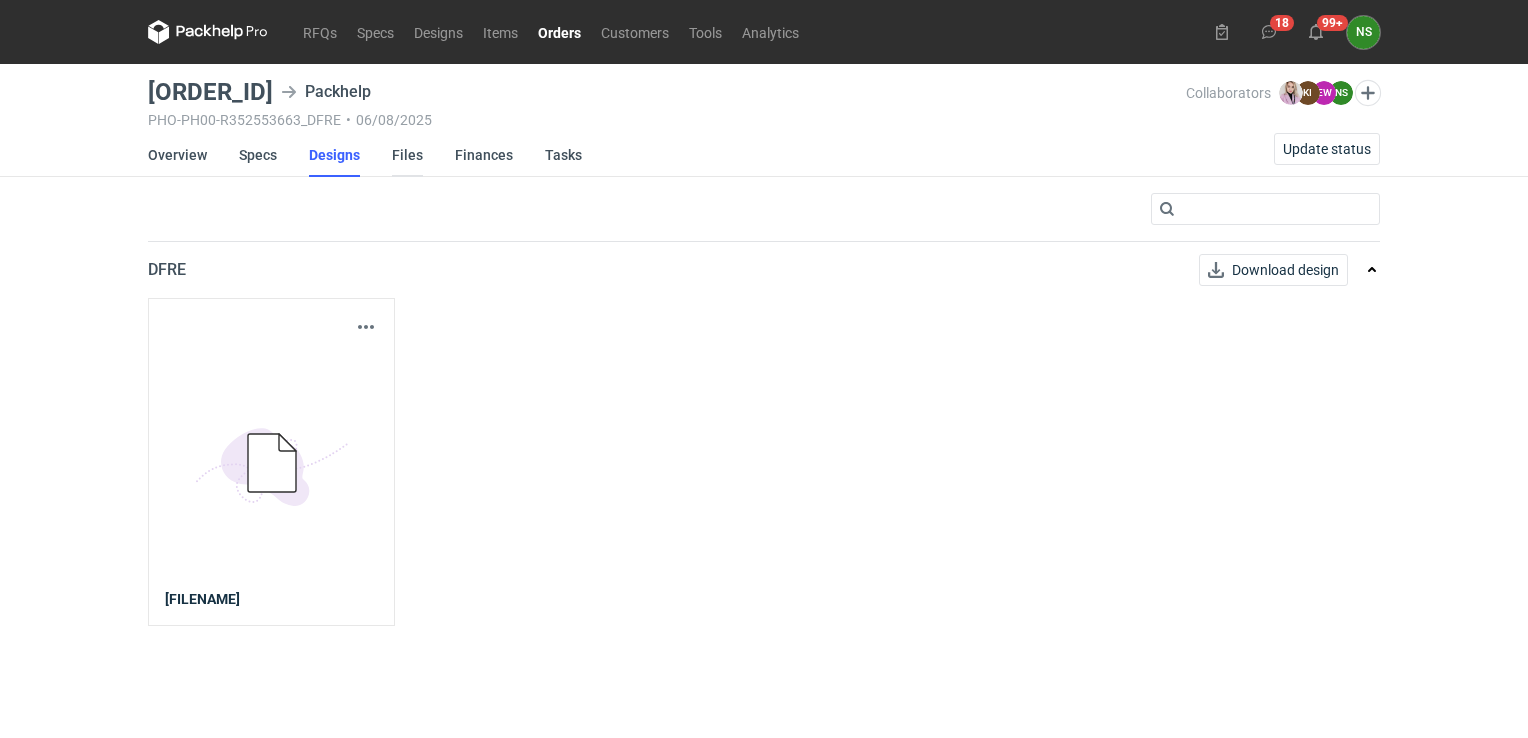 click on "Files" at bounding box center [407, 155] 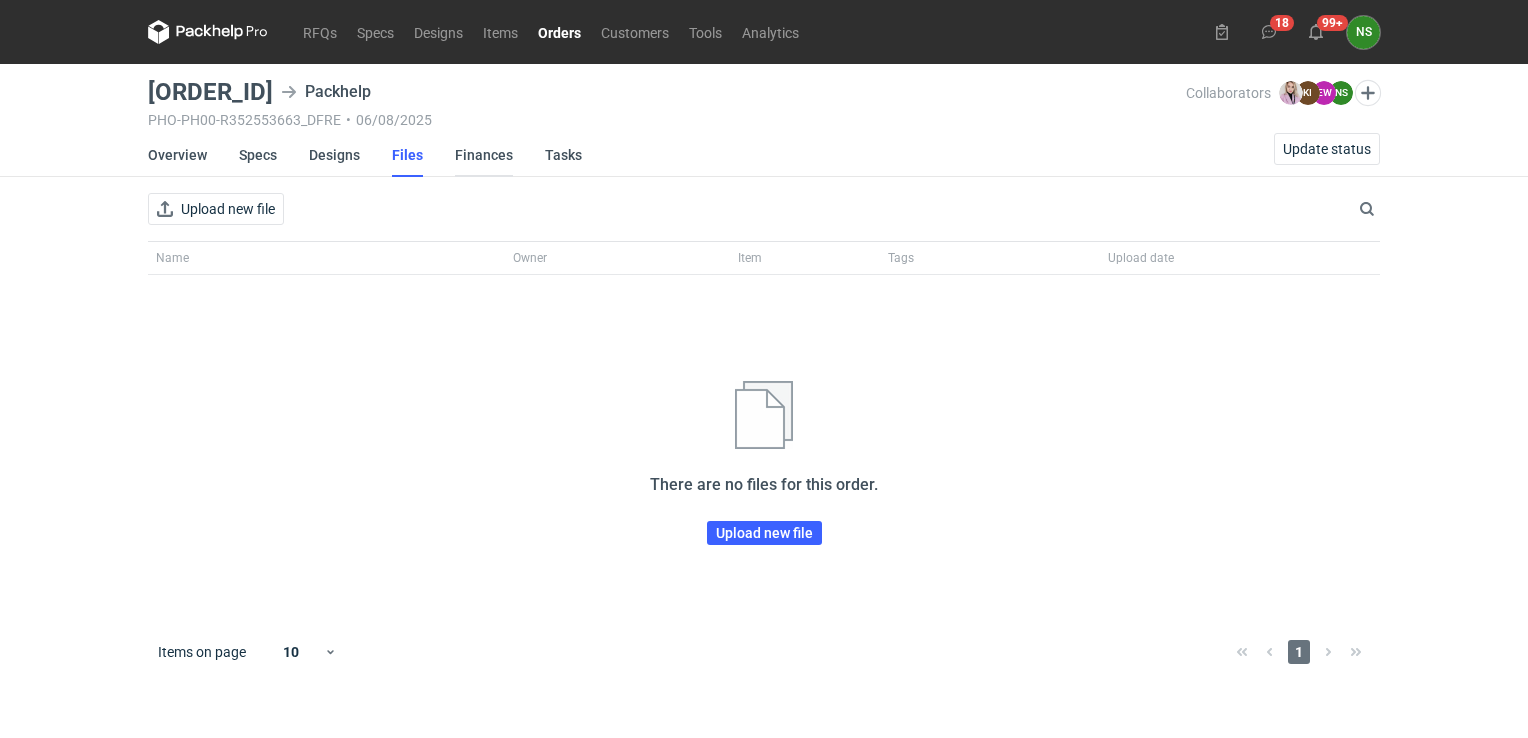 click on "Finances" at bounding box center (484, 155) 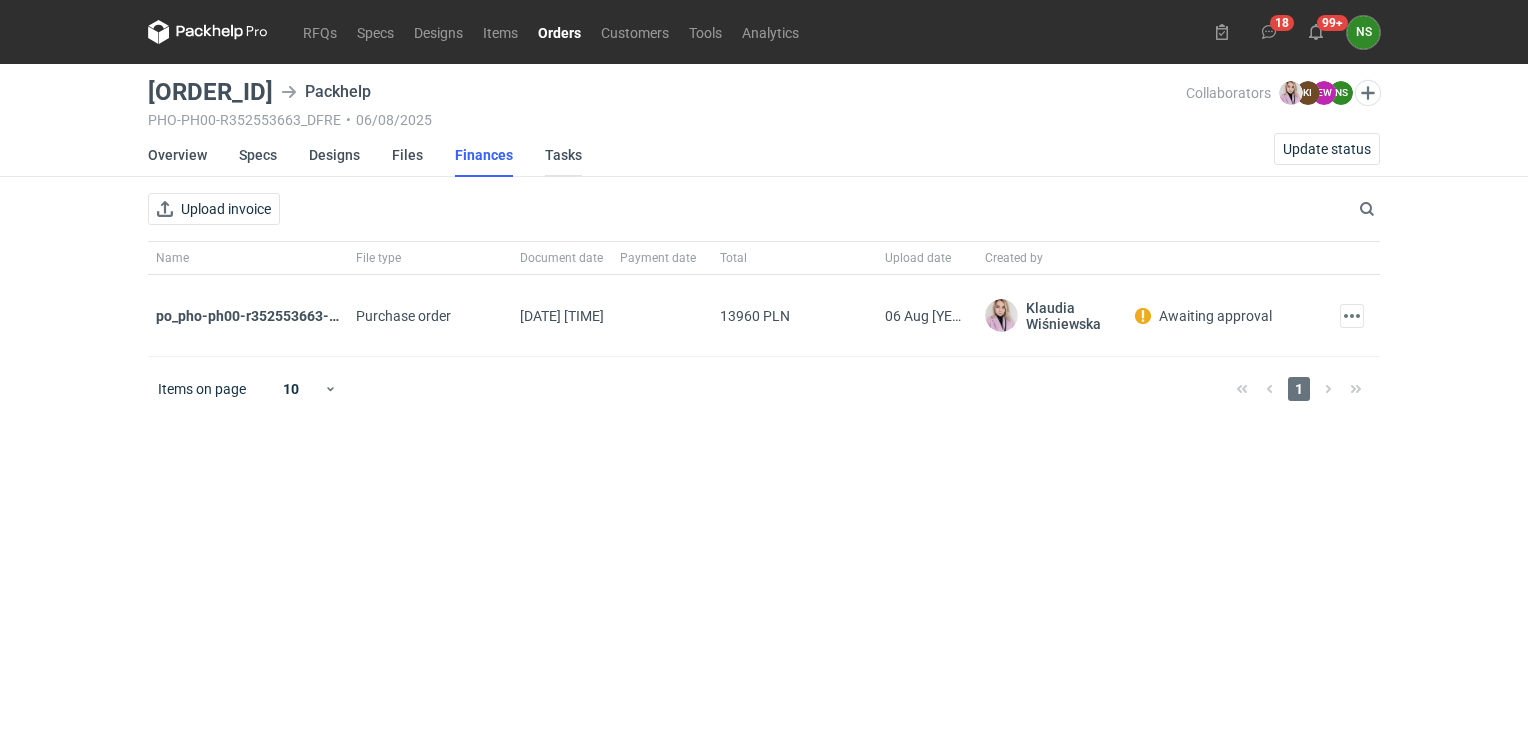 click on "Tasks" at bounding box center (563, 155) 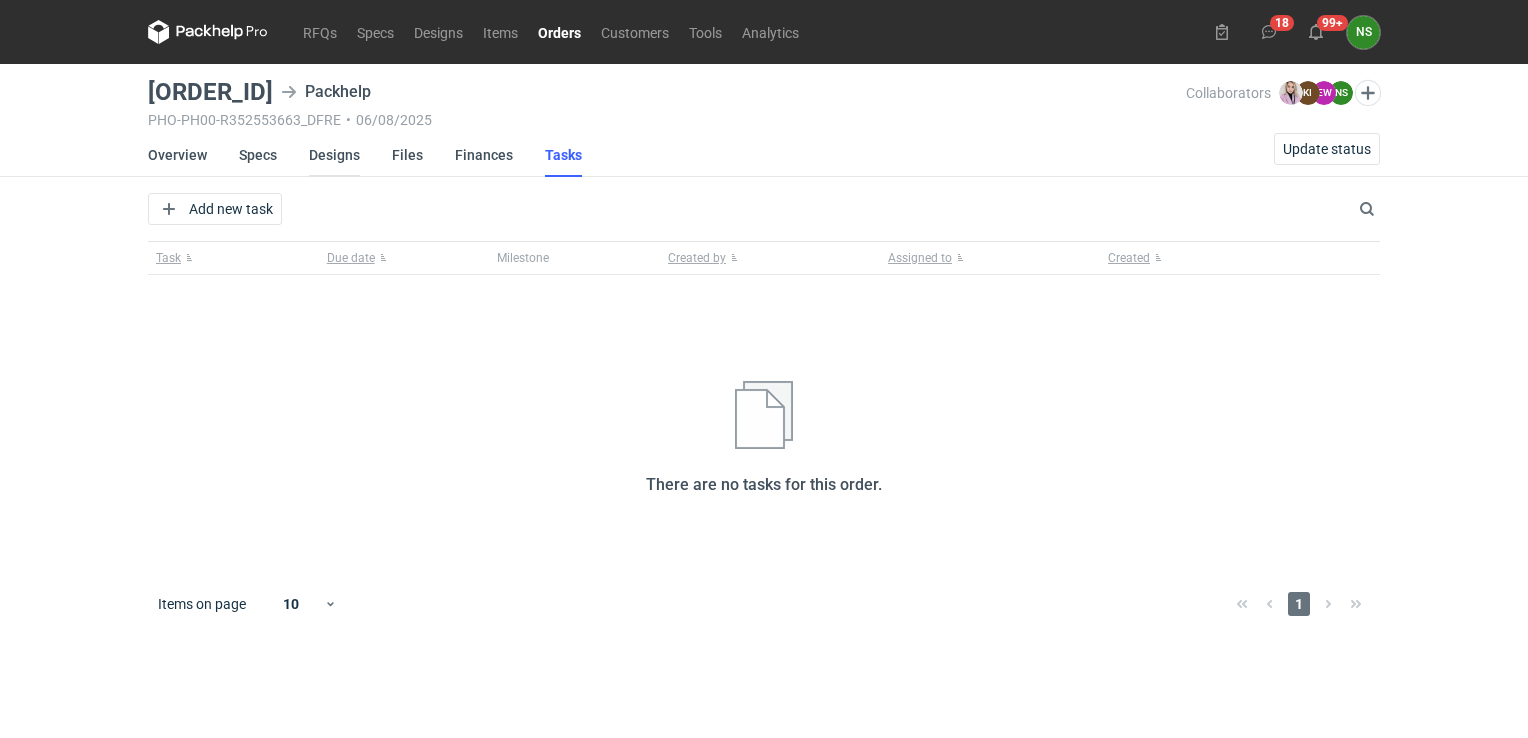click on "Designs" at bounding box center [334, 155] 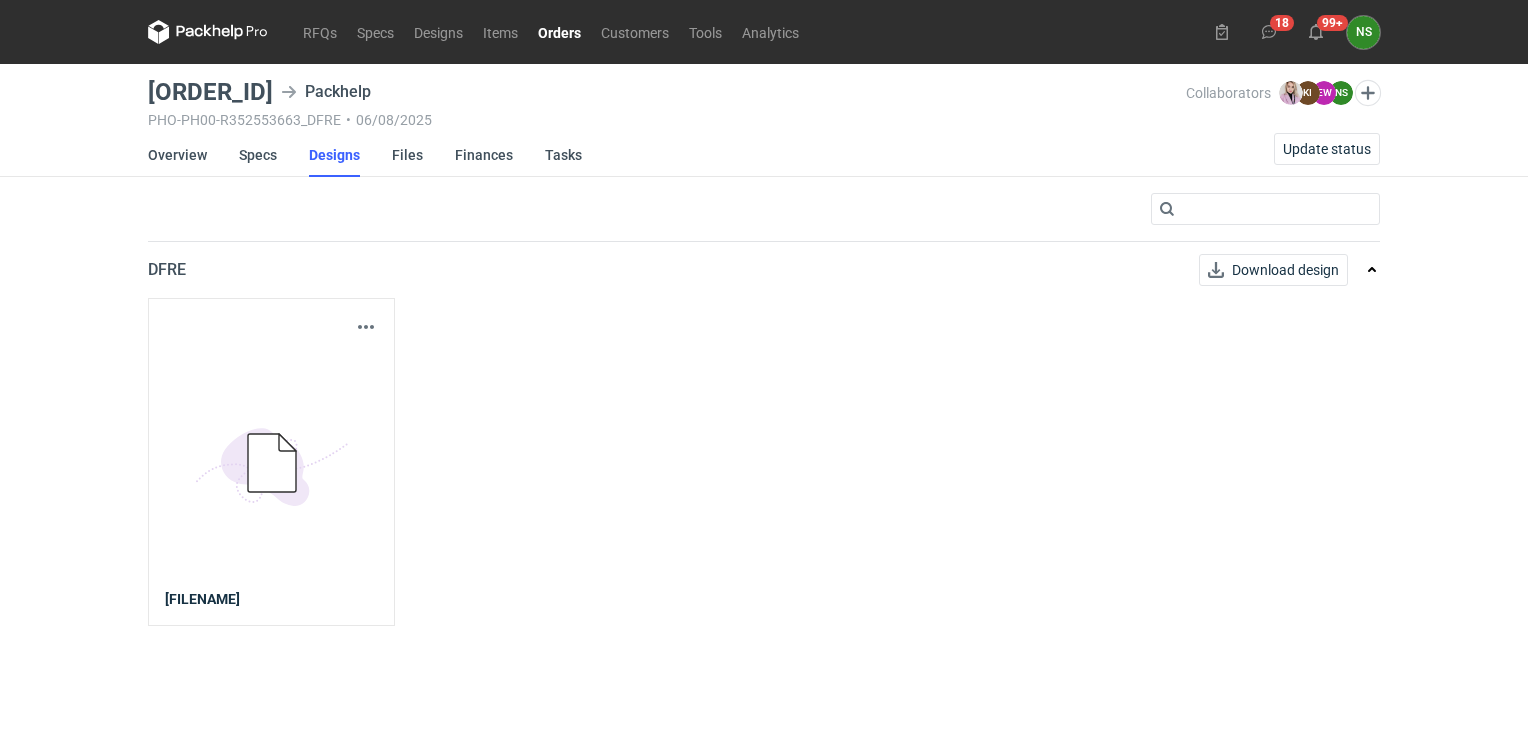 click 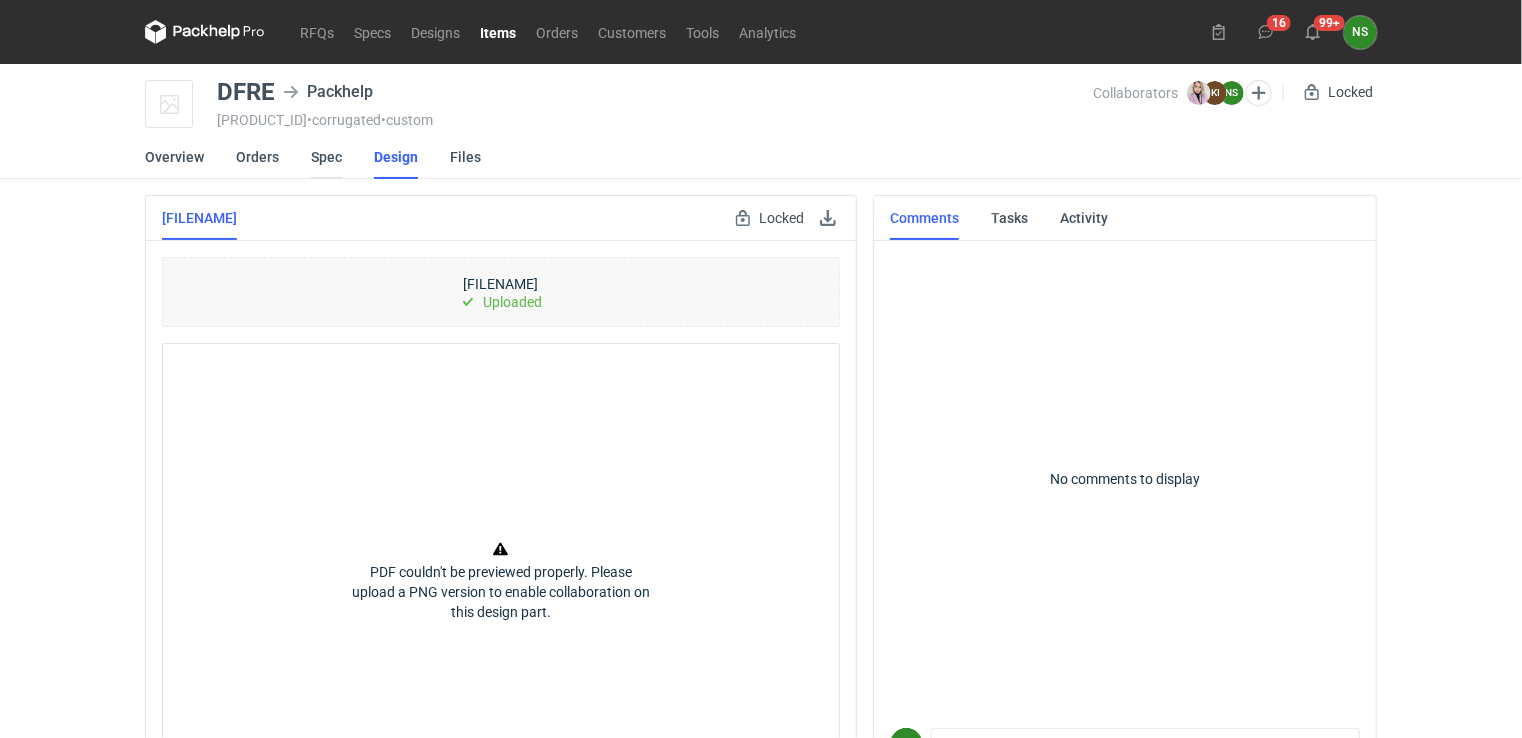 click on "Spec" at bounding box center (326, 157) 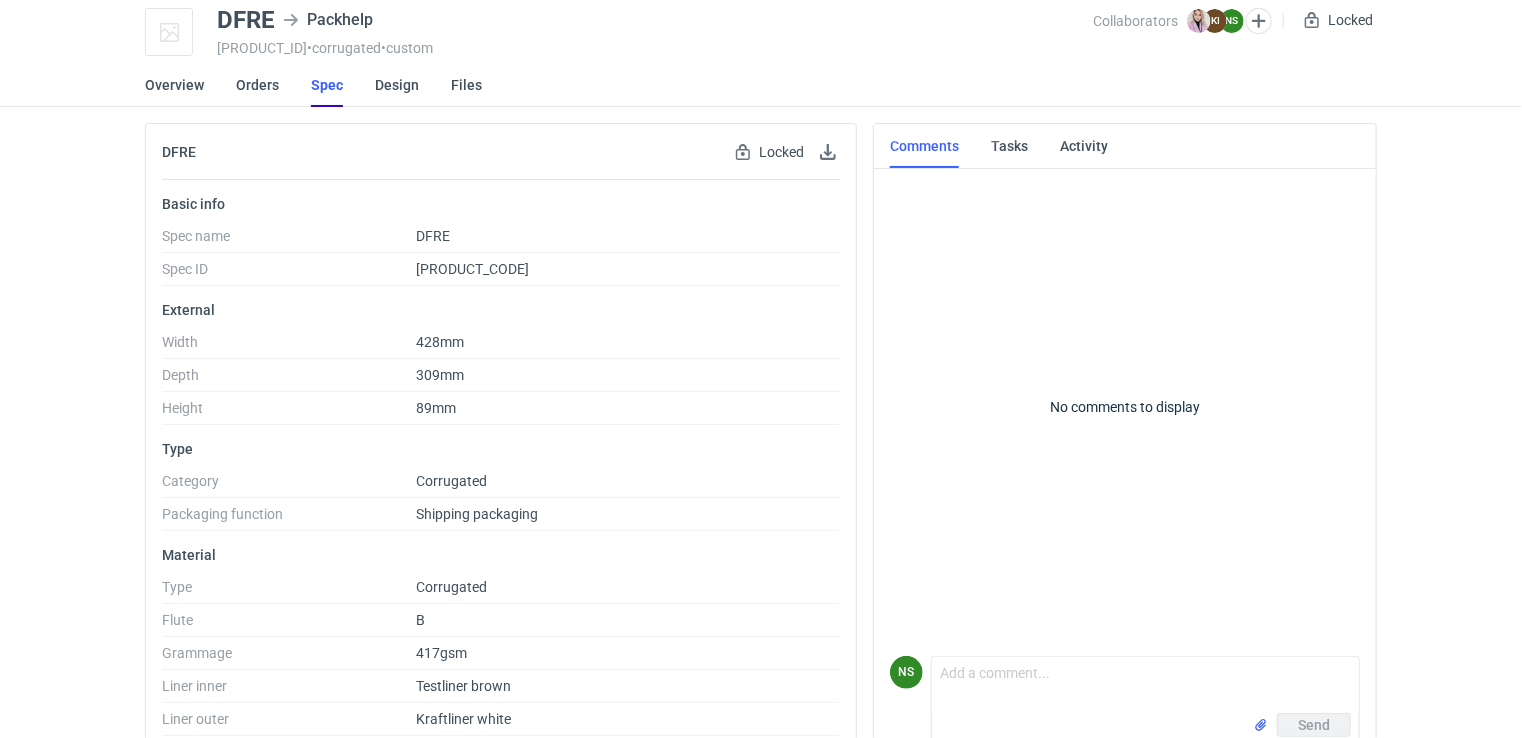 scroll, scrollTop: 0, scrollLeft: 0, axis: both 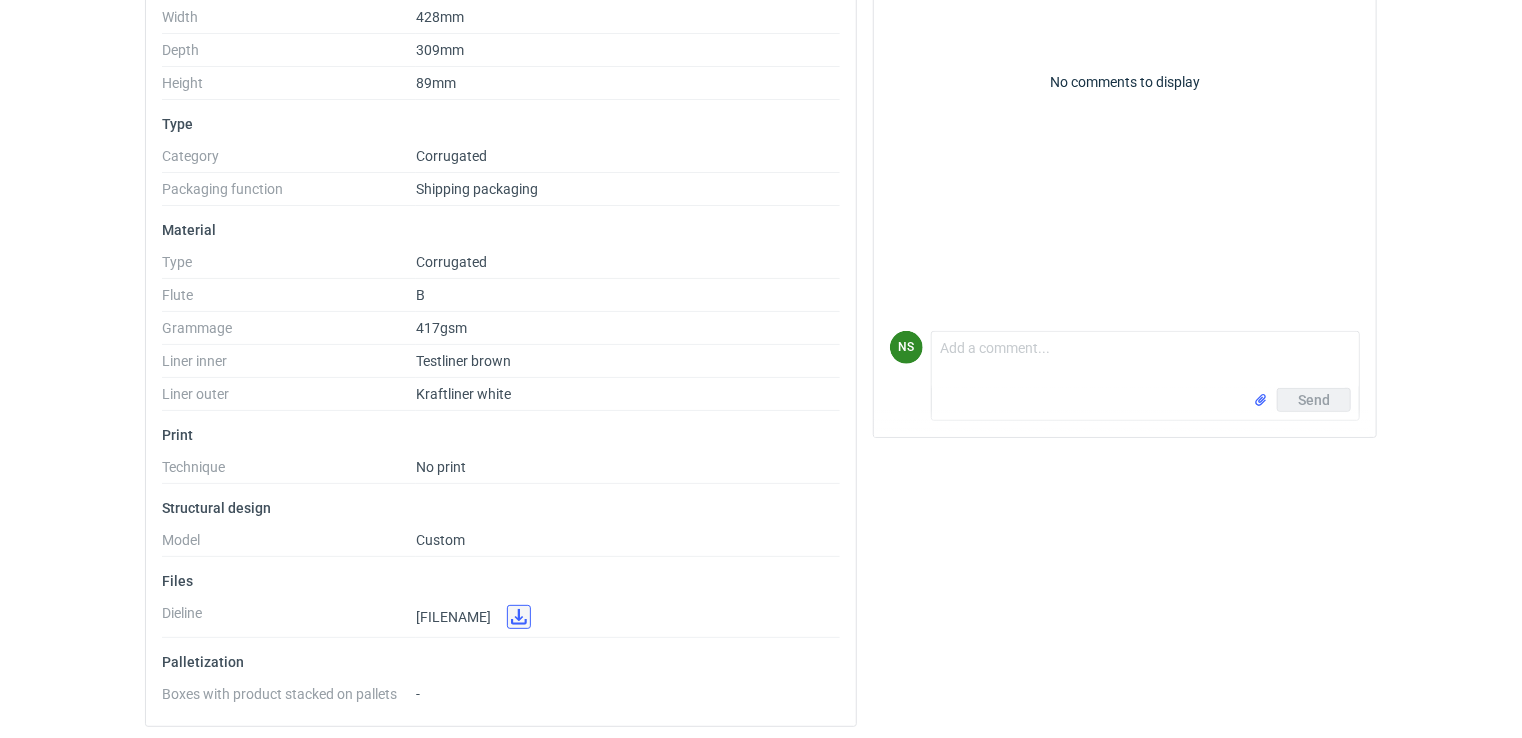 click at bounding box center (519, 617) 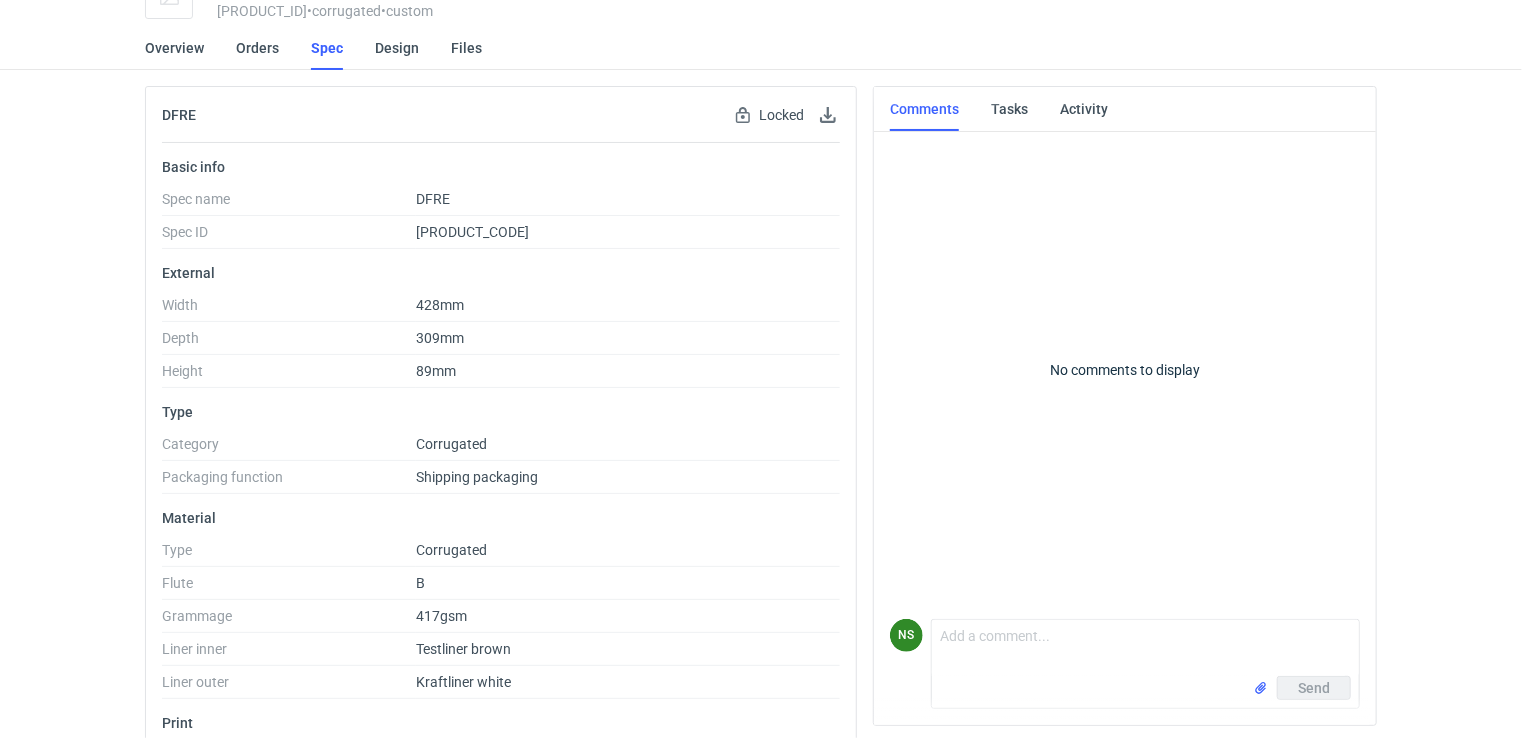 scroll, scrollTop: 0, scrollLeft: 0, axis: both 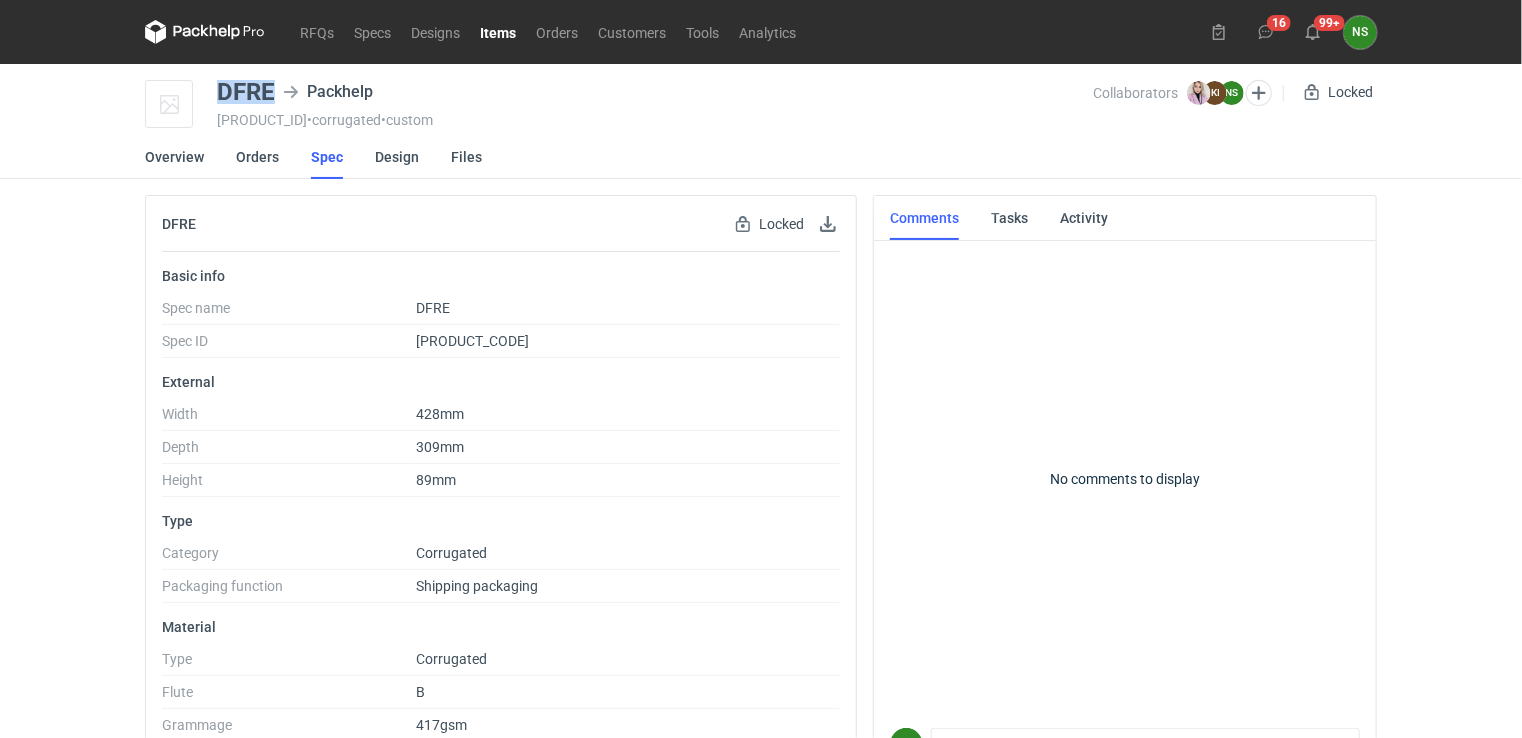 drag, startPoint x: 273, startPoint y: 91, endPoint x: 216, endPoint y: 85, distance: 57.31492 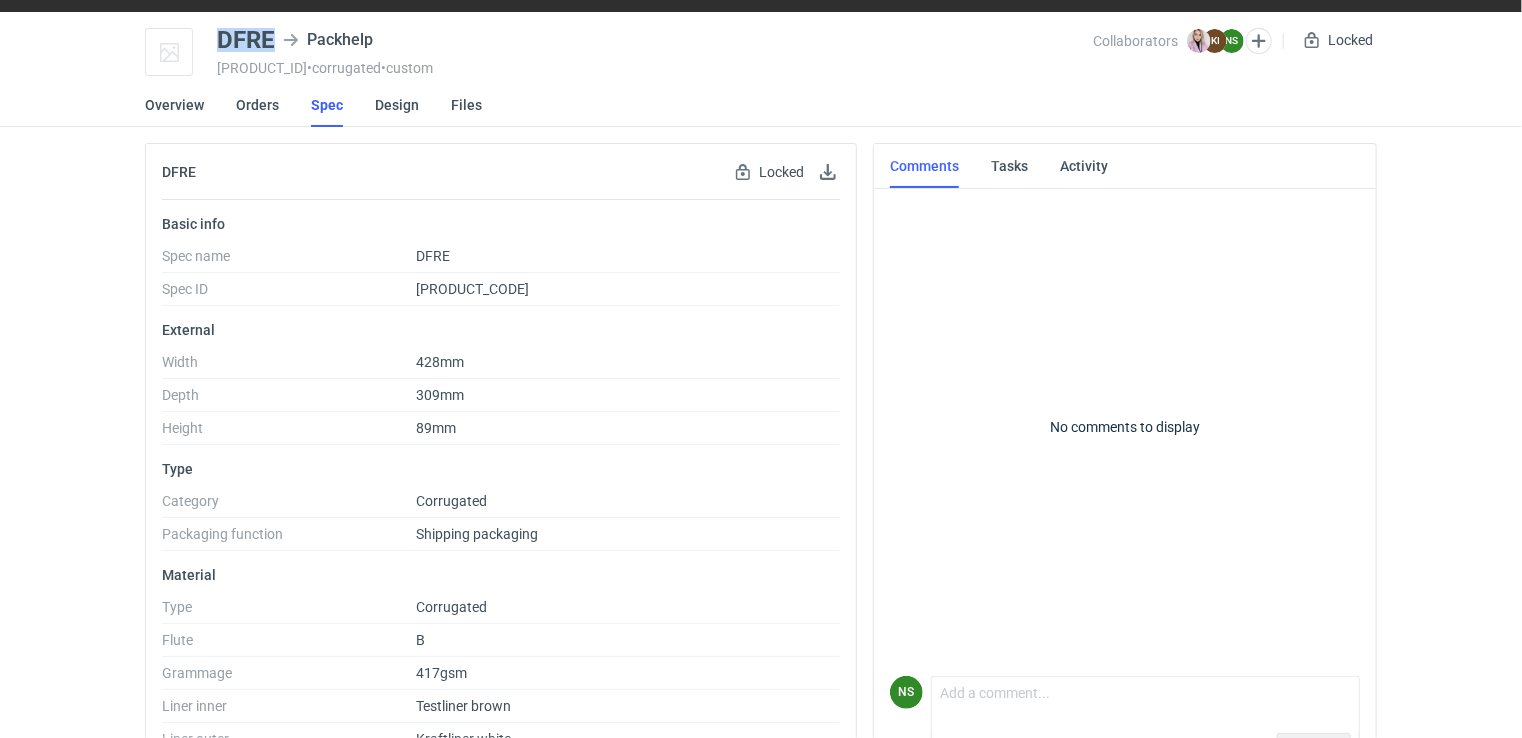 scroll, scrollTop: 0, scrollLeft: 0, axis: both 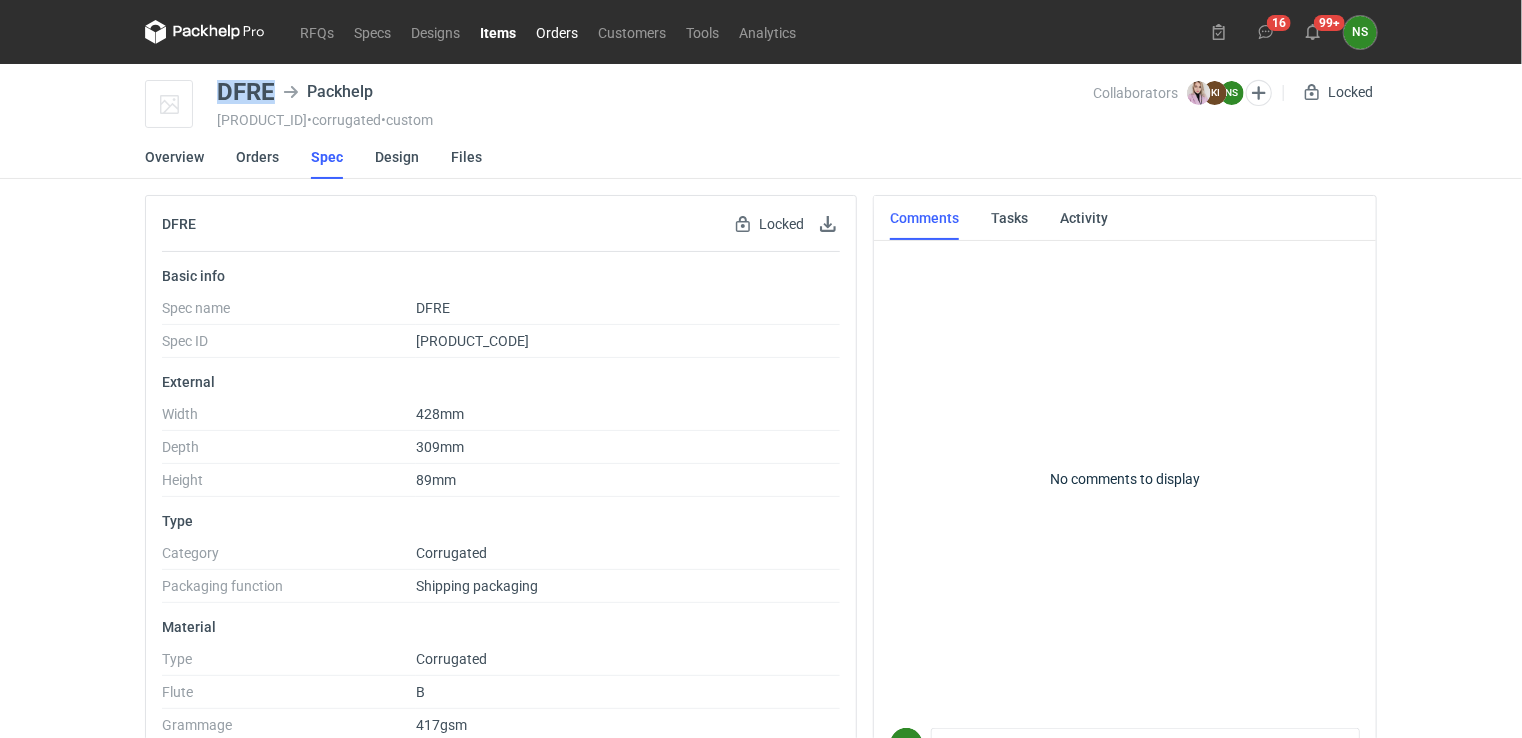 click on "Orders" at bounding box center (557, 32) 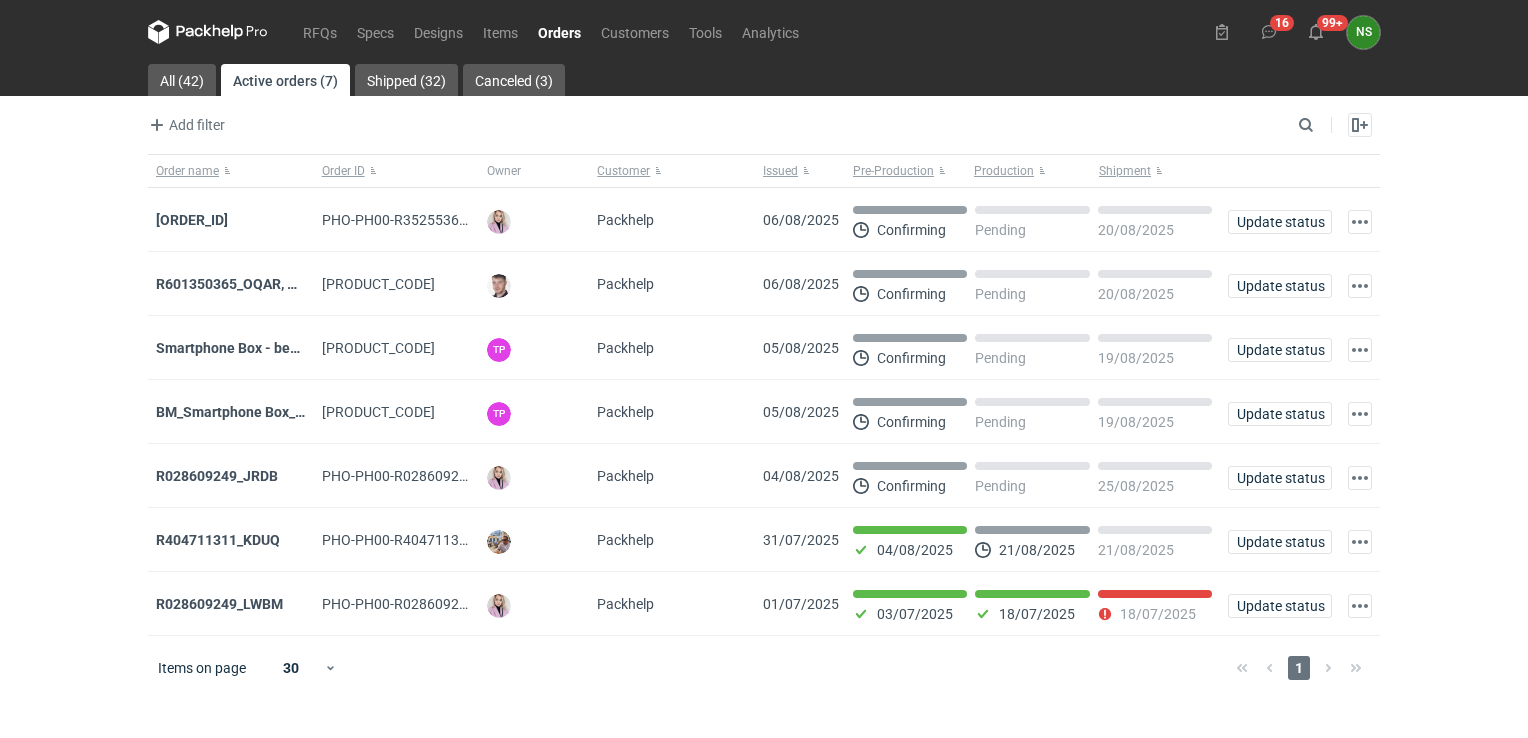 click on "[PRODUCT_CODE]" at bounding box center [192, 220] 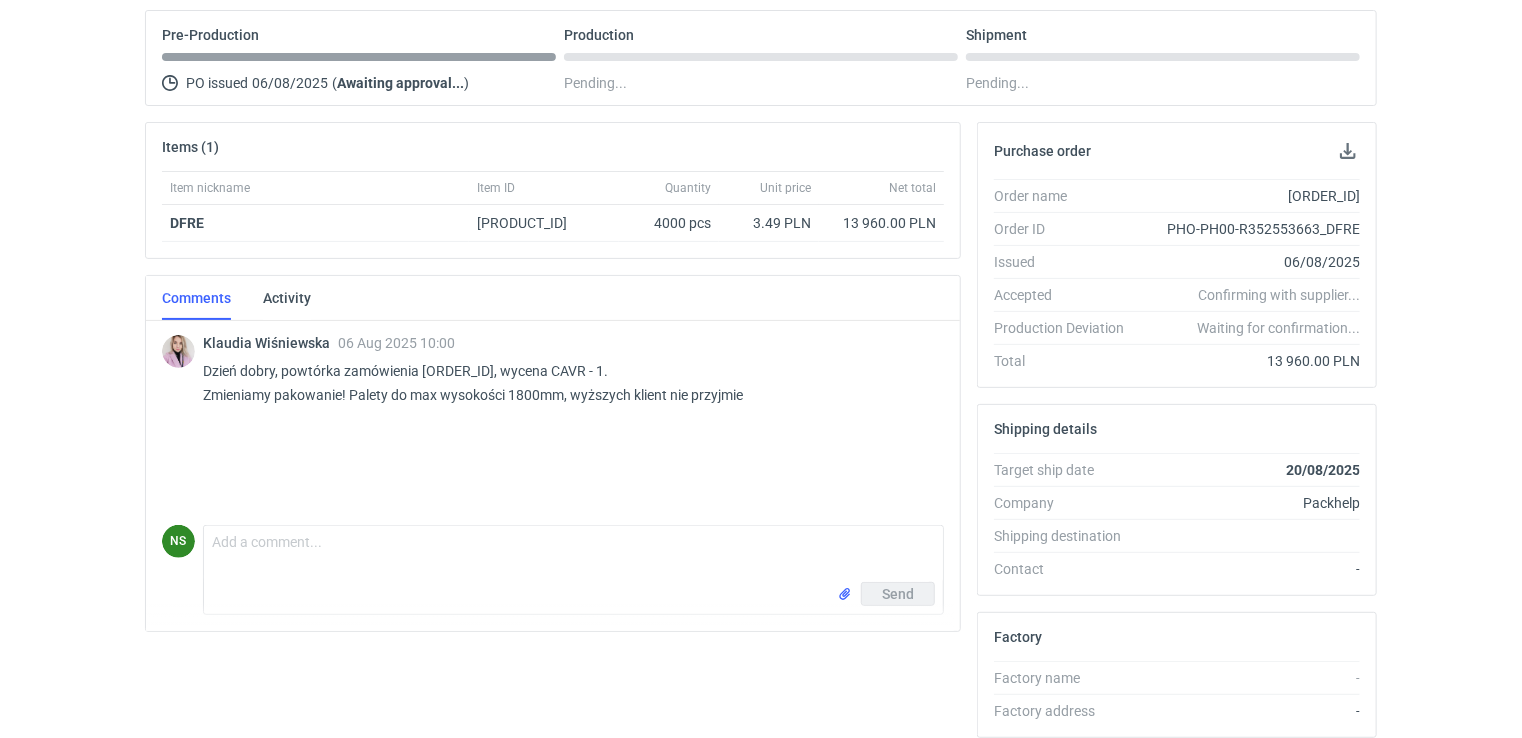 scroll, scrollTop: 0, scrollLeft: 0, axis: both 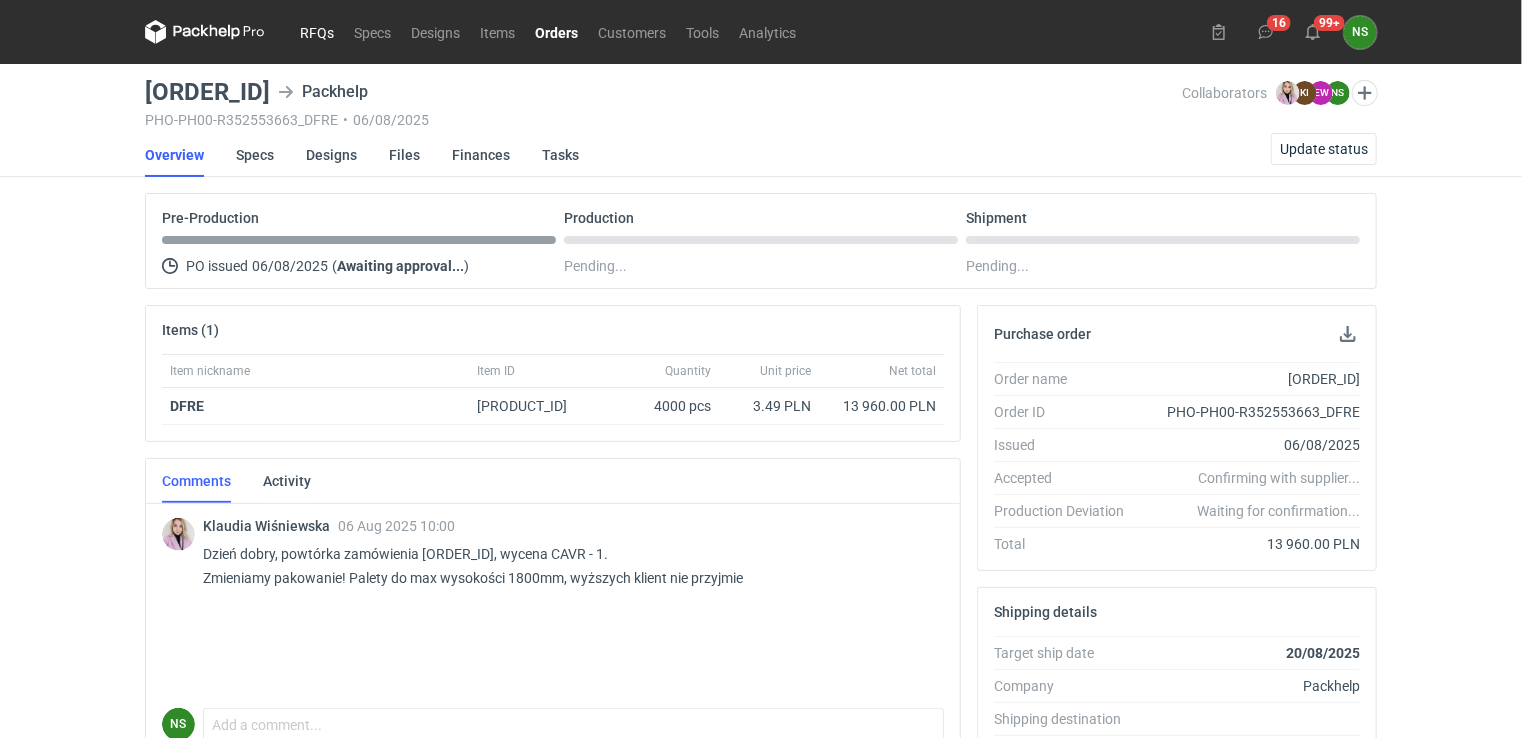click on "RFQs" at bounding box center (317, 32) 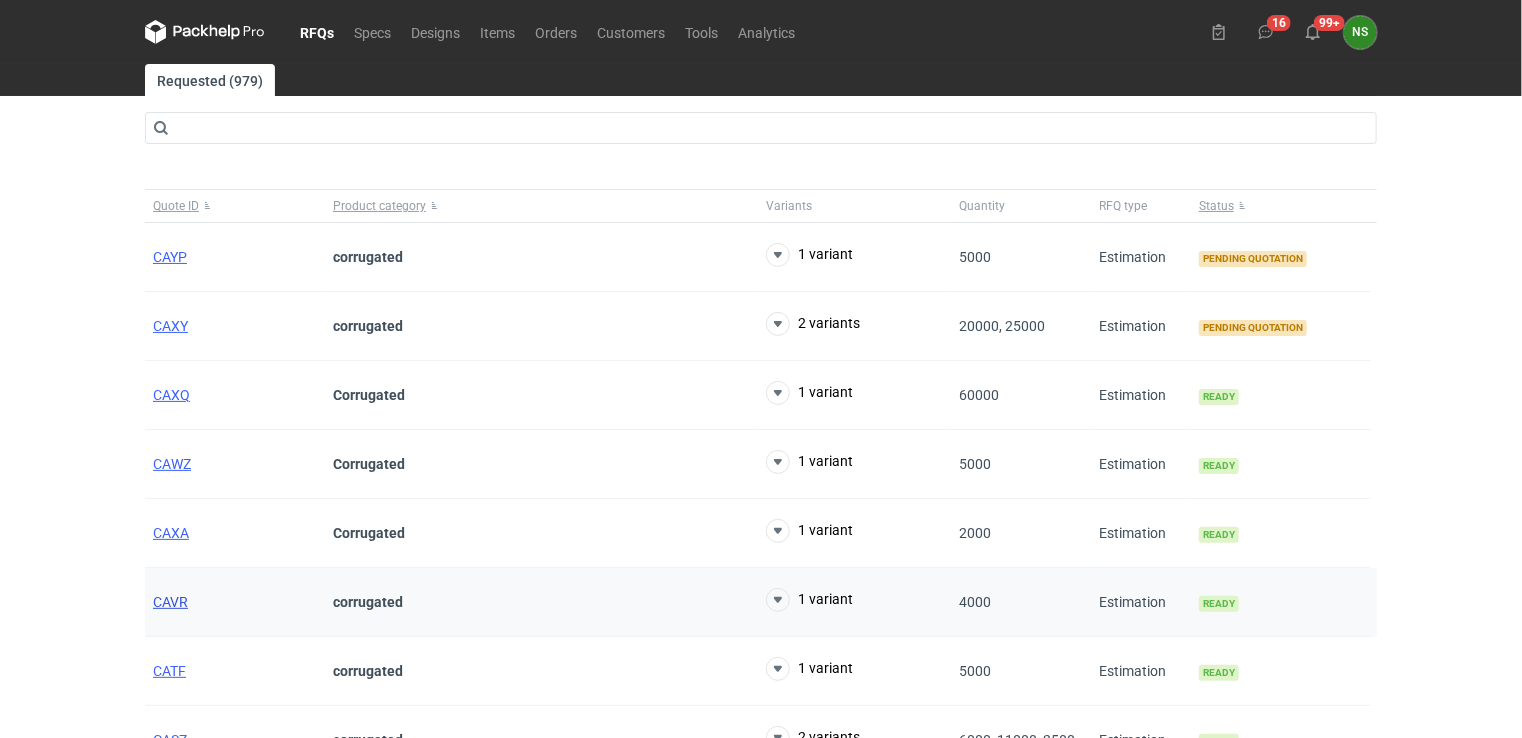 click on "CAVR" at bounding box center (170, 602) 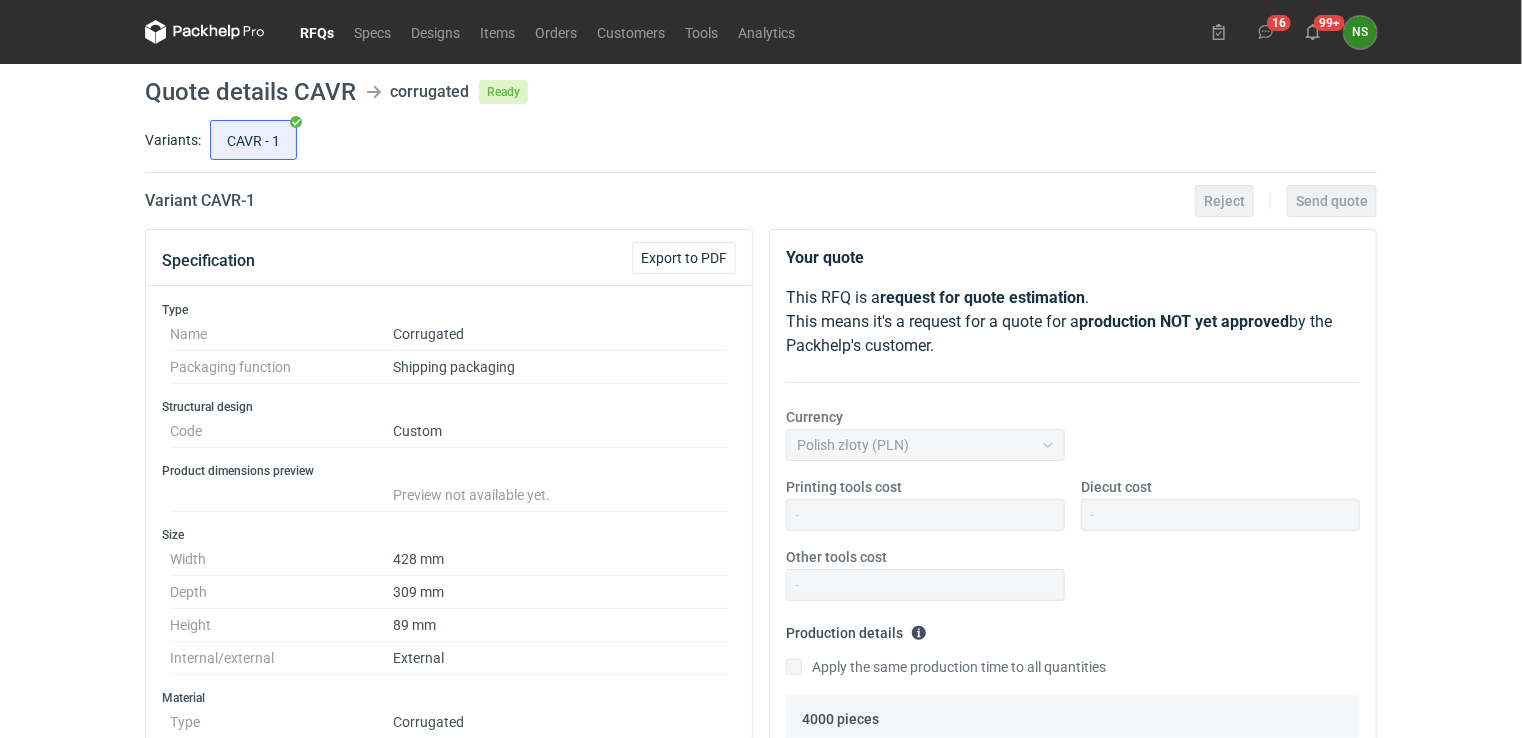 scroll, scrollTop: 104, scrollLeft: 0, axis: vertical 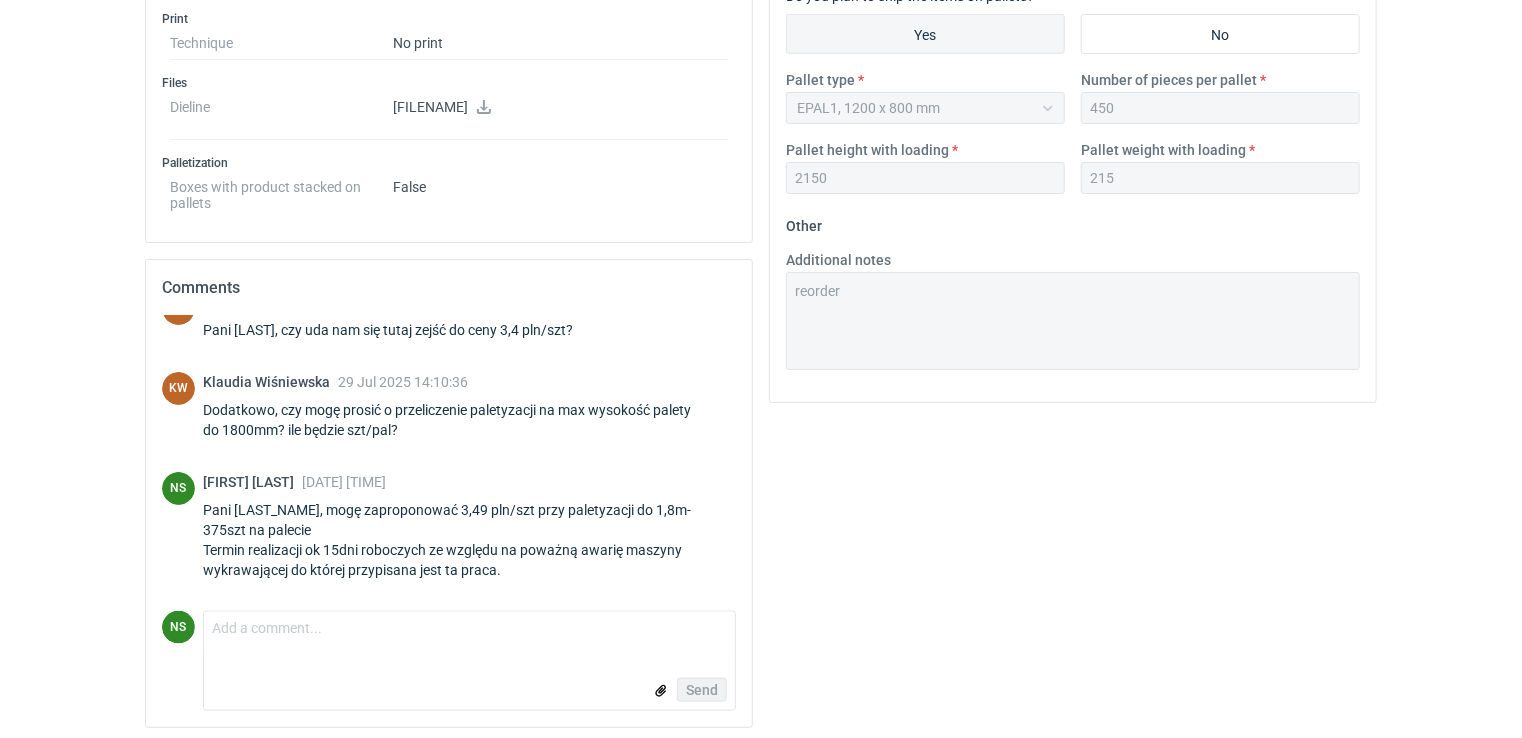 click on "Your quote This RFQ is a  request for quote estimation .   This means it's a request for a quote for a  production NOT yet approved  by the Packhelp's customer. Currency Polish złoty (PLN) Printing tools cost Diecut cost Other tools cost Production details Please provide the expected time of production in working days.   The production is expected to start after your final approval of the production files Apply the same production time to all quantities 4000 pieces Your total cost 14800 PLN Your price per unit 3.7 PLN Your production time 10 working days Shipment details Do you plan to ship the items on pallets? Yes No Pallet type EPAL1, 1200 x 800 mm Number of pieces per pallet 450 Pallet height with loading 2150 Pallet weight with loading 215 Other Additional notes reorder" at bounding box center [1073, 49] 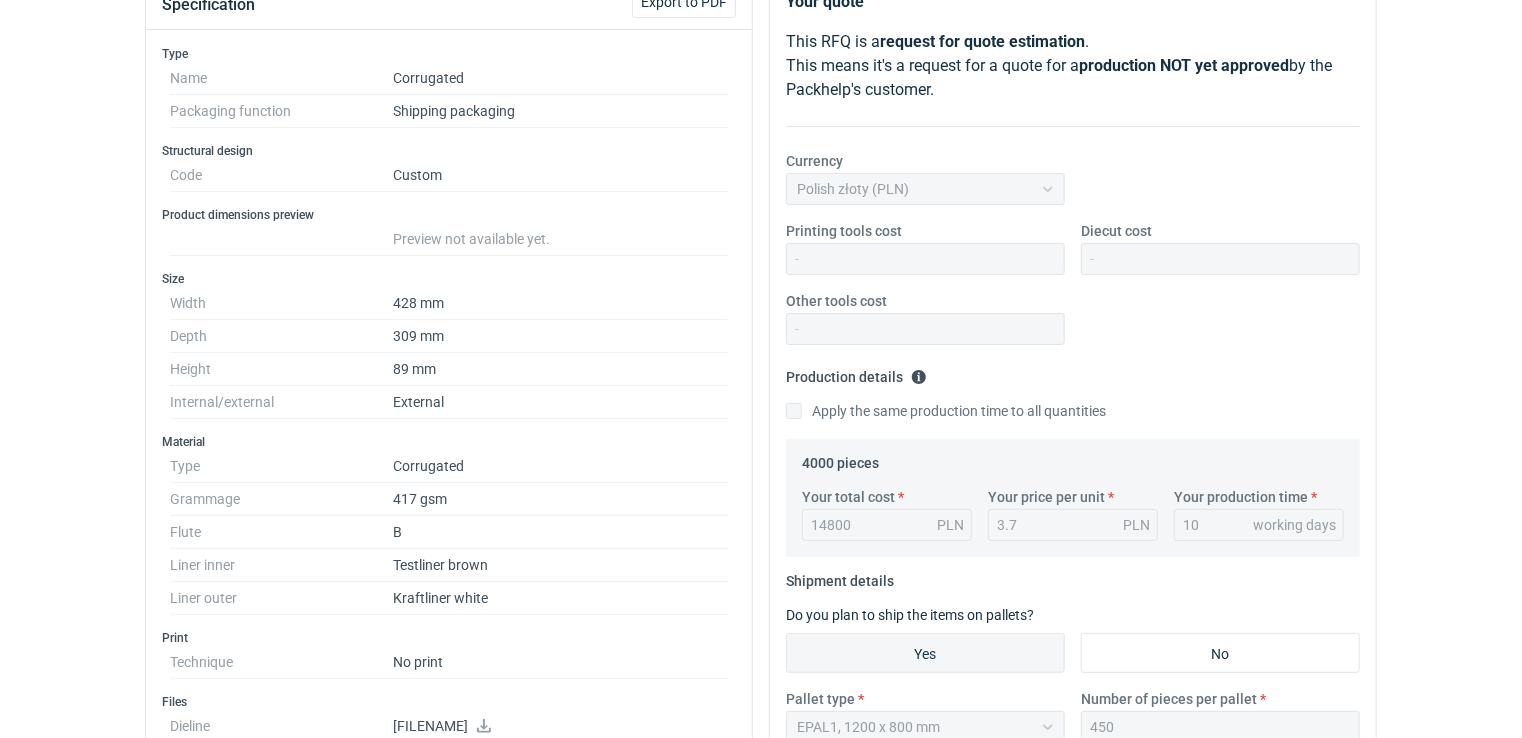 scroll, scrollTop: 50, scrollLeft: 0, axis: vertical 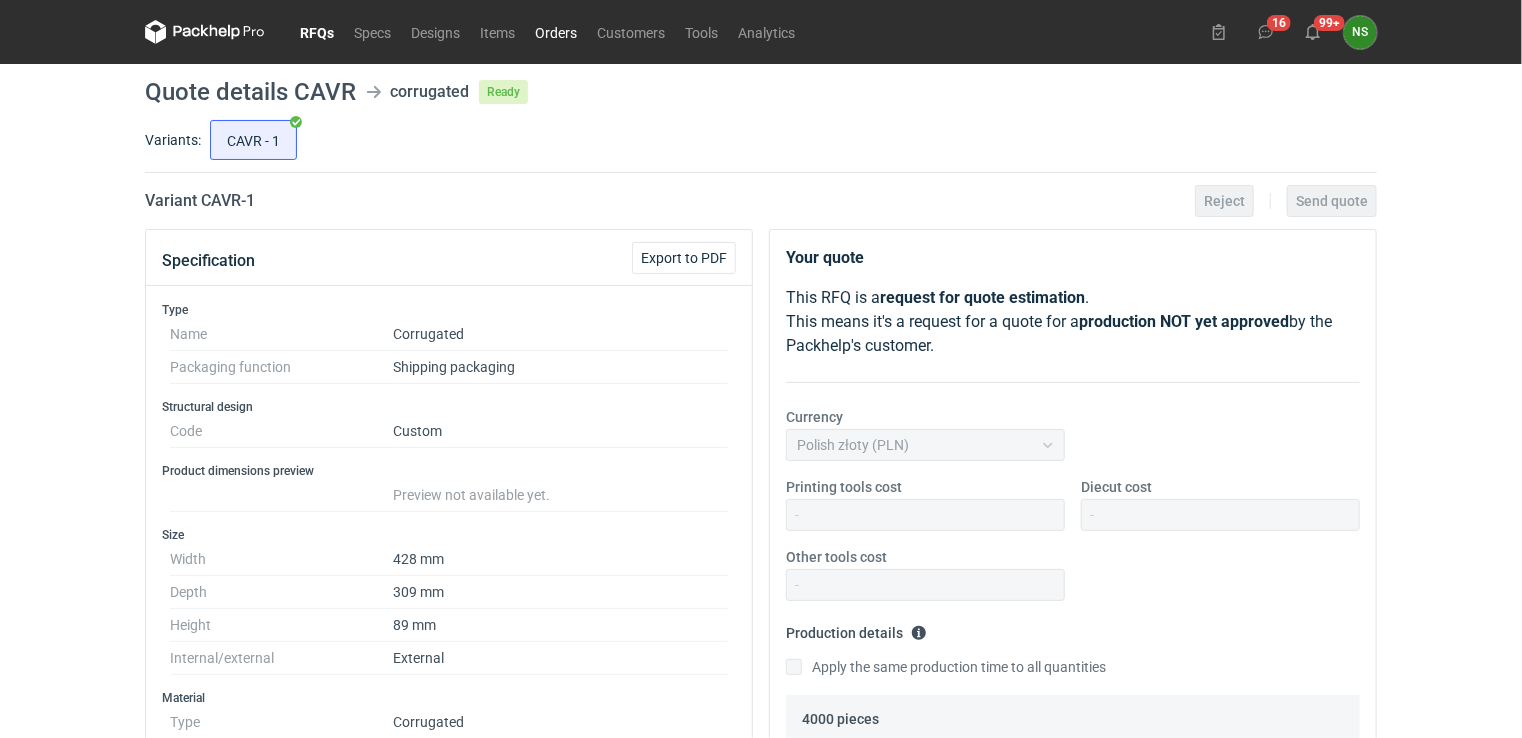 click on "Orders" at bounding box center [556, 32] 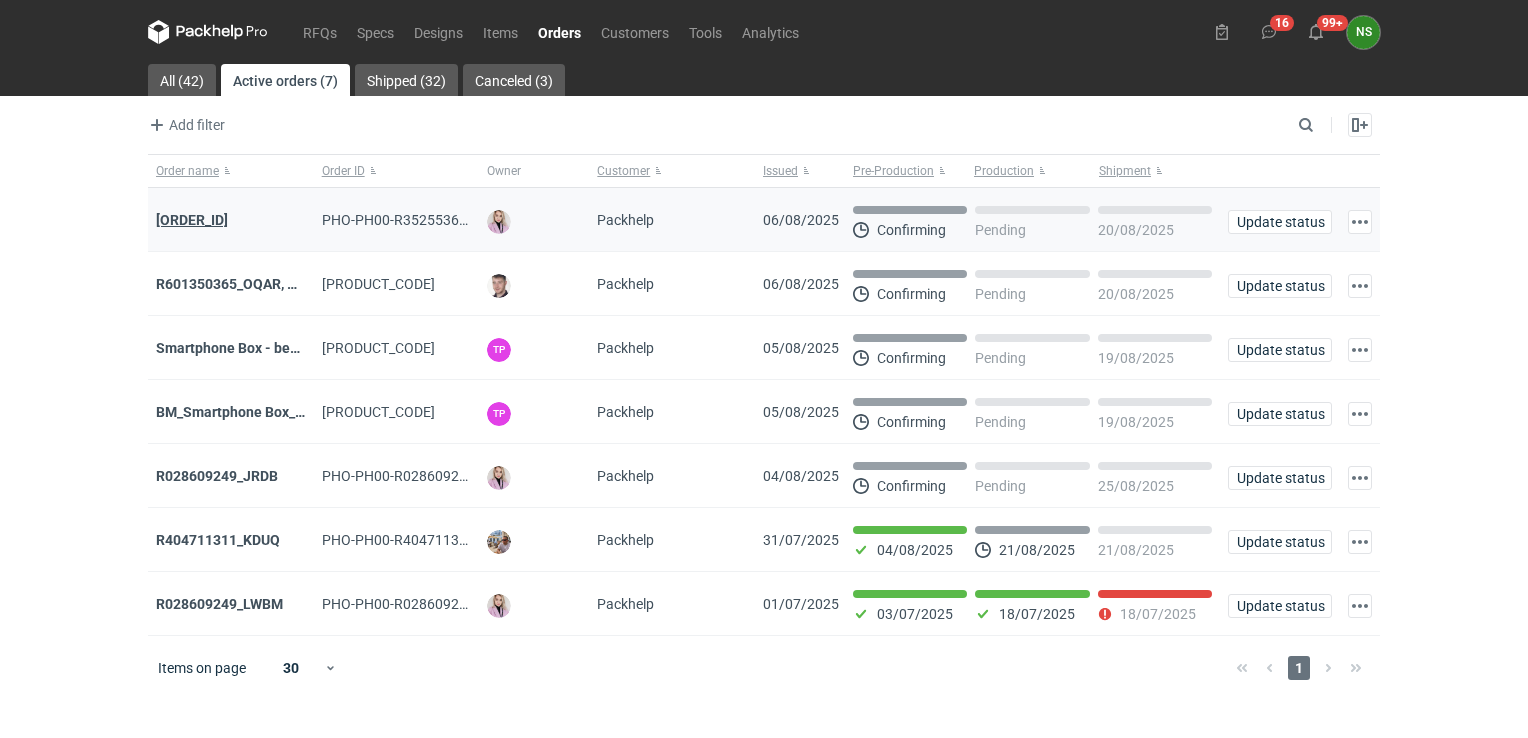 click on "[PRODUCT_CODE]" at bounding box center (192, 220) 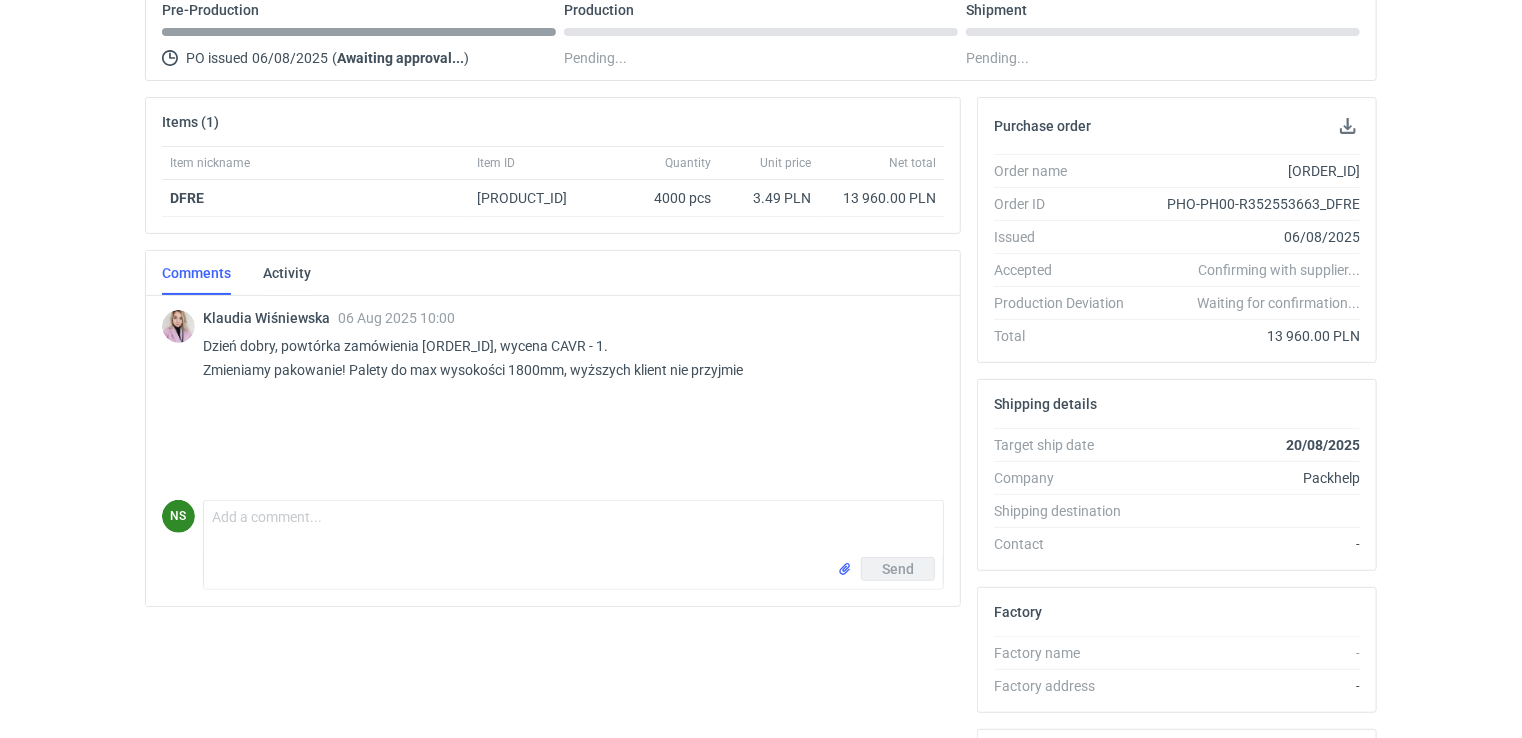 scroll, scrollTop: 304, scrollLeft: 0, axis: vertical 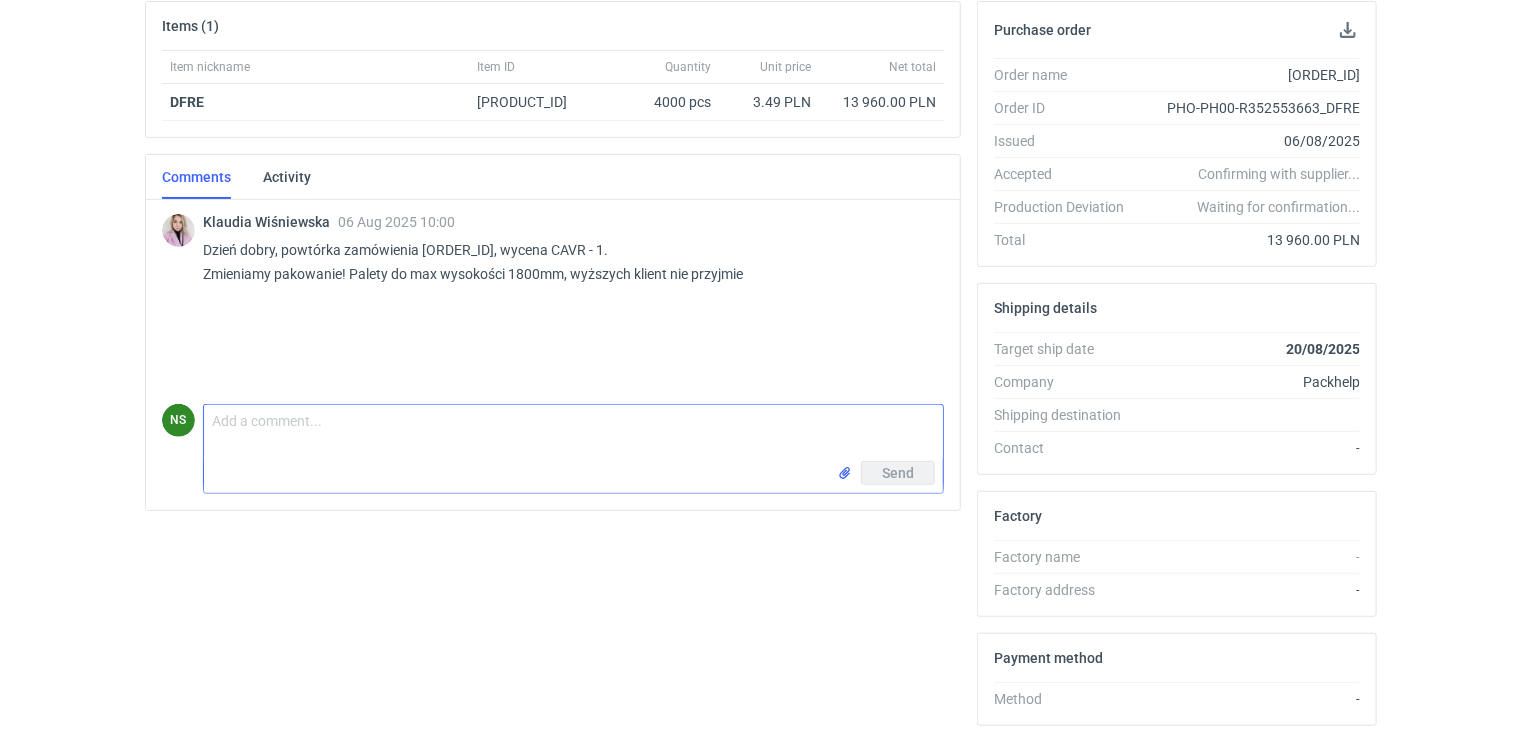 click on "Comment message" at bounding box center [573, 433] 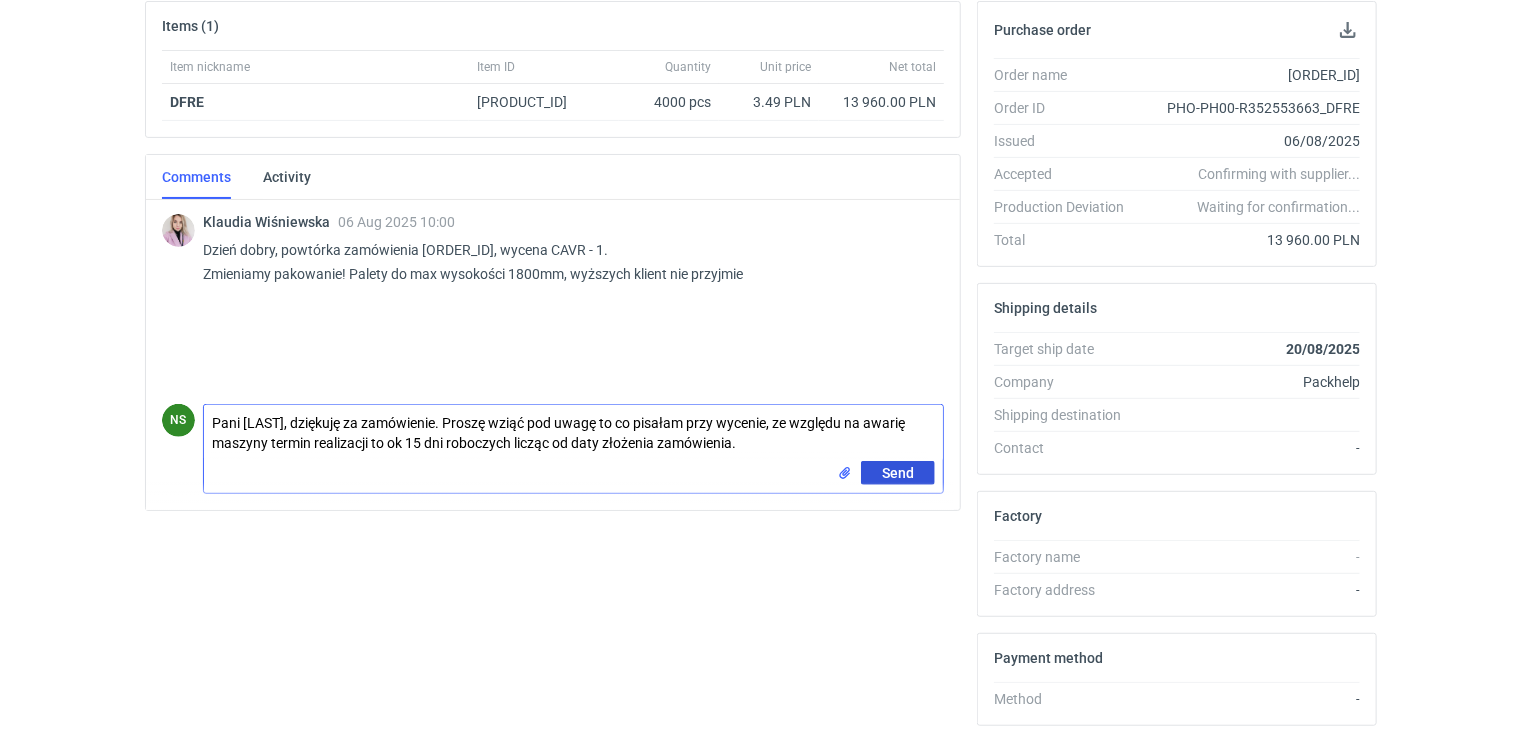 type on "Pani Klaudio, dziękuję za zamówienie. Proszę wziąć pod uwagę to co pisałam przy wycenie, ze względu na awarię maszyny termin realizacji to ok 15 dni roboczych licząc od daty złożenia zamówienia." 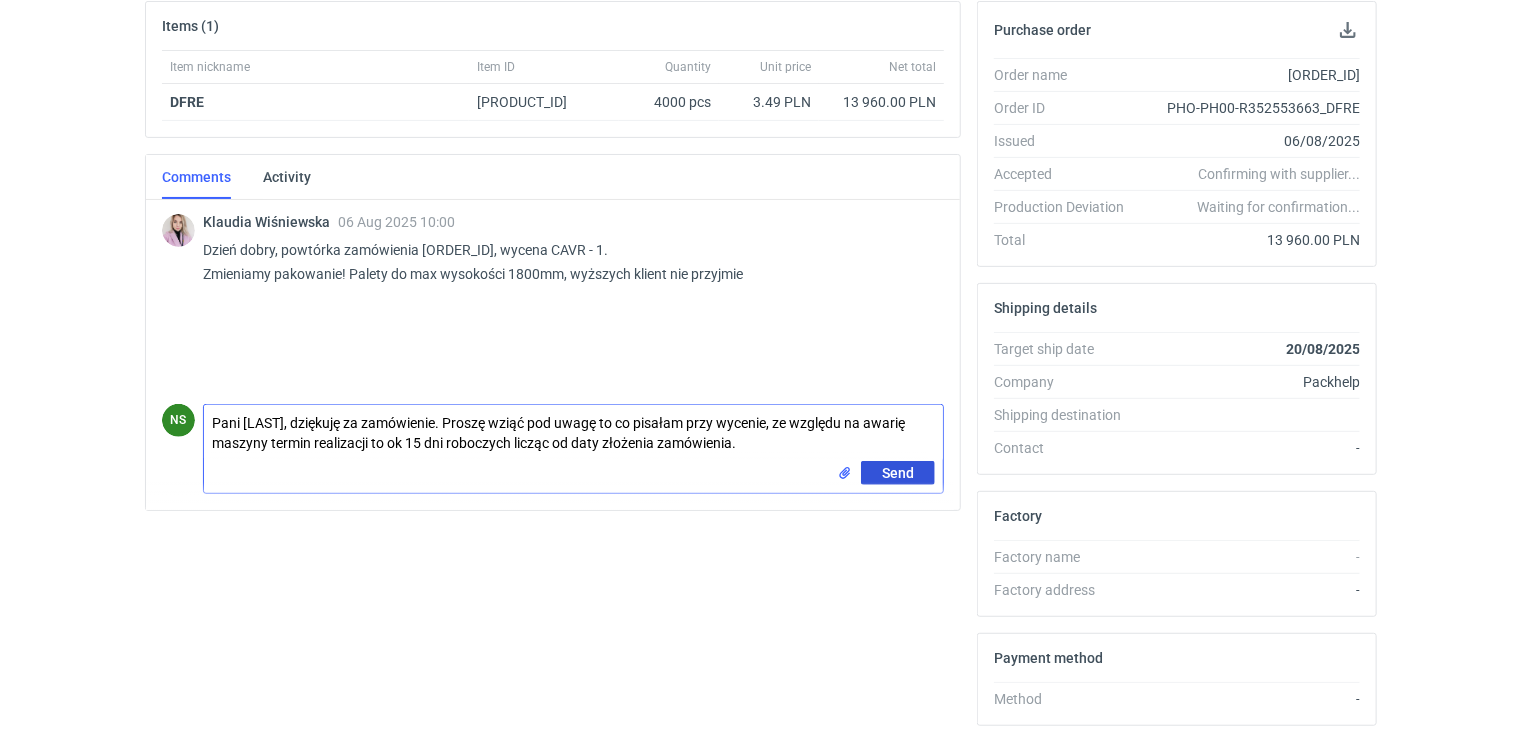 click on "Send" at bounding box center (898, 473) 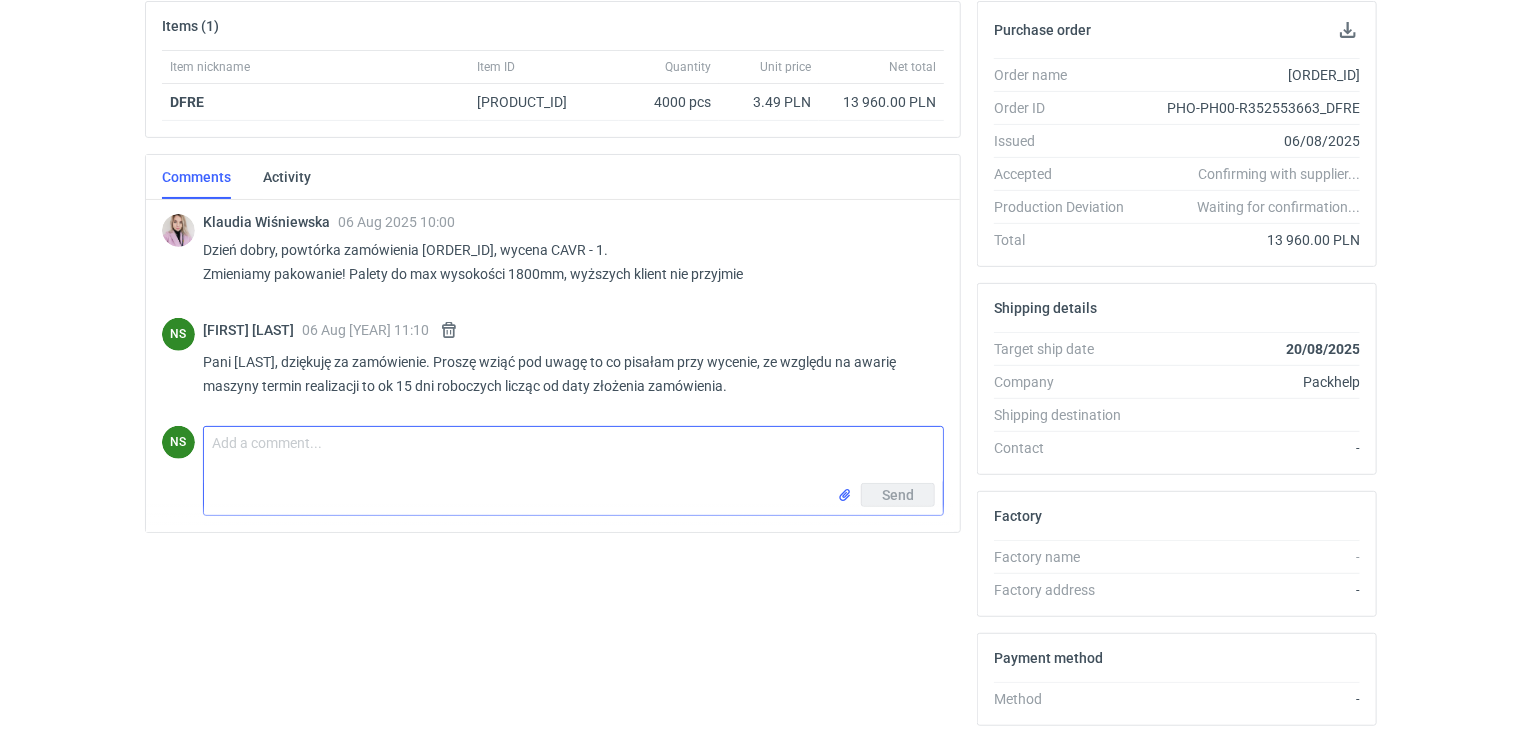 scroll, scrollTop: 0, scrollLeft: 0, axis: both 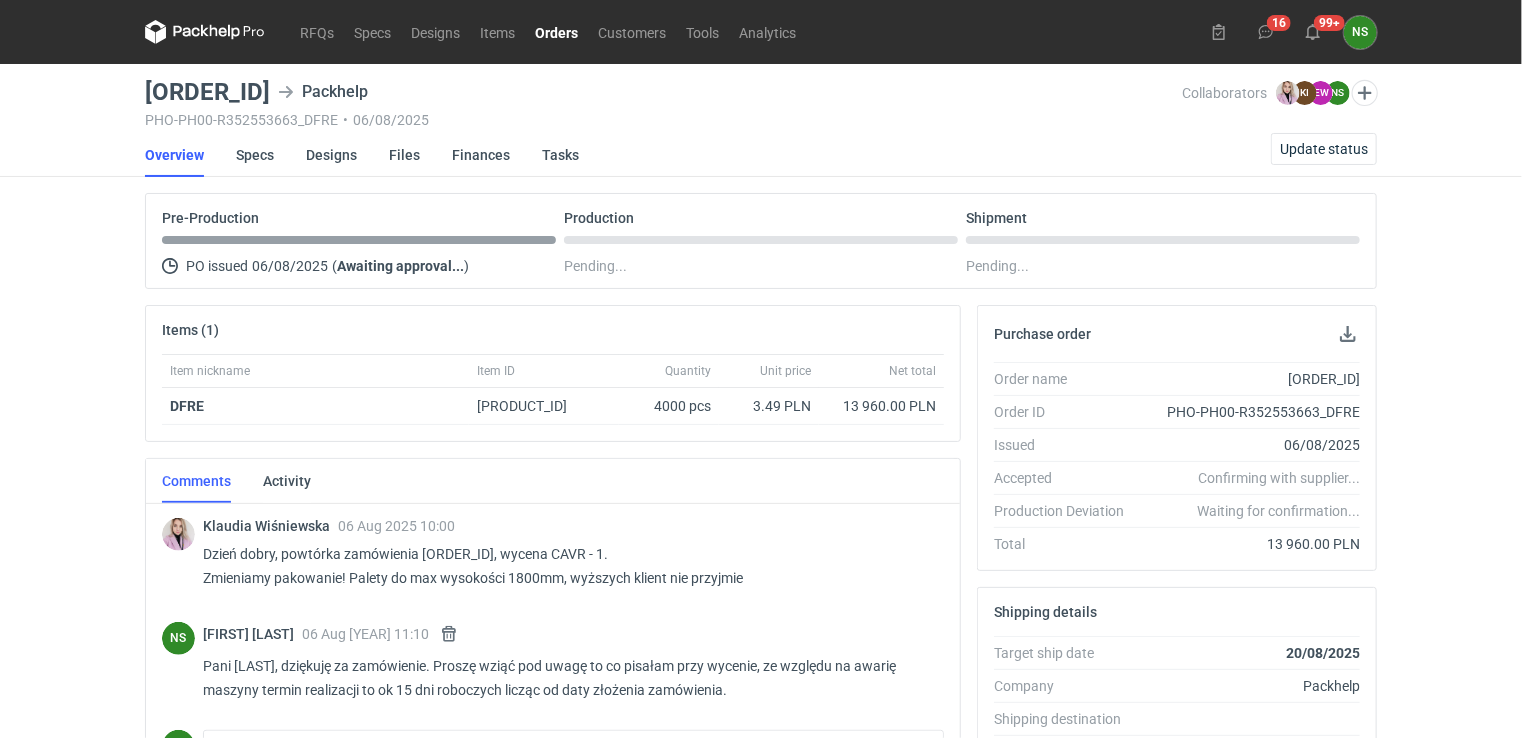click on "Orders" at bounding box center [556, 32] 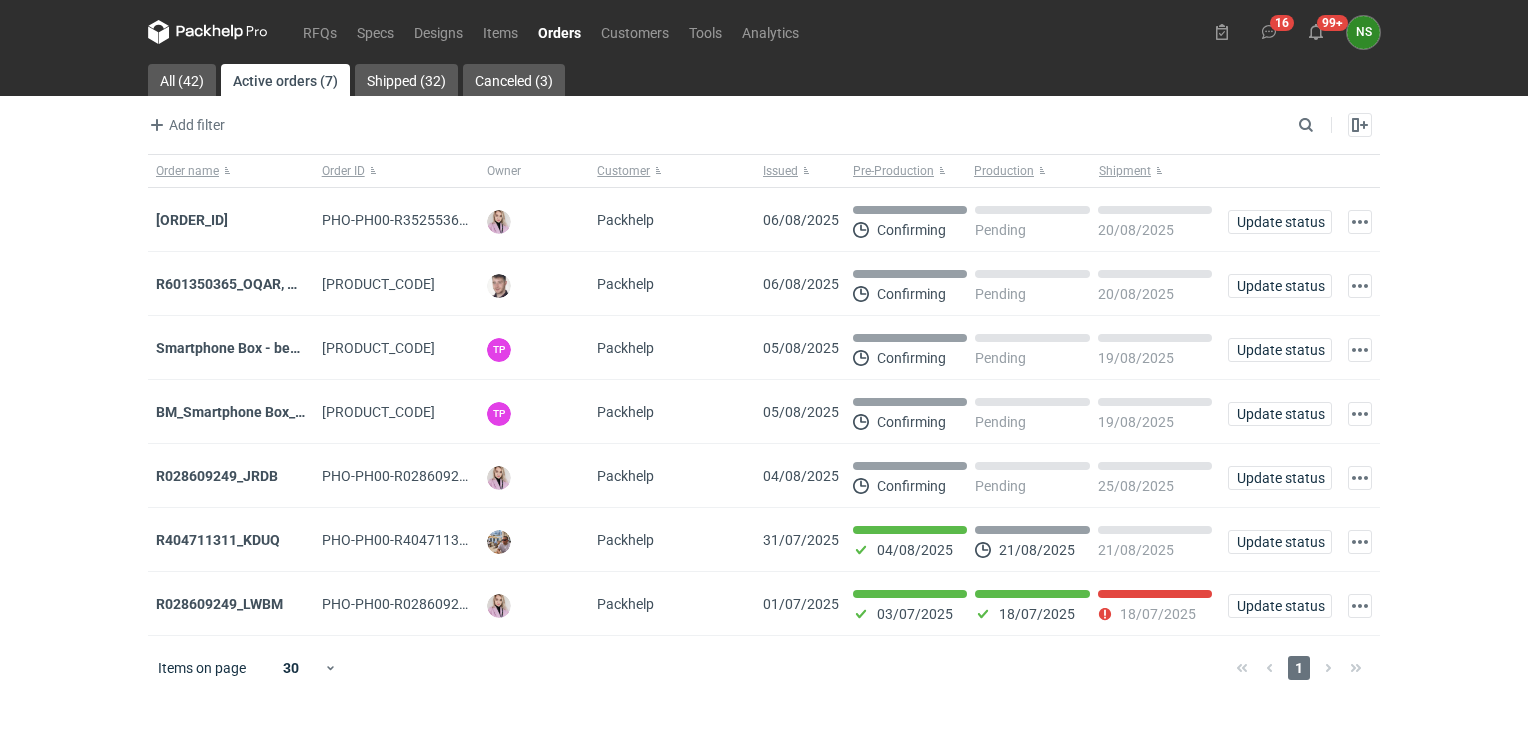 click on "[PRODUCT_CODE]" at bounding box center [241, 284] 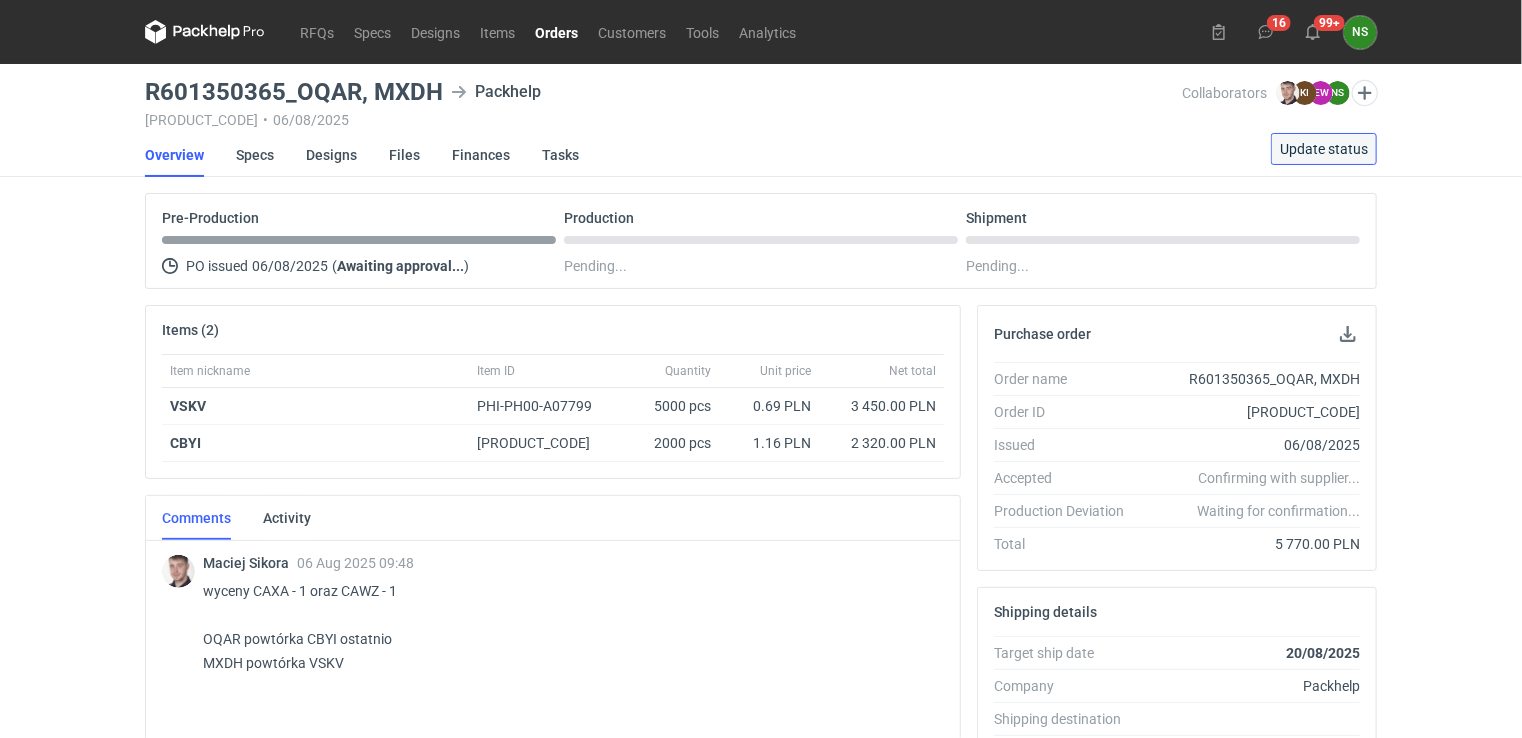 click on "Update status" at bounding box center [1324, 149] 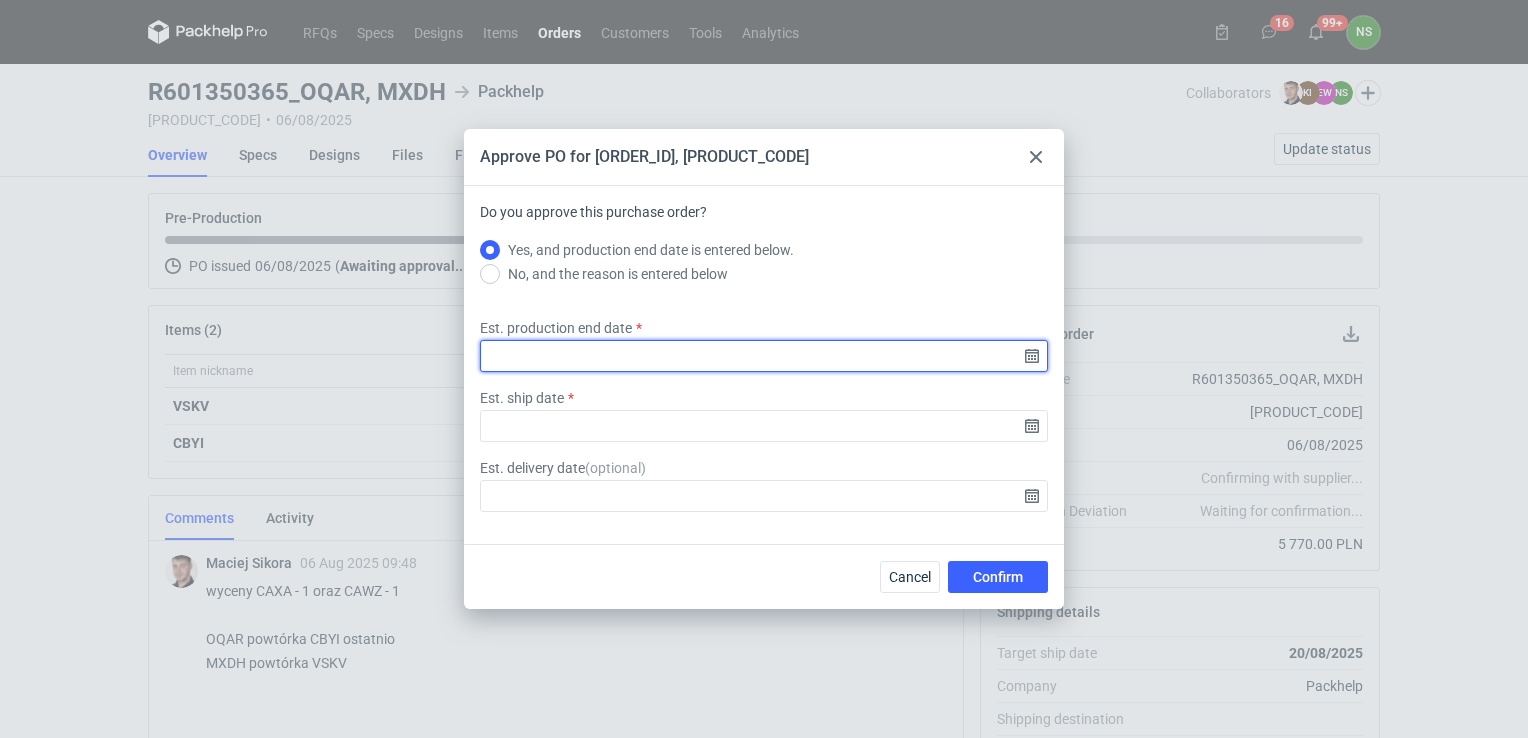 click on "Est. production end date" at bounding box center (764, 356) 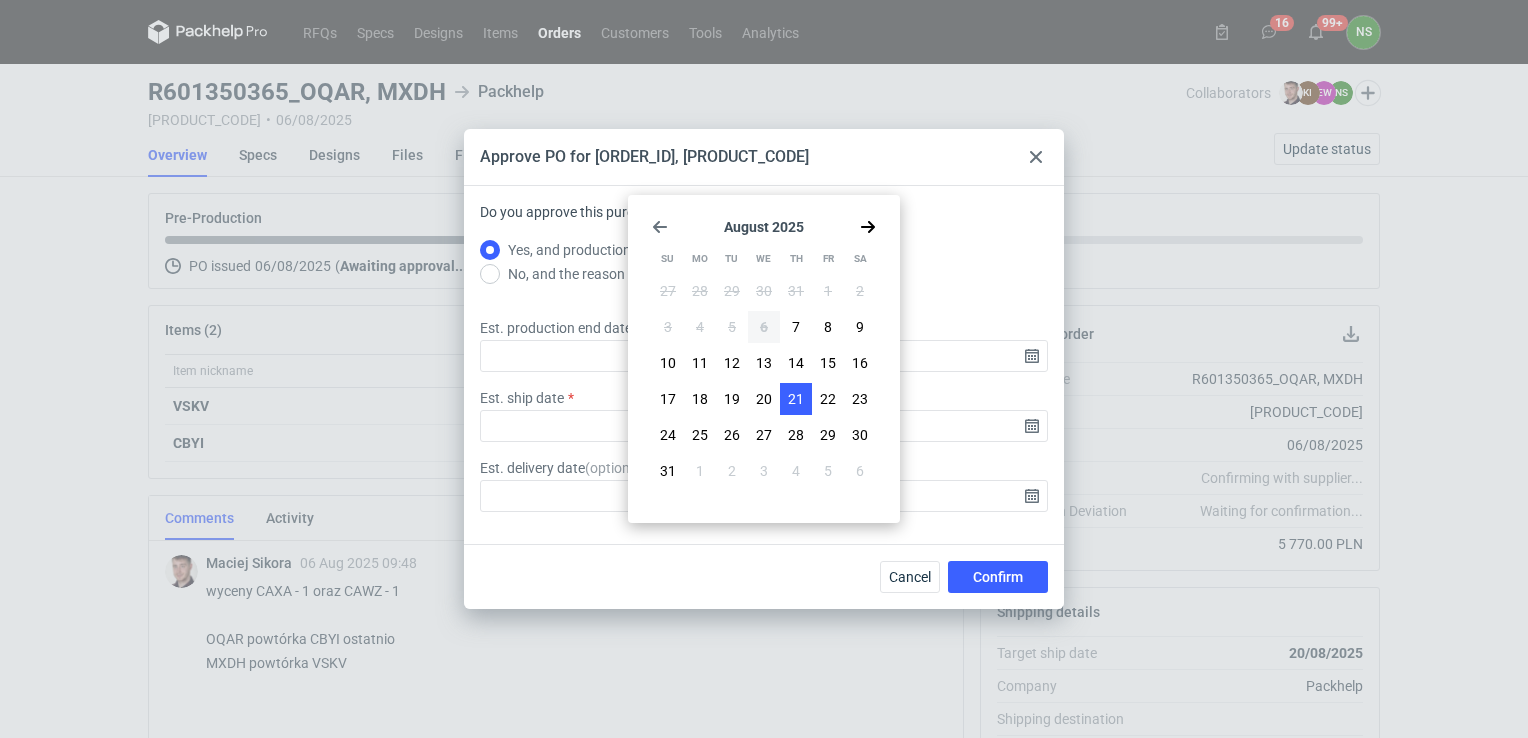 click on "21" at bounding box center [796, 399] 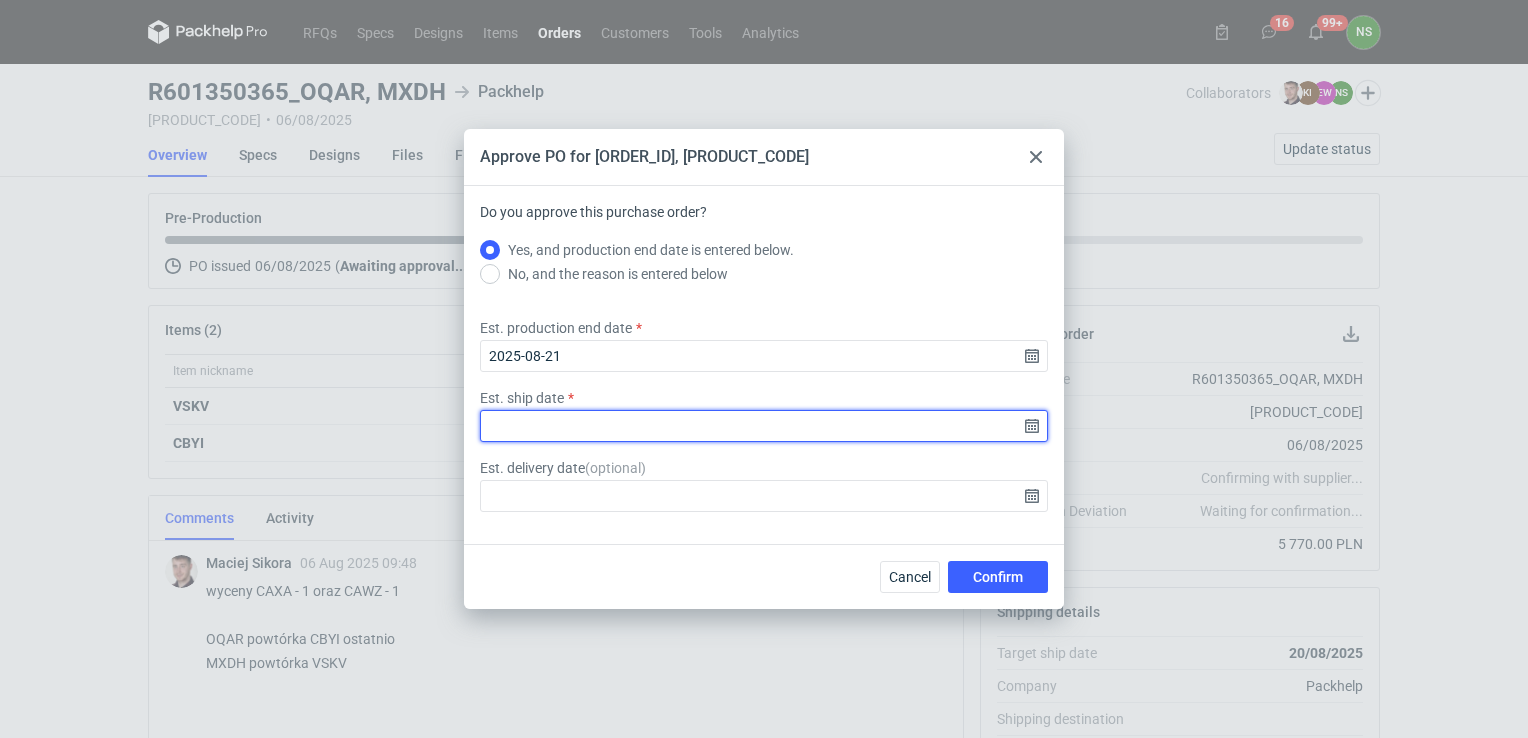 click on "Est. ship date" at bounding box center [764, 426] 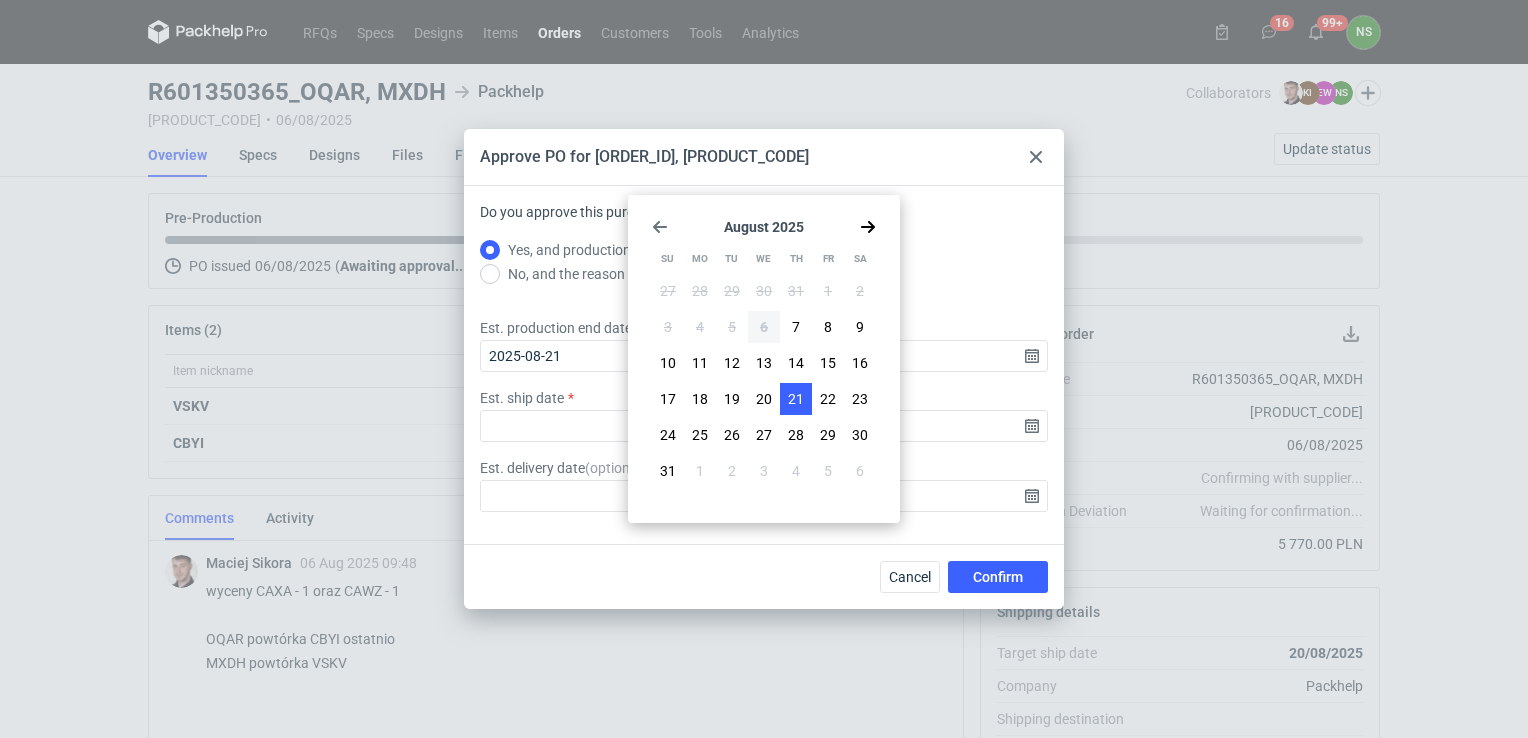 drag, startPoint x: 801, startPoint y: 404, endPoint x: 892, endPoint y: 469, distance: 111.83023 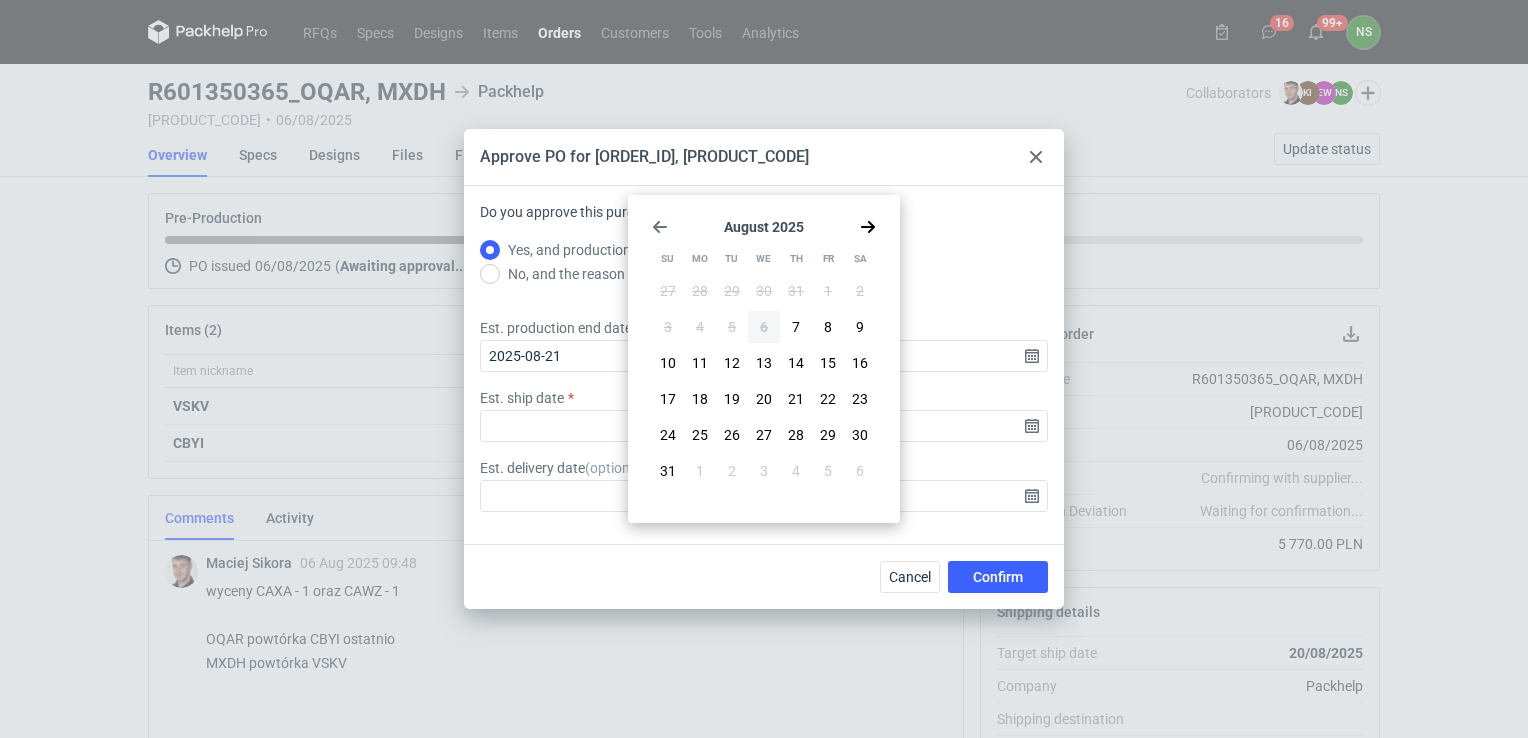 type on "2025-08-21" 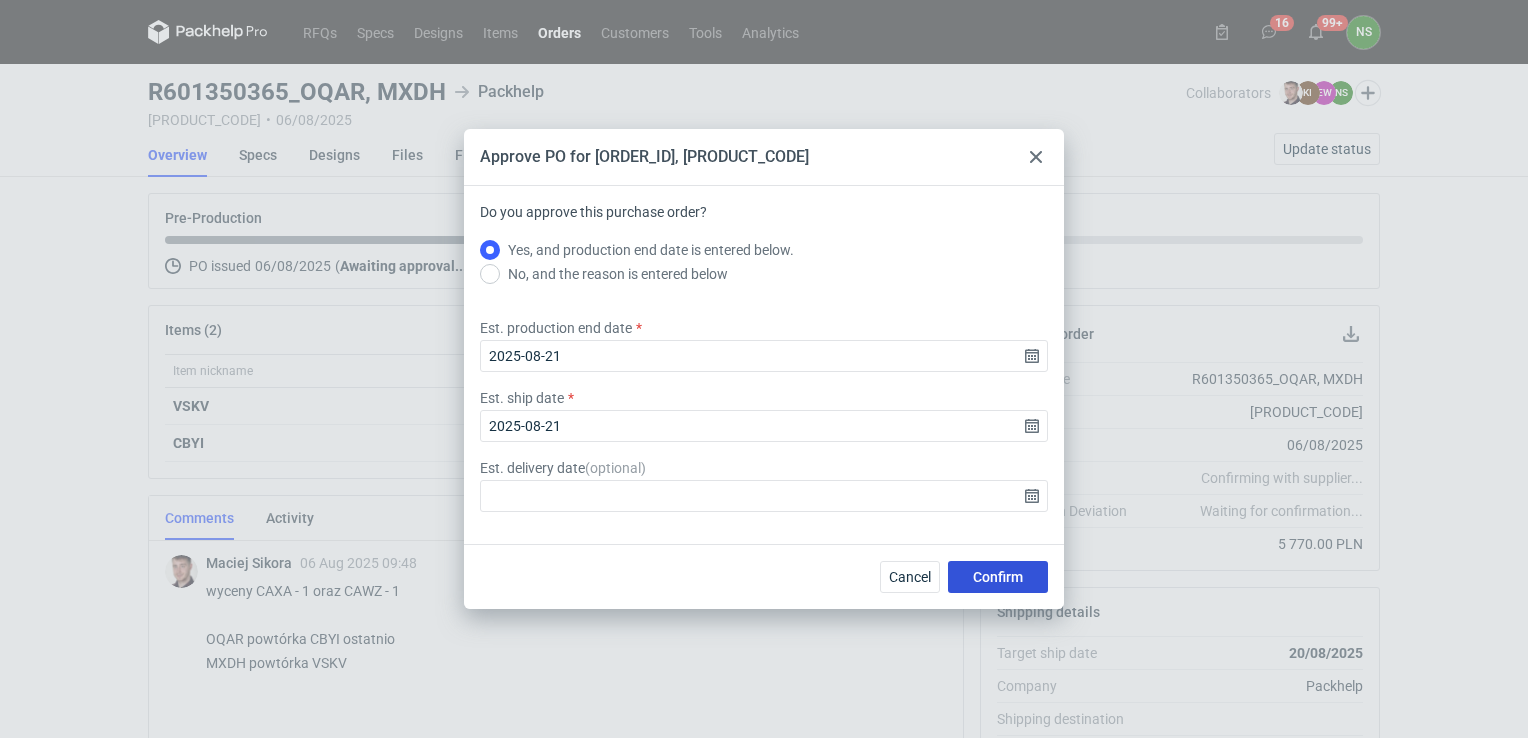 click on "Confirm" at bounding box center (998, 577) 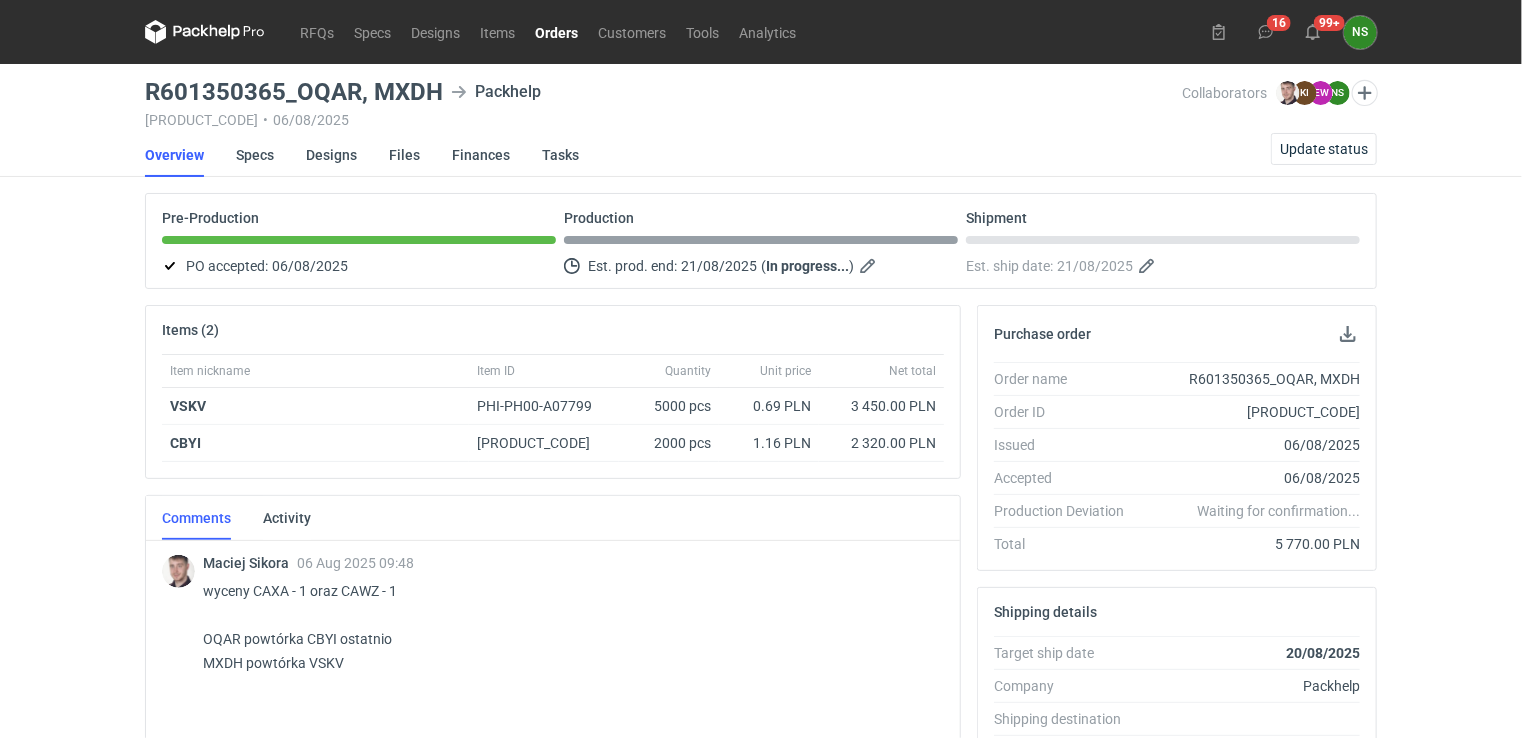 click on "Orders" at bounding box center (556, 32) 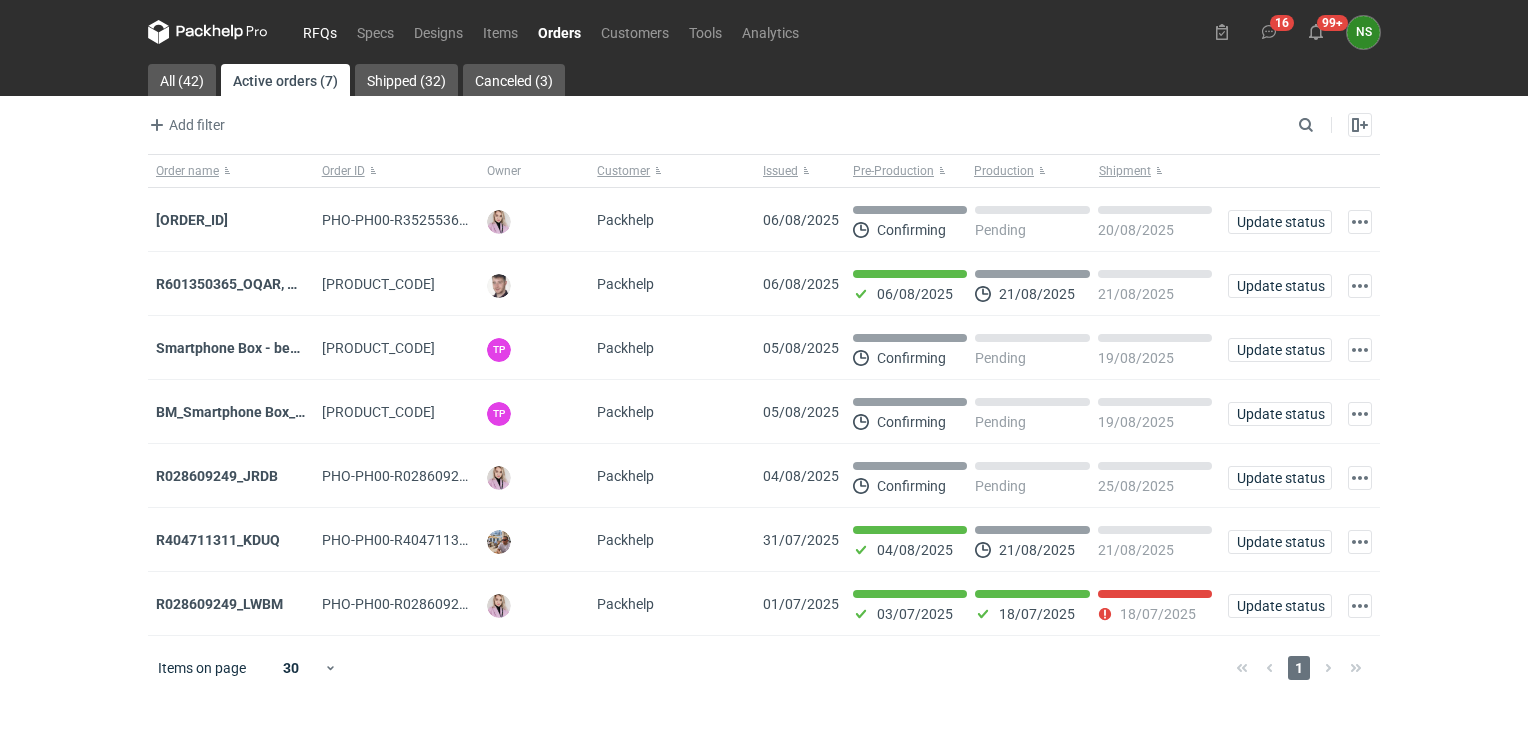 click on "RFQs" at bounding box center (320, 32) 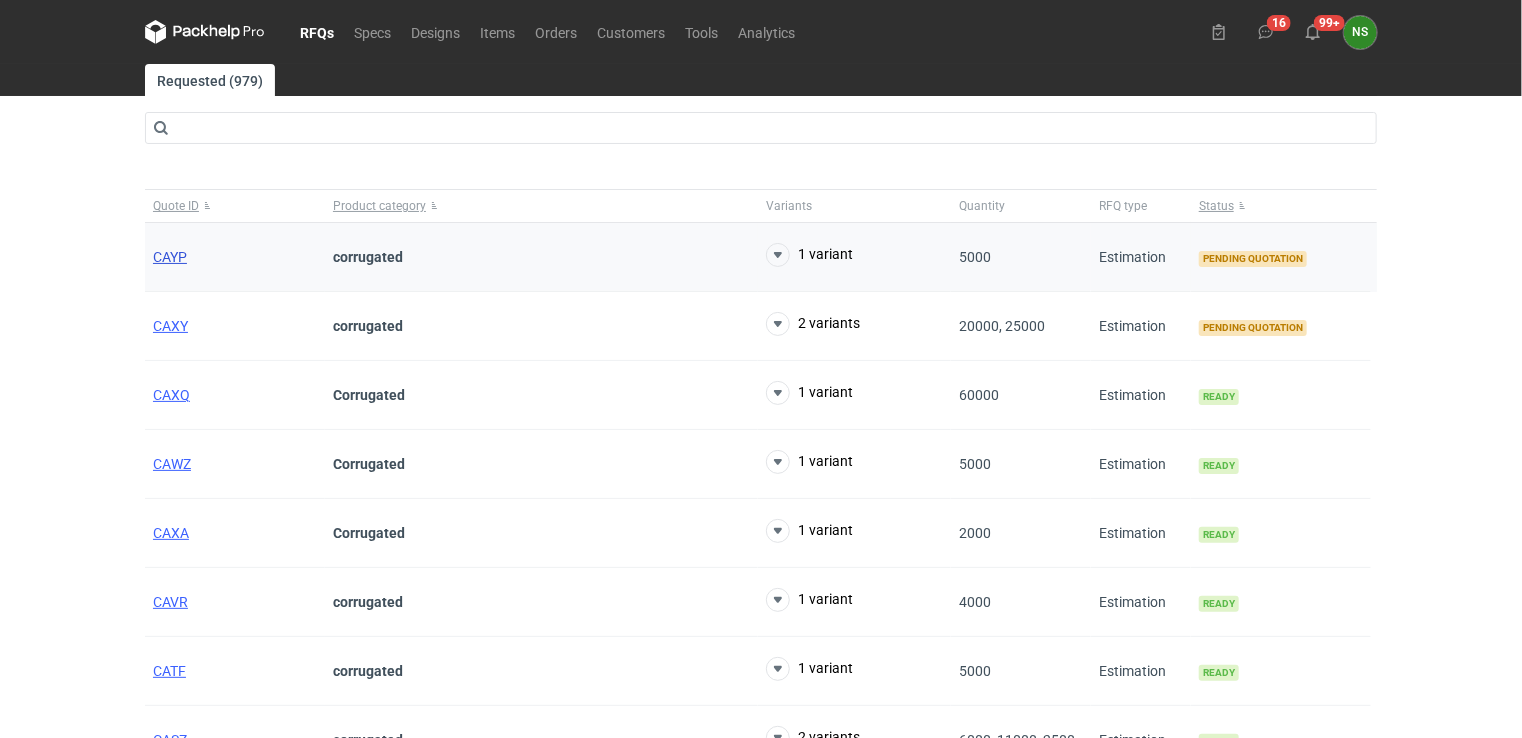 click on "CAYP" at bounding box center [170, 257] 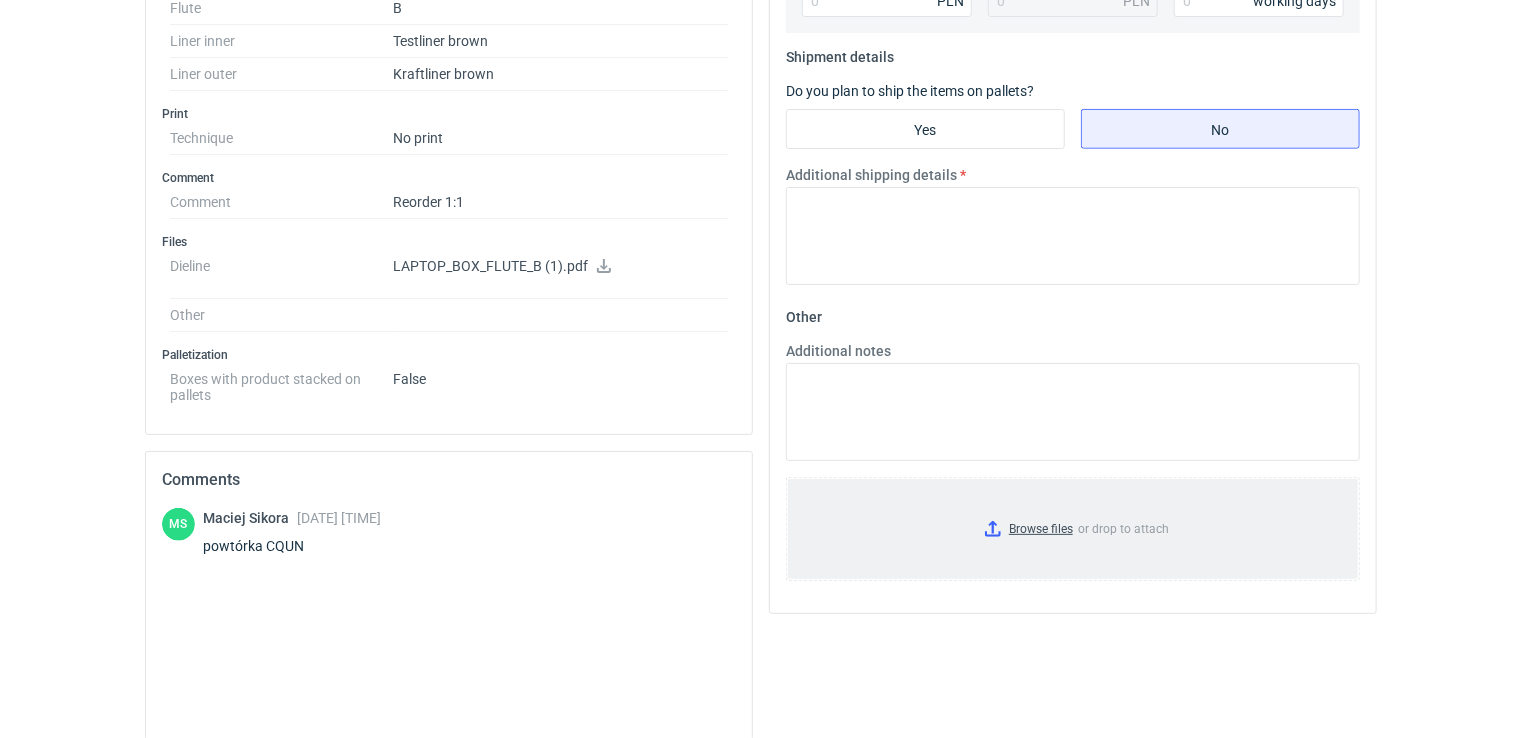 scroll, scrollTop: 792, scrollLeft: 0, axis: vertical 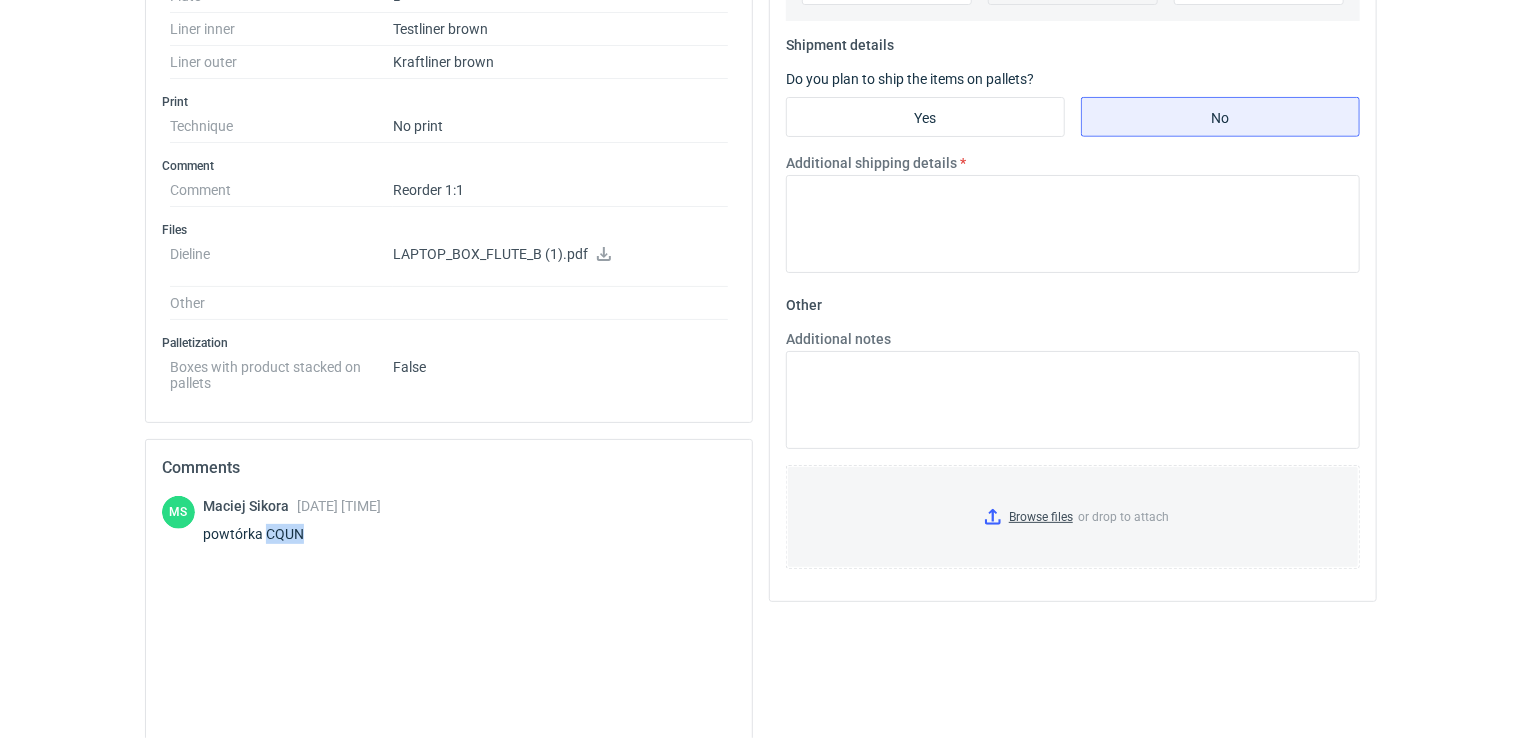 drag, startPoint x: 316, startPoint y: 530, endPoint x: 264, endPoint y: 527, distance: 52.086468 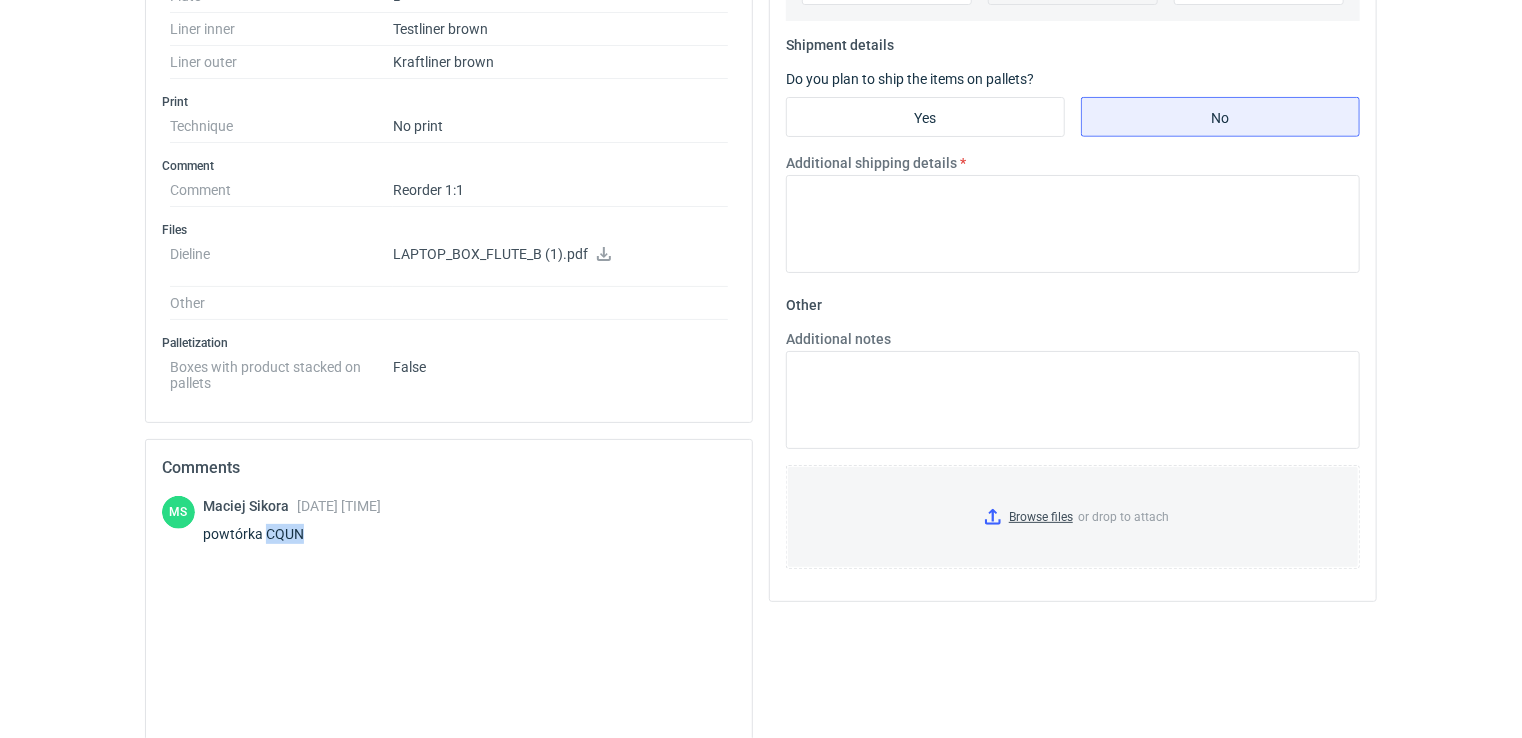 drag, startPoint x: 1521, startPoint y: 365, endPoint x: 1517, endPoint y: 132, distance: 233.03433 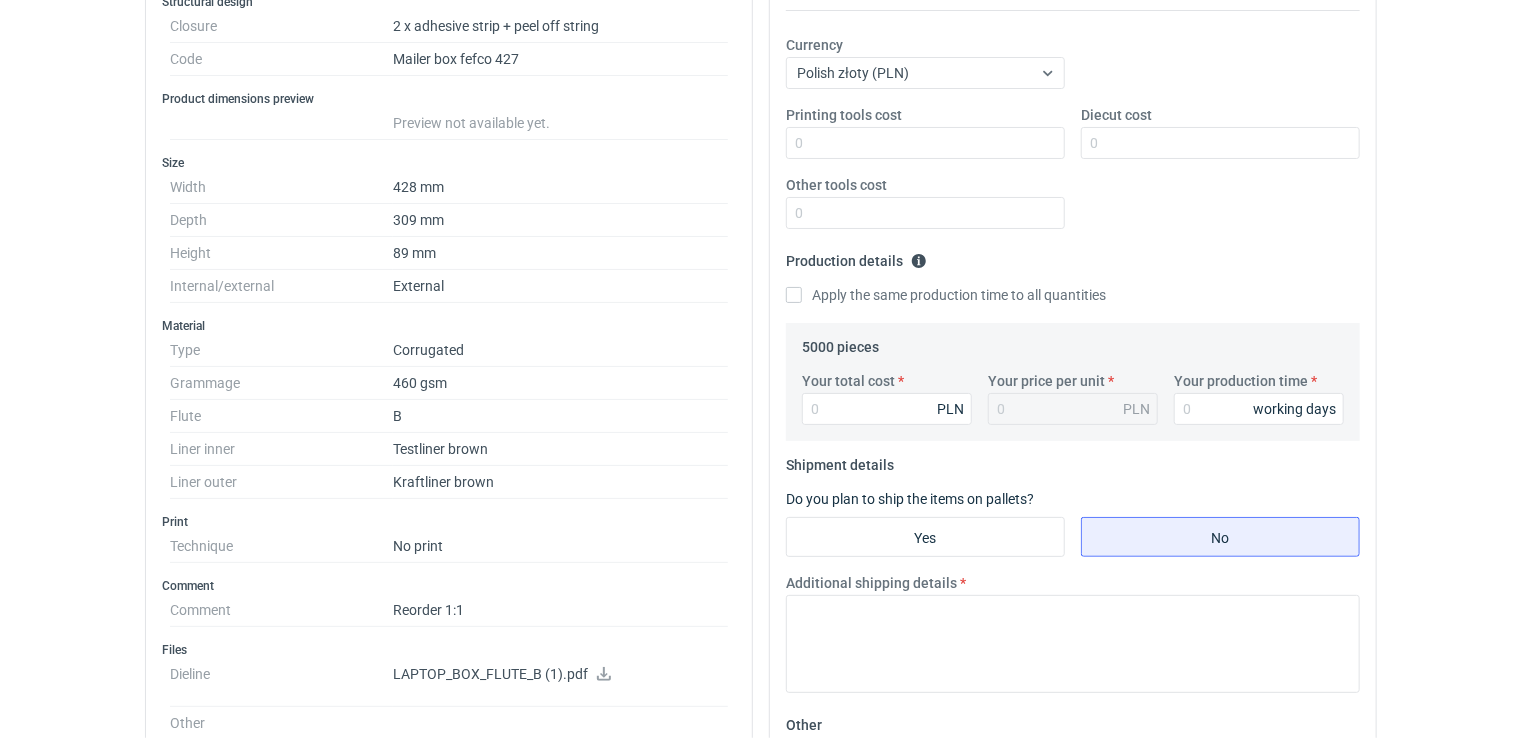 scroll, scrollTop: 34, scrollLeft: 0, axis: vertical 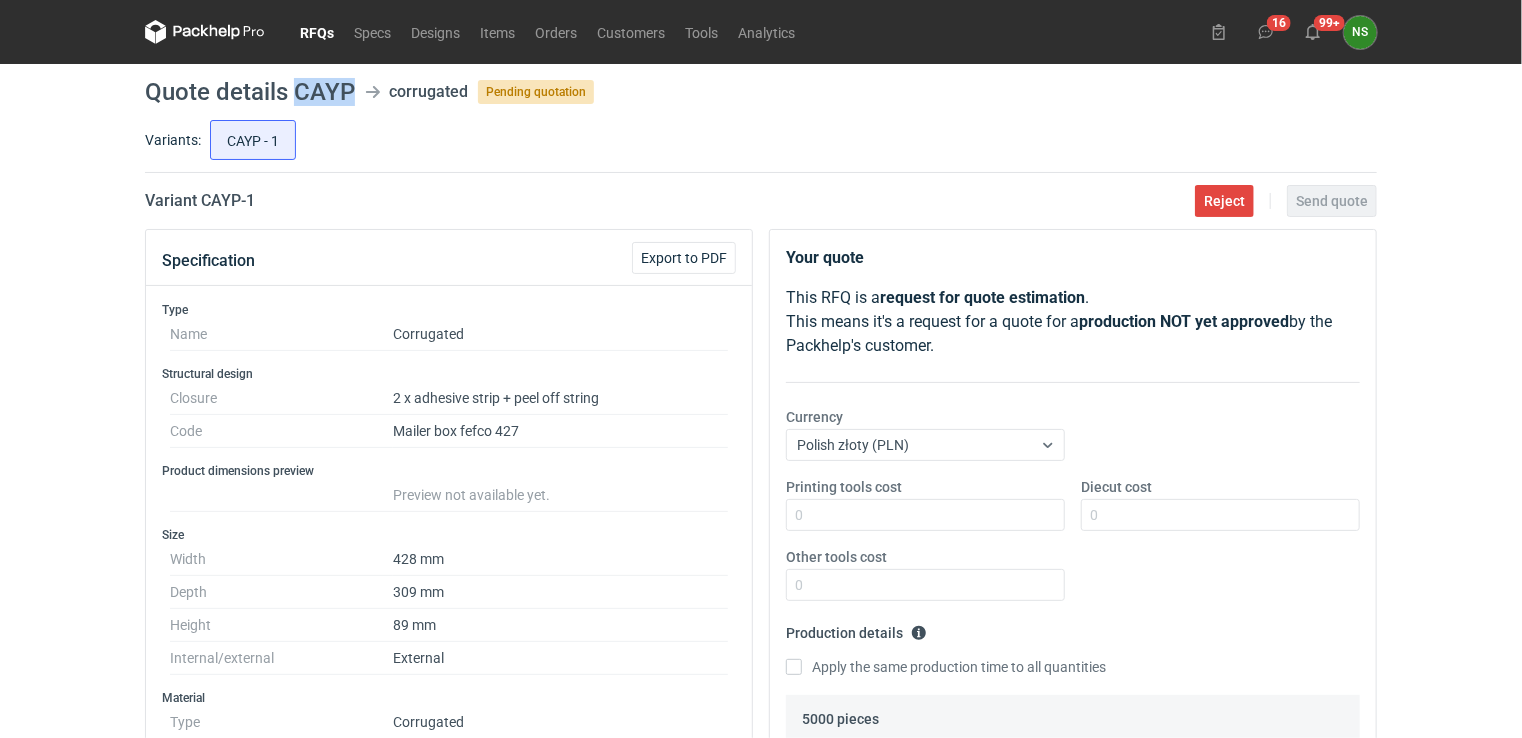 drag, startPoint x: 344, startPoint y: 83, endPoint x: 296, endPoint y: 82, distance: 48.010414 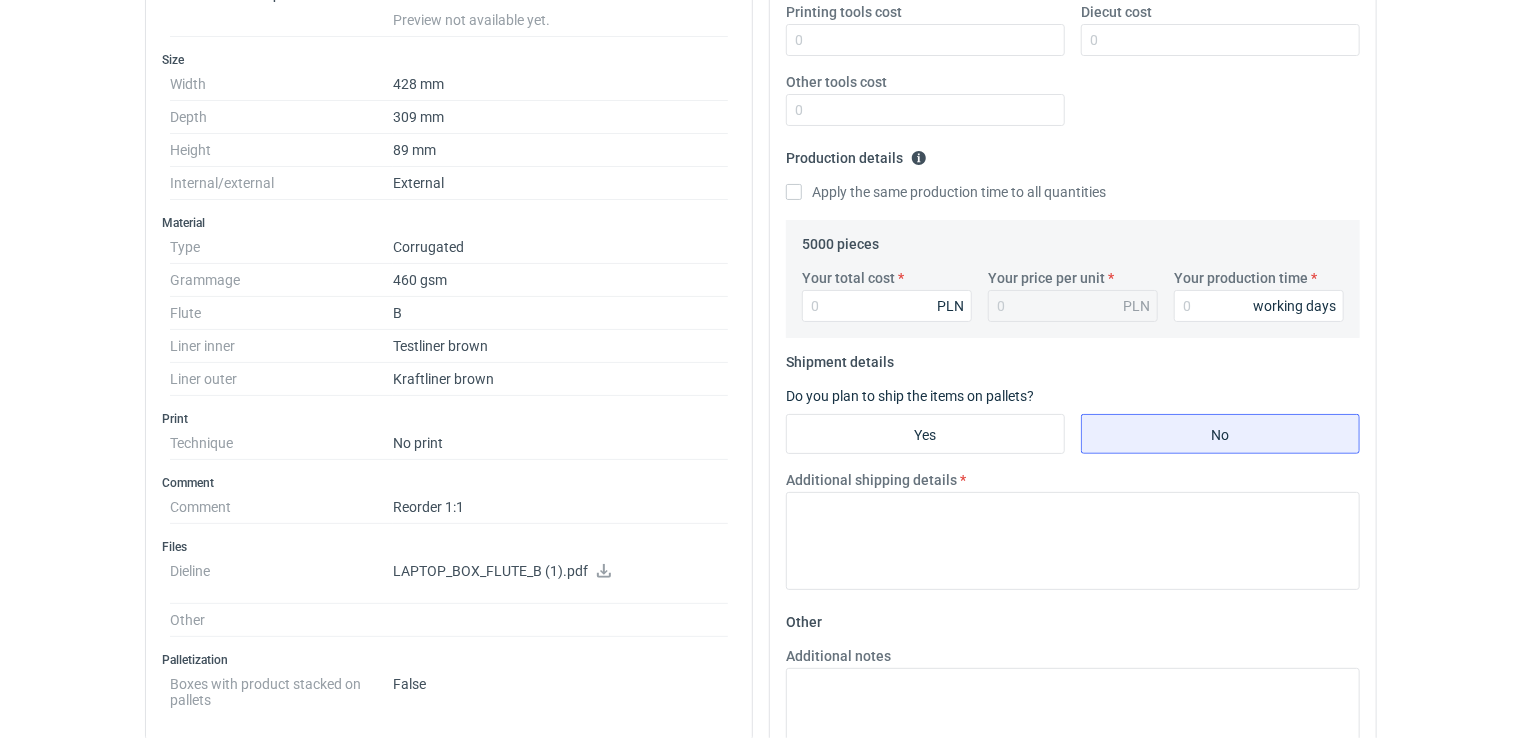 scroll, scrollTop: 477, scrollLeft: 0, axis: vertical 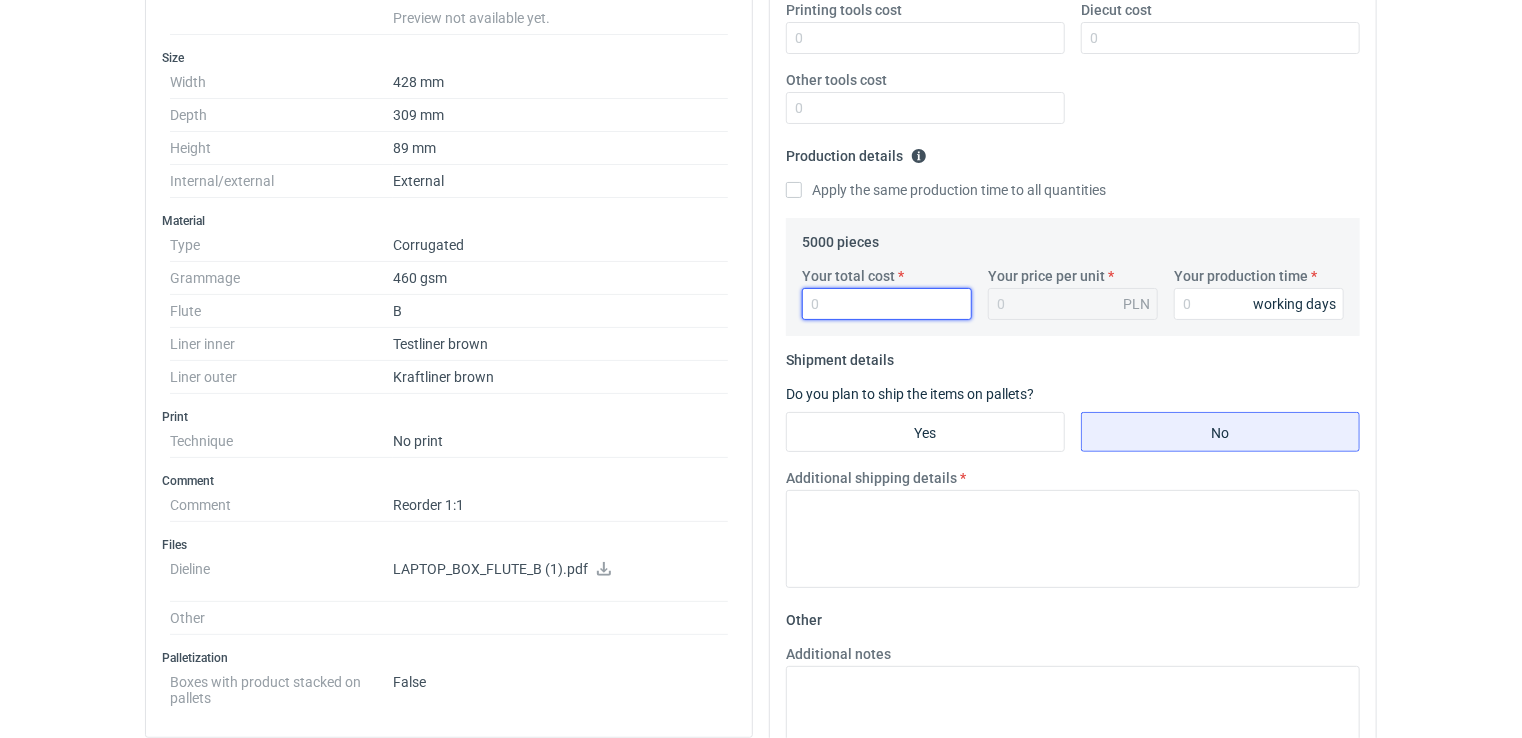 click on "Your total cost" at bounding box center (887, 304) 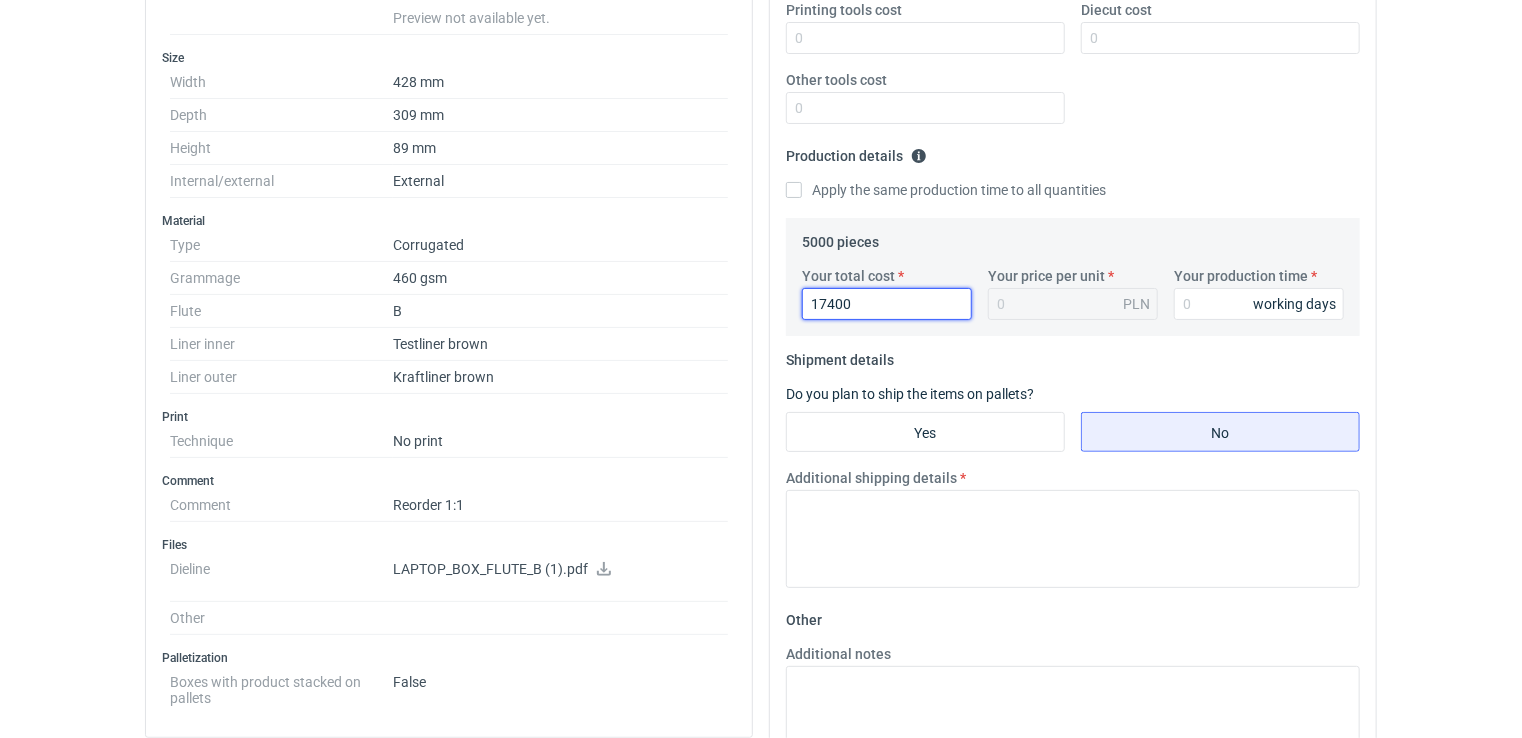 type on "17400" 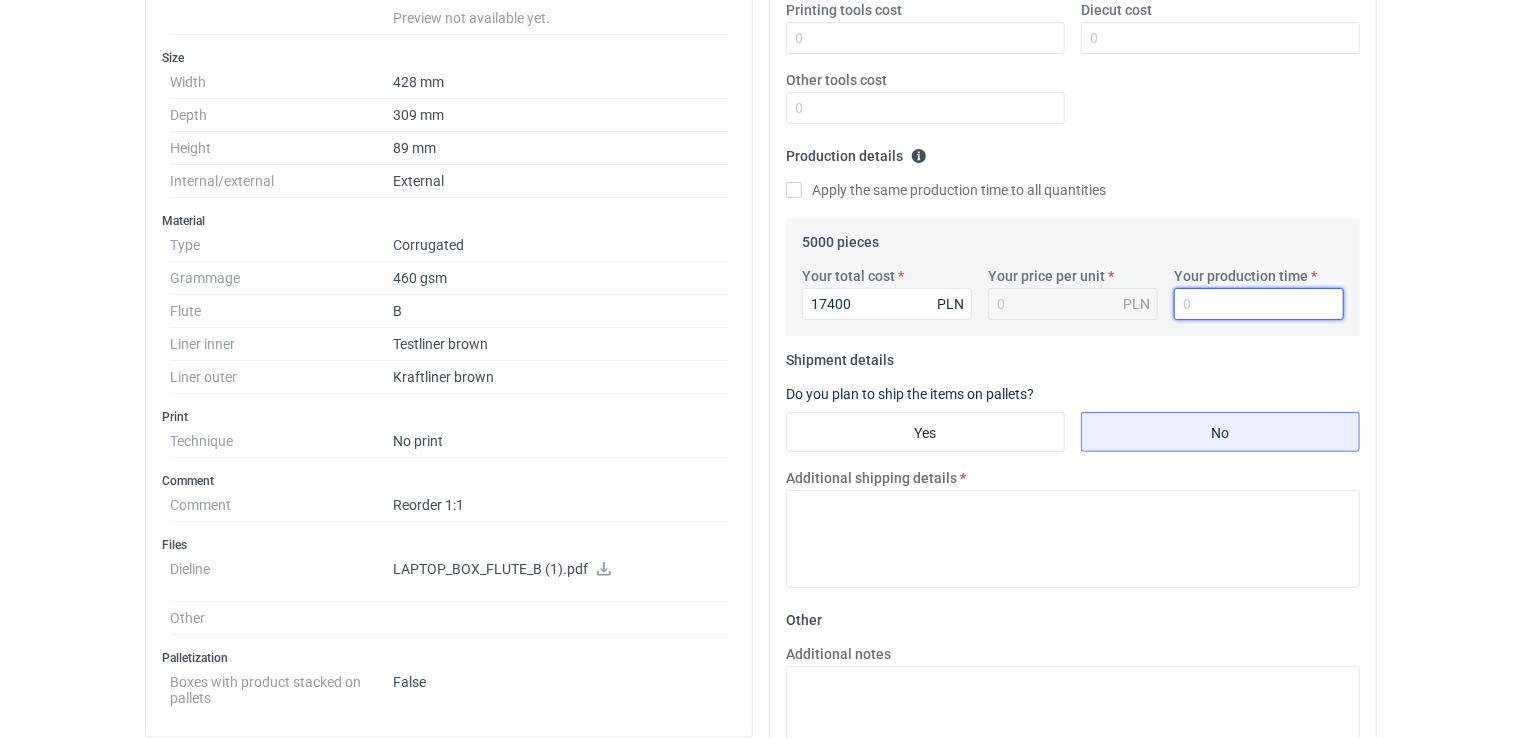type on "3.48" 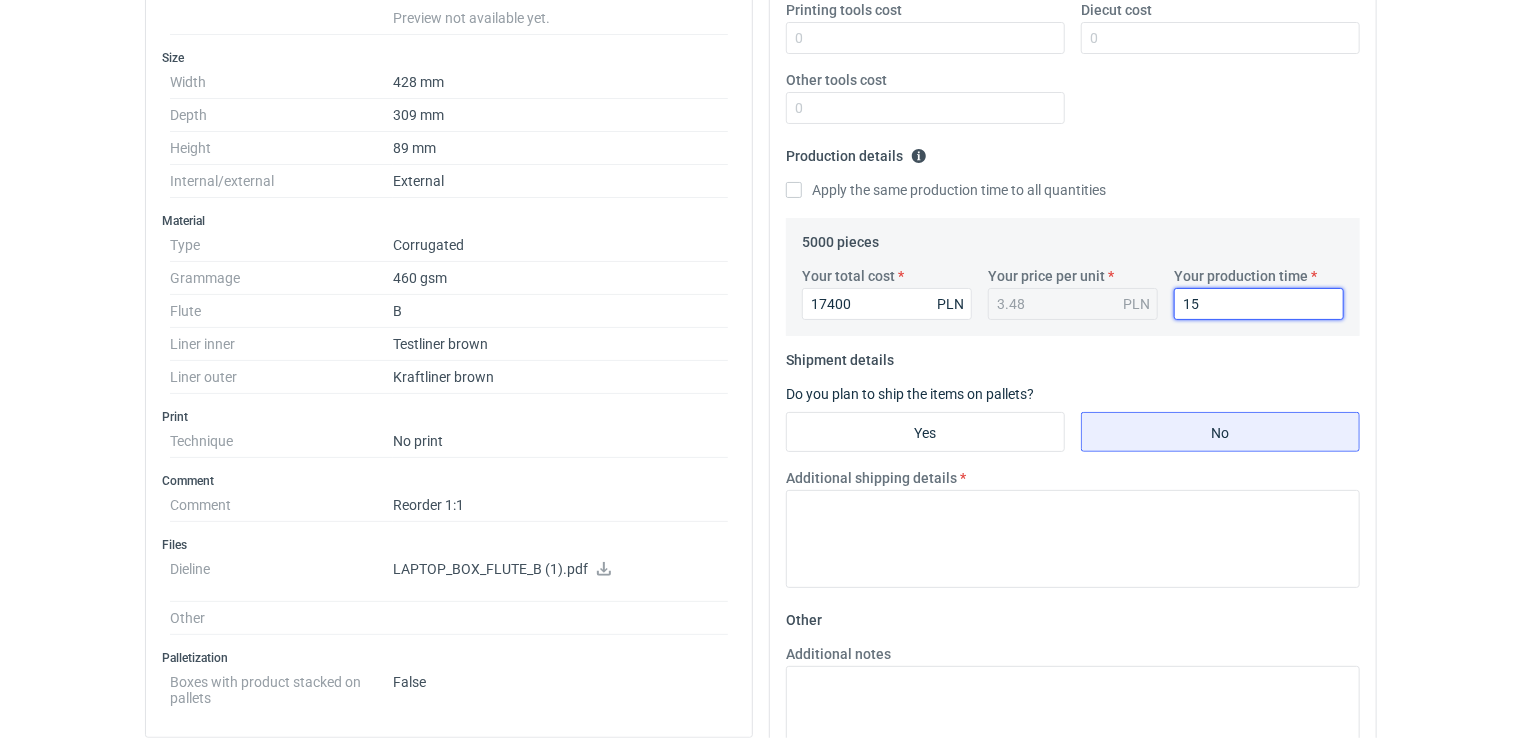 type on "15" 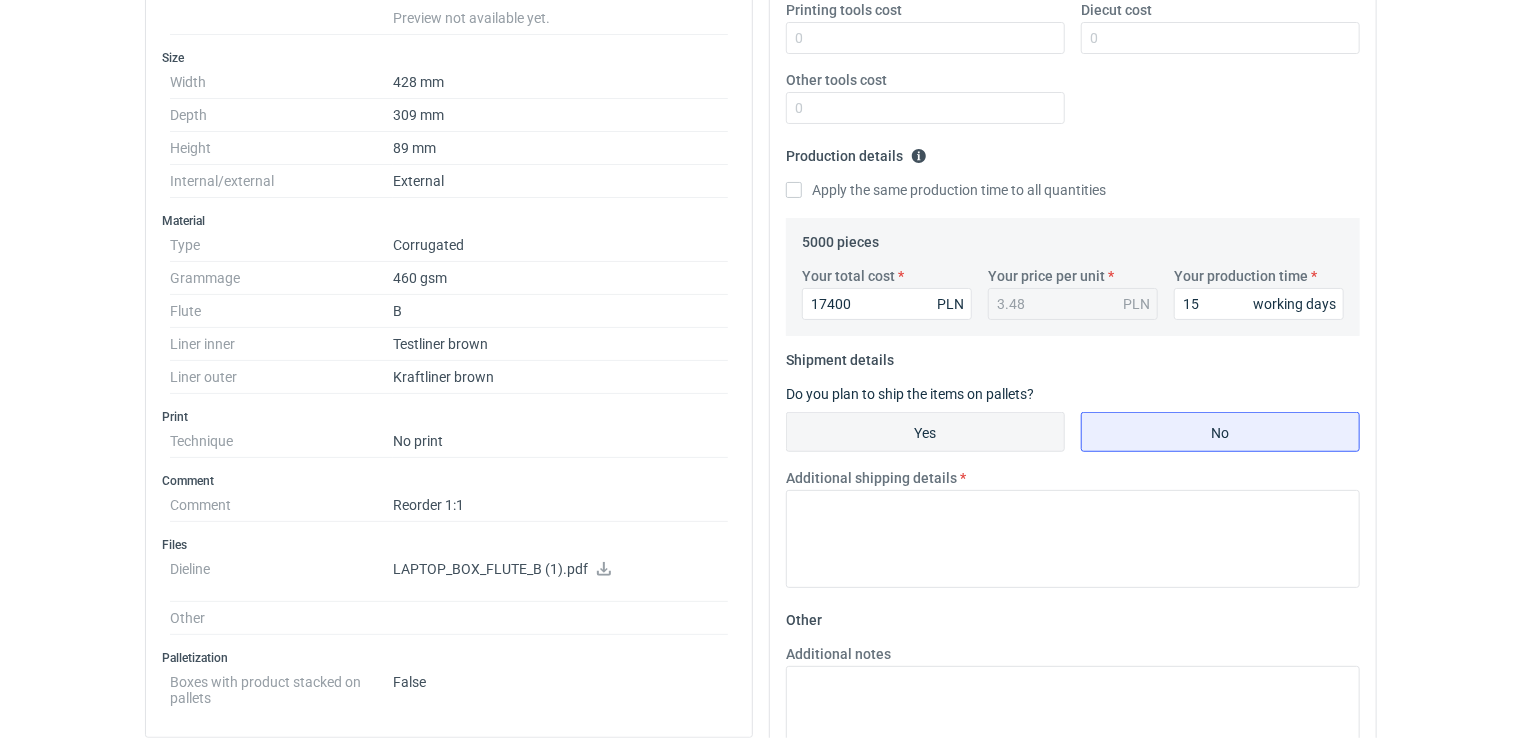 click on "Yes" at bounding box center (925, 432) 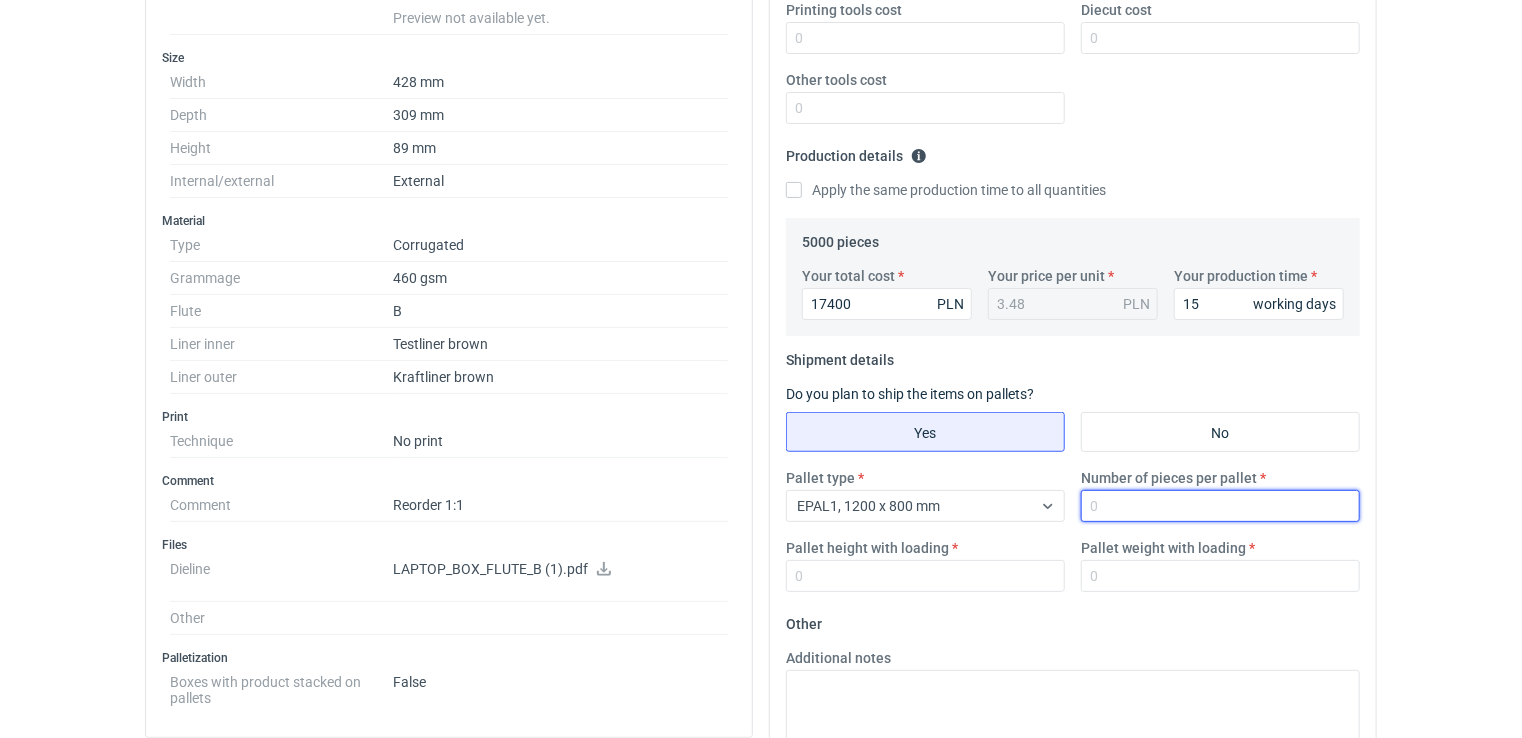 click on "Number of pieces per pallet" at bounding box center [1220, 506] 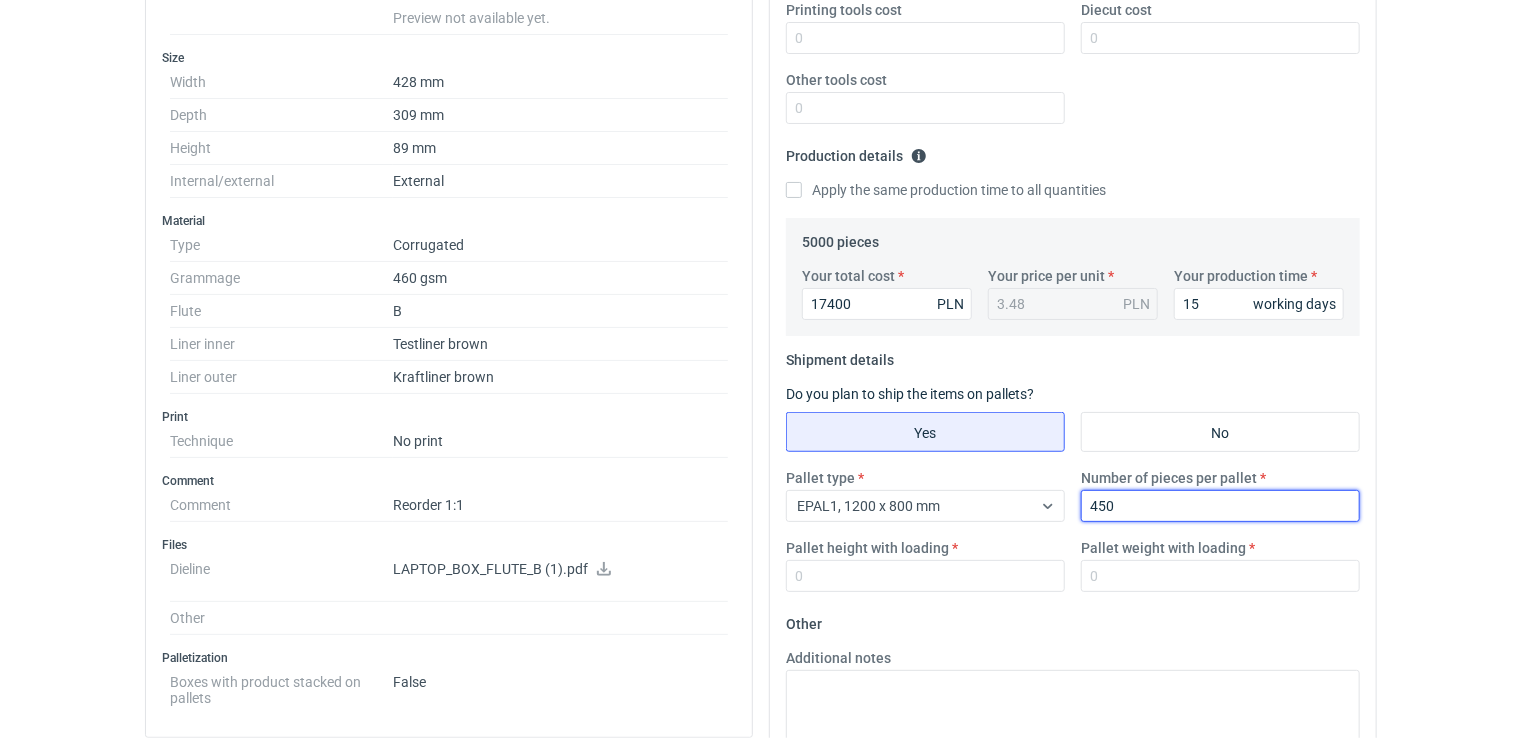 type on "450" 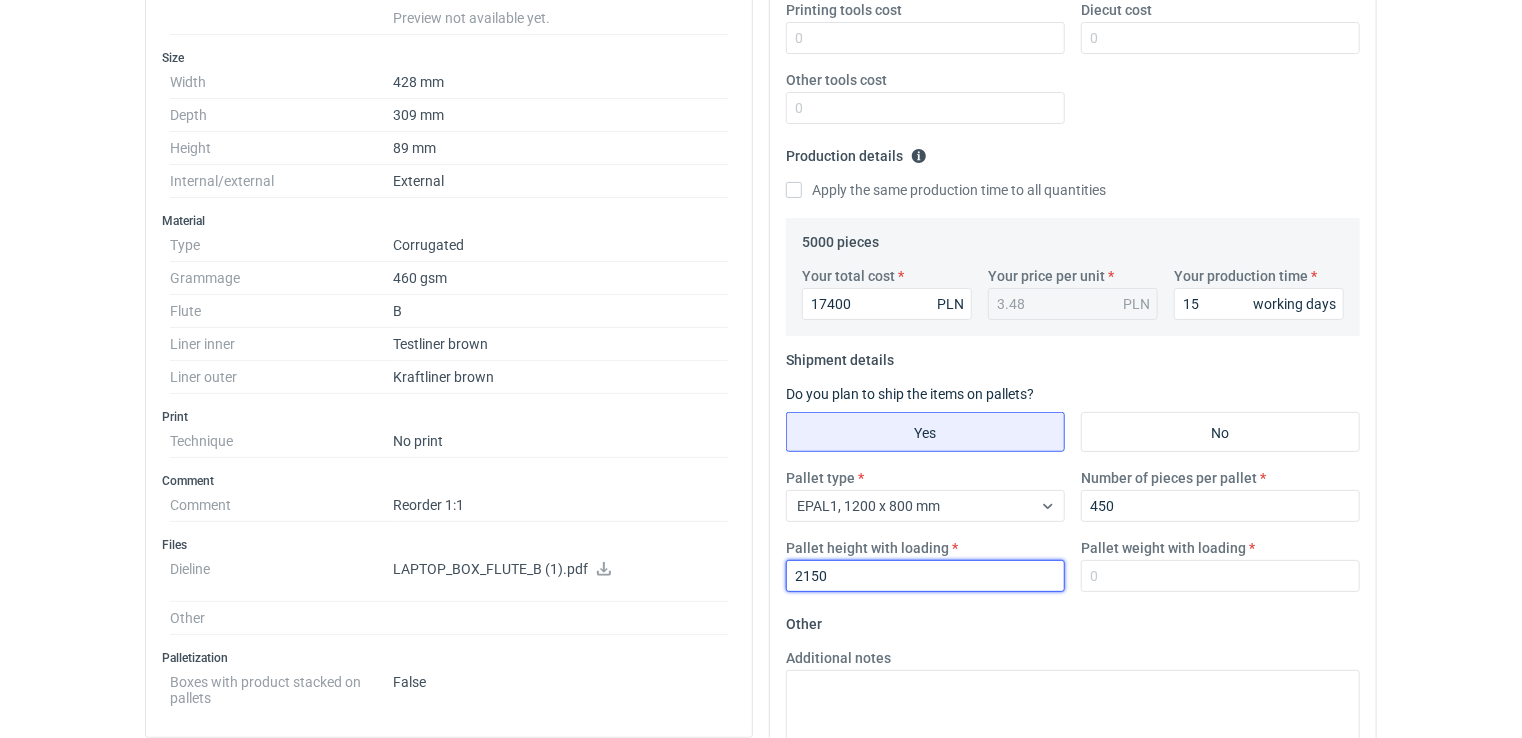 type on "2150" 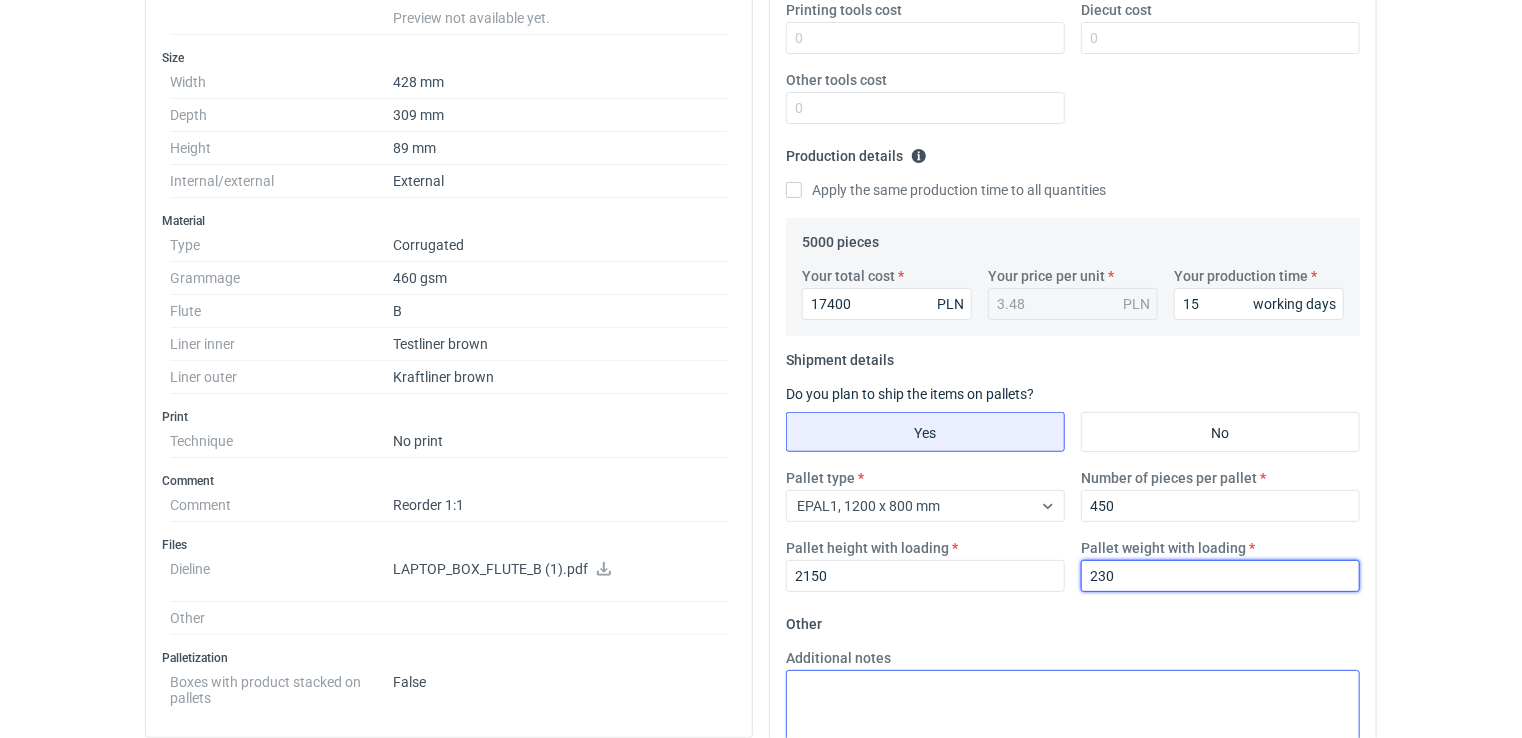 type on "230" 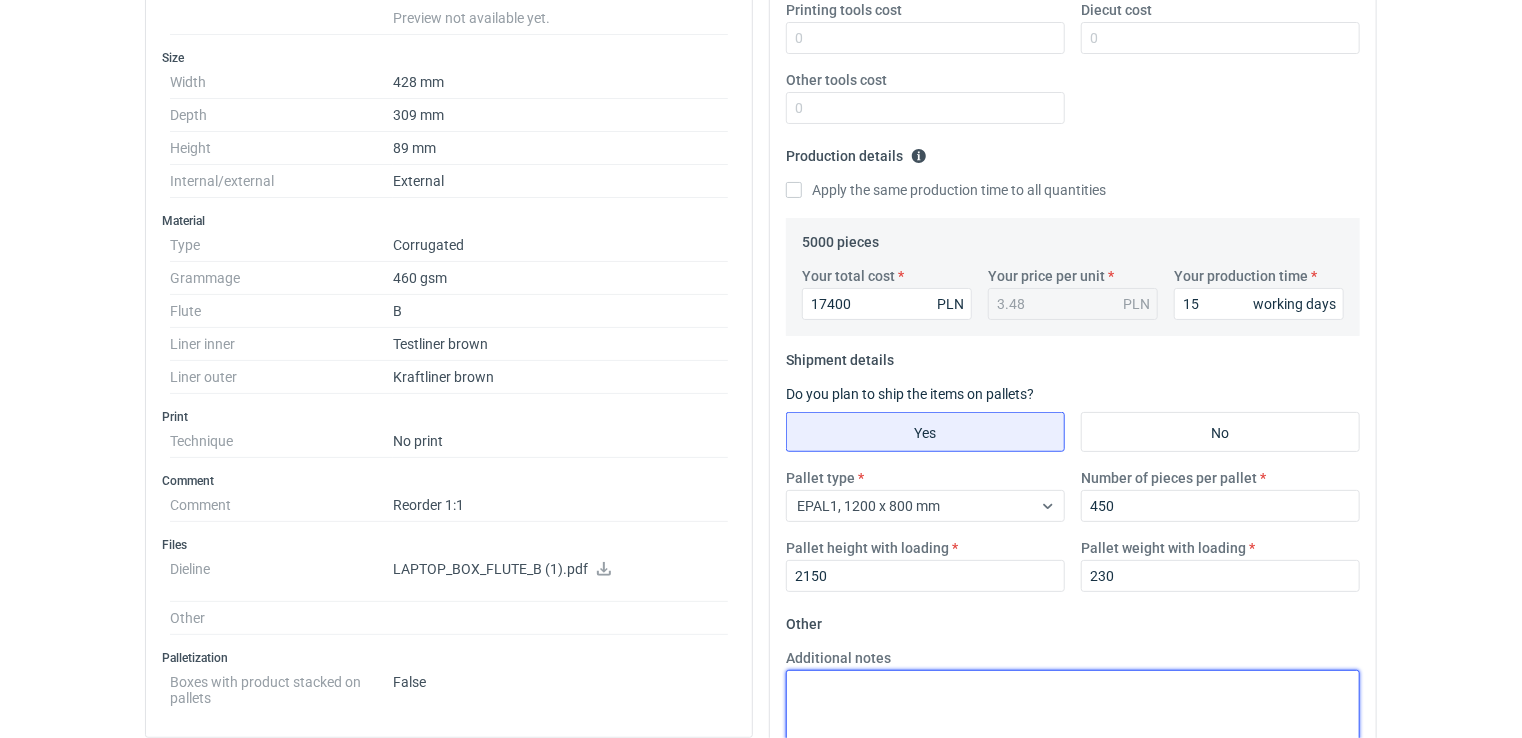 click on "Additional notes" at bounding box center [1073, 719] 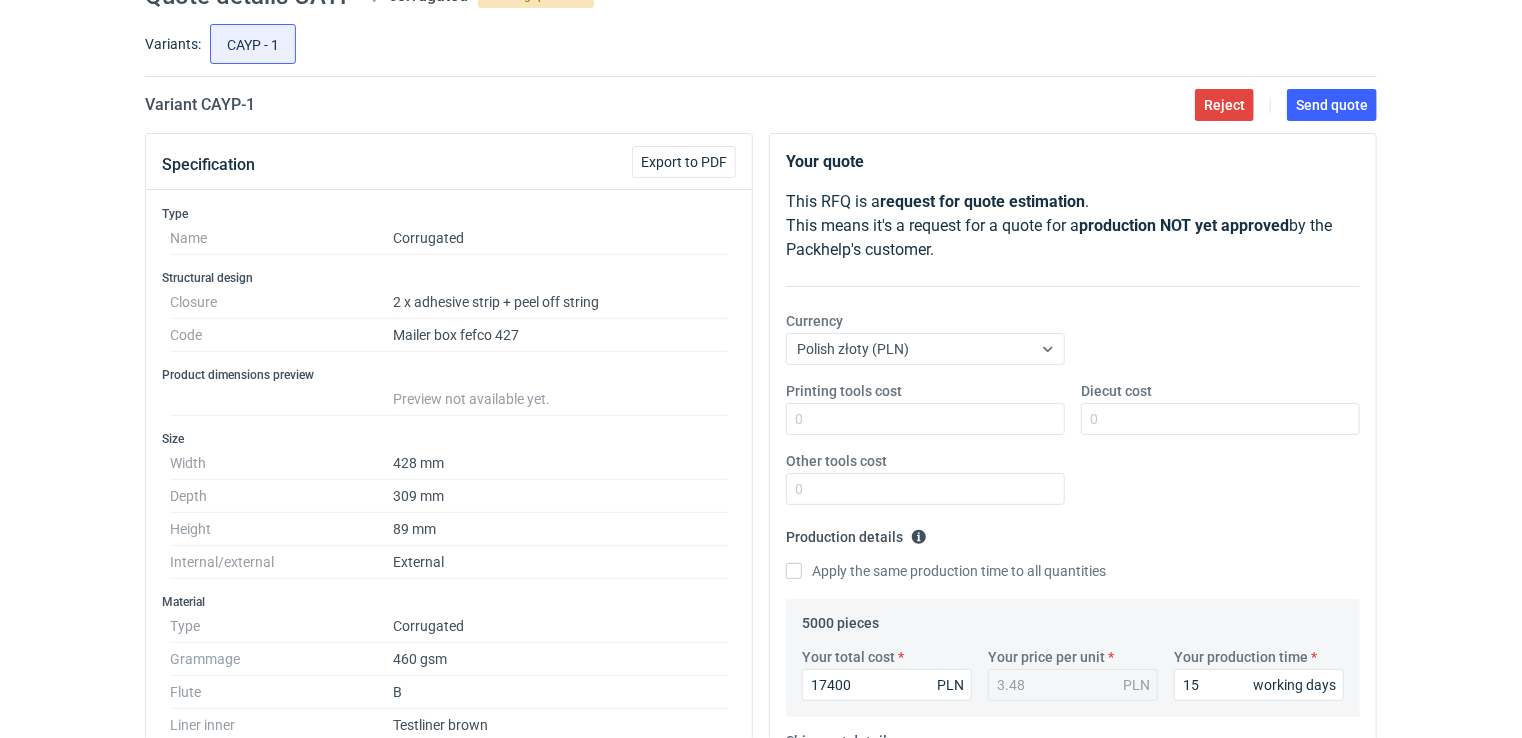 scroll, scrollTop: 88, scrollLeft: 0, axis: vertical 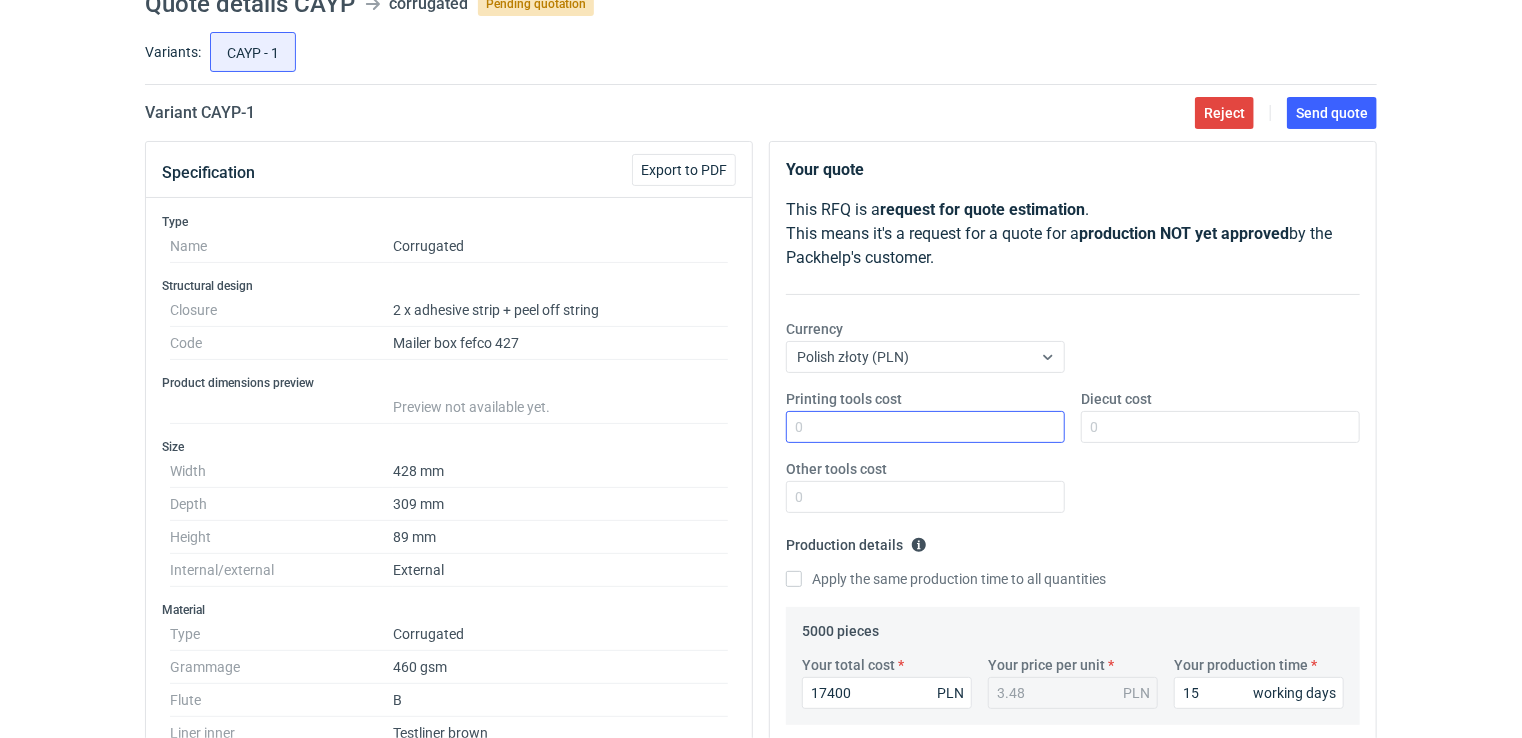type on "reorder
15dni roboczych czas realizacji ze względu na awarię maszyny wykrawającej" 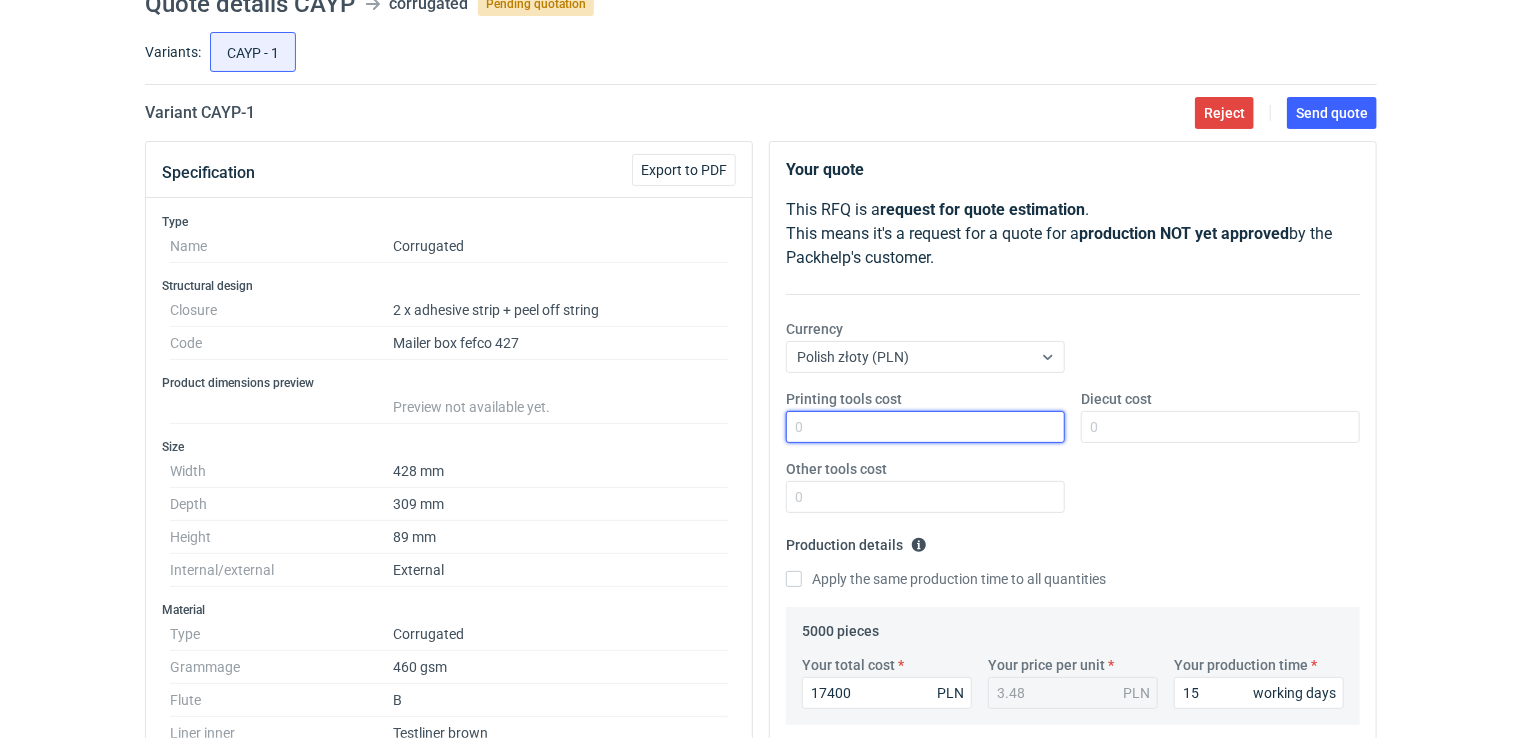click on "Printing tools cost" at bounding box center (925, 427) 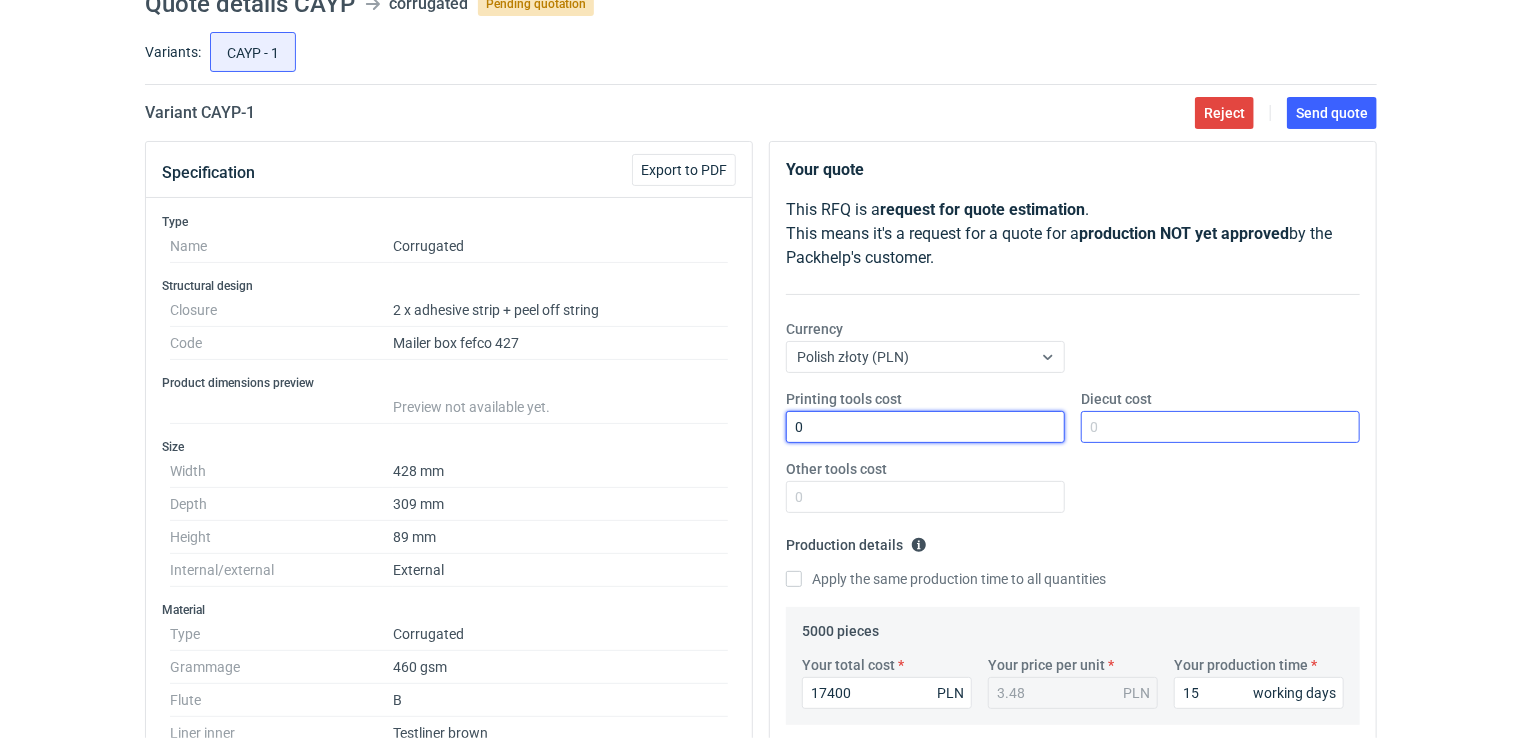 type on "0" 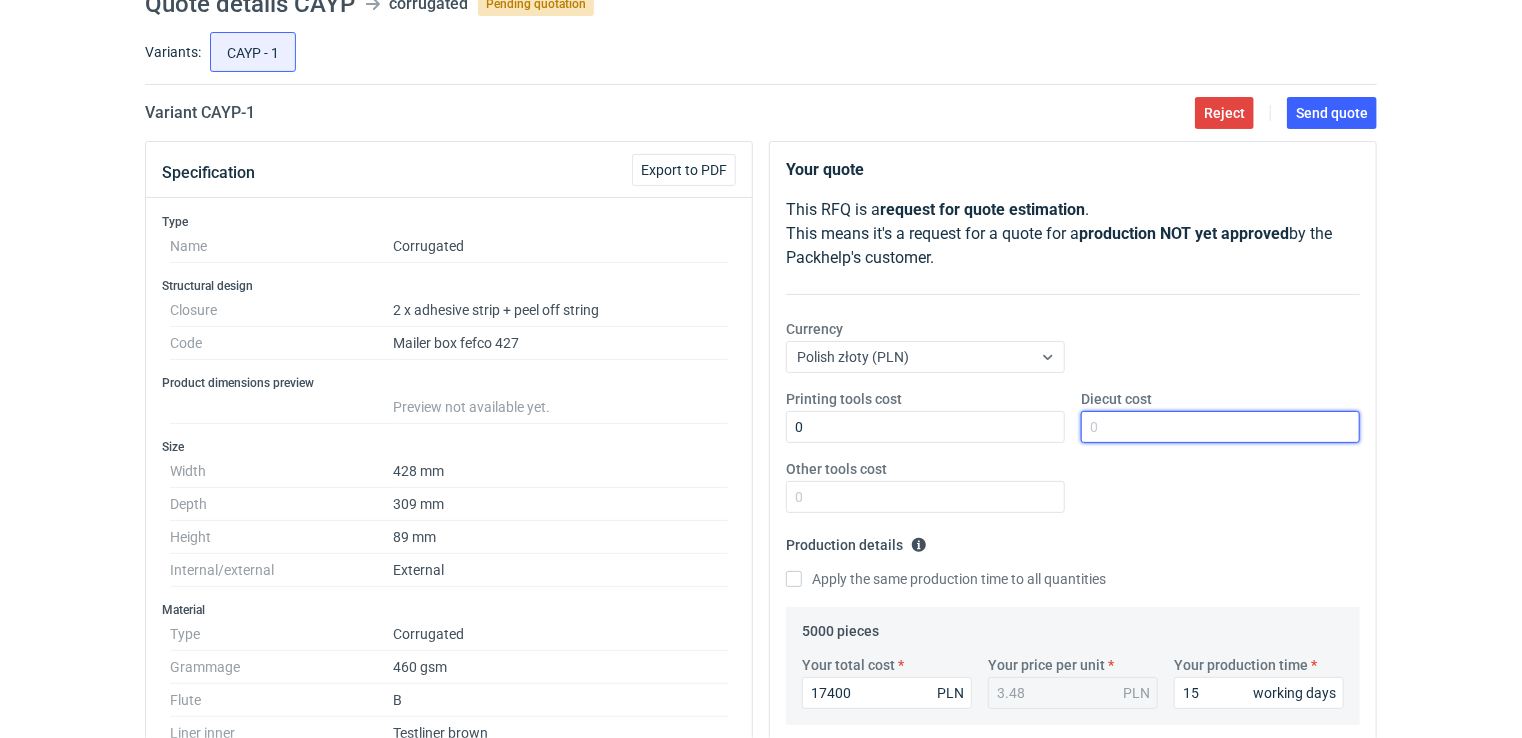 click on "Diecut cost" at bounding box center (1220, 427) 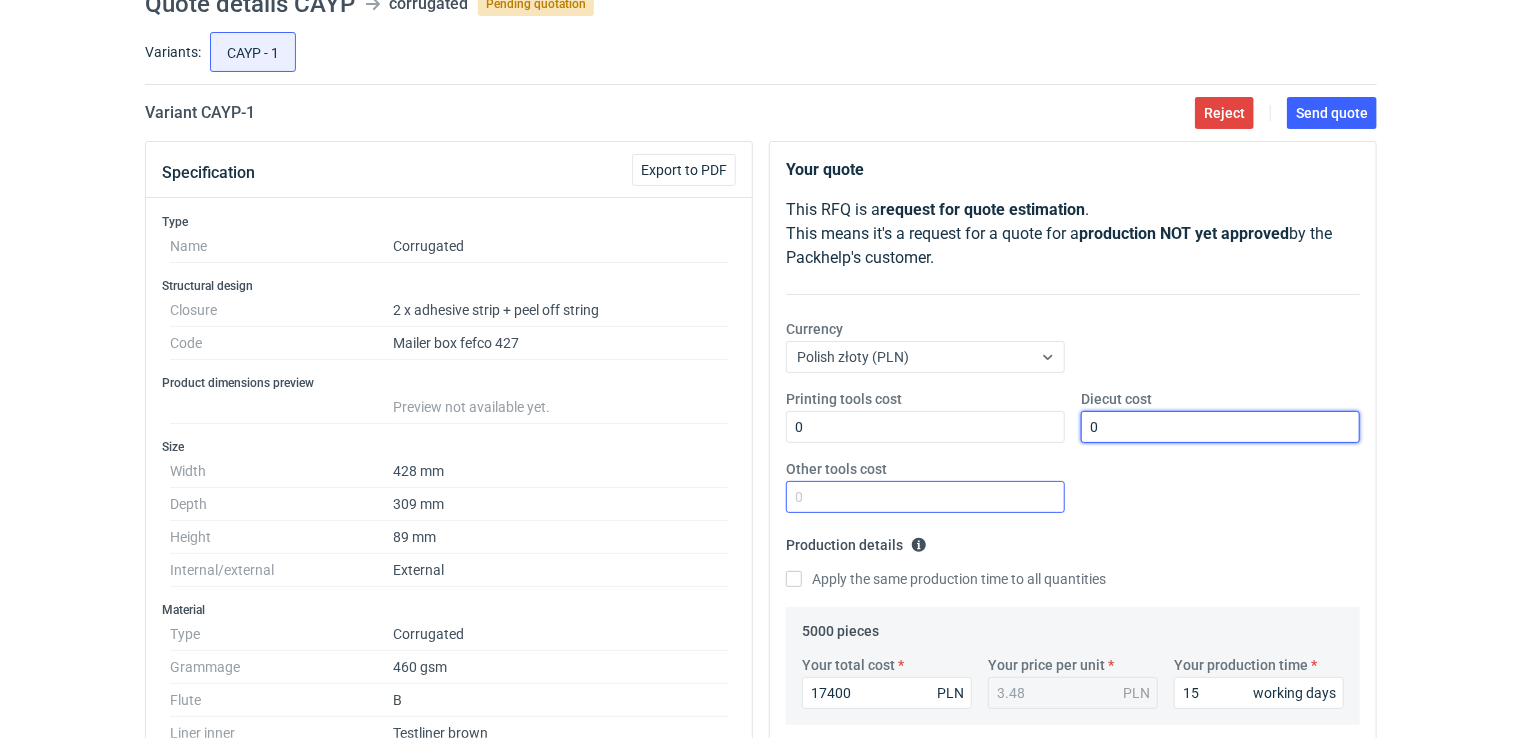 type on "0" 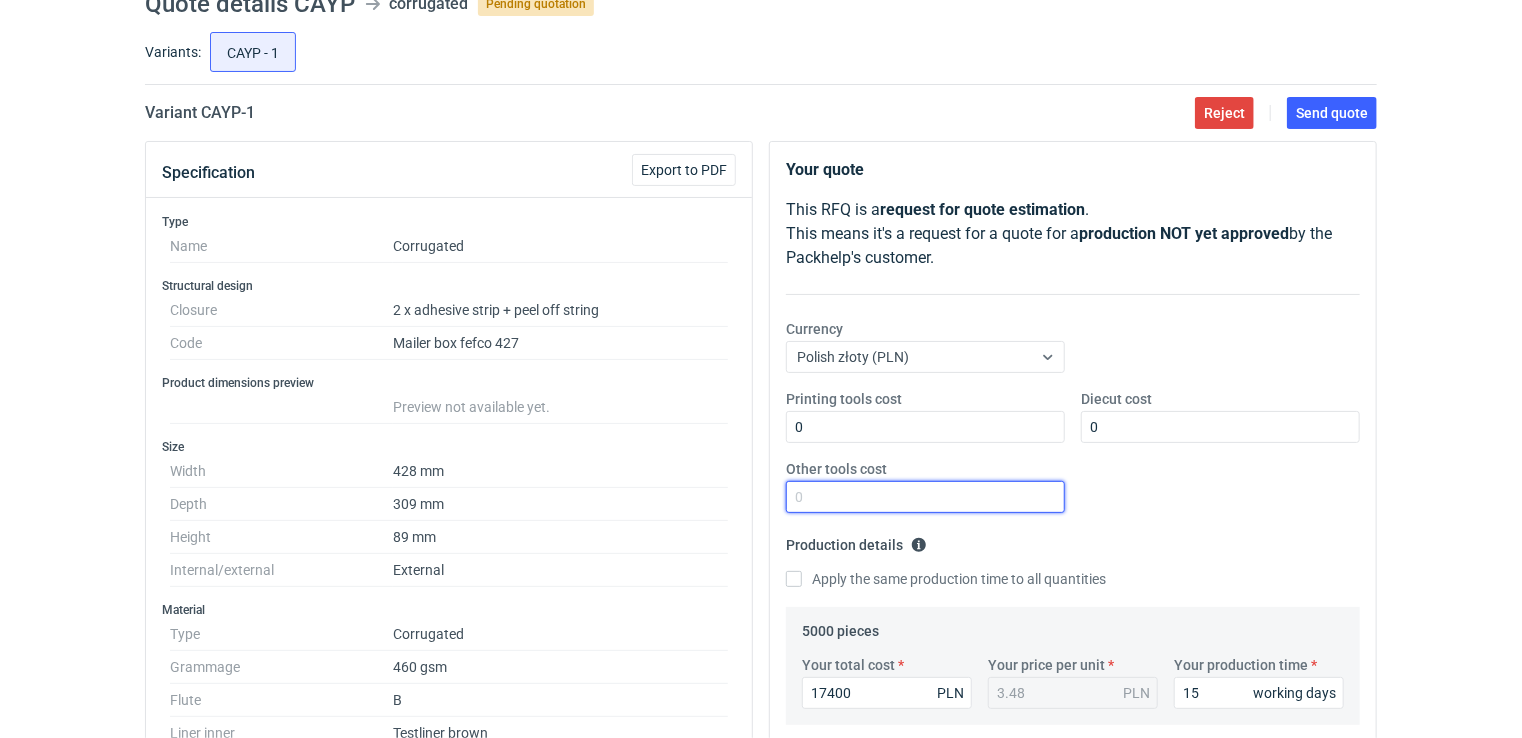 click on "Other tools cost" at bounding box center [925, 497] 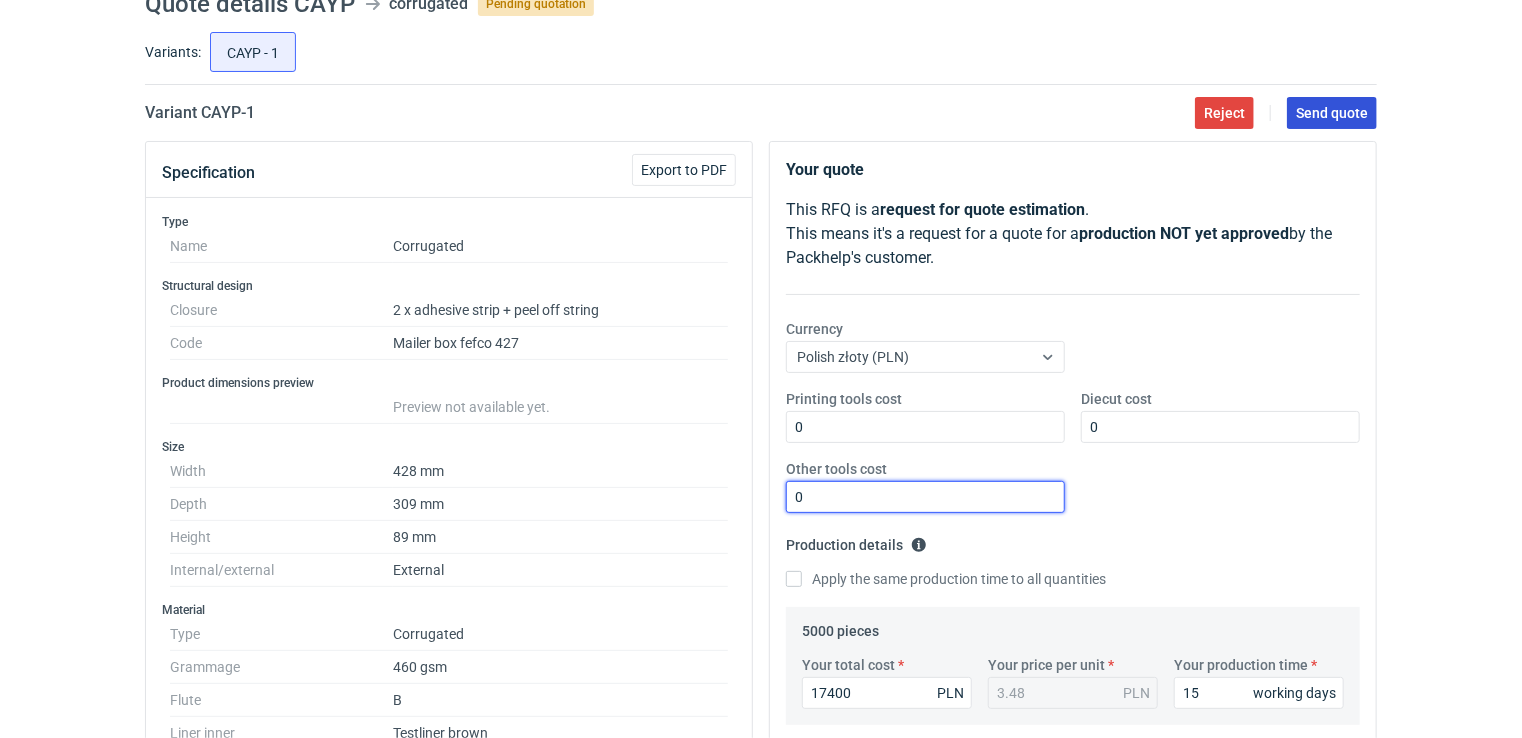 type on "0" 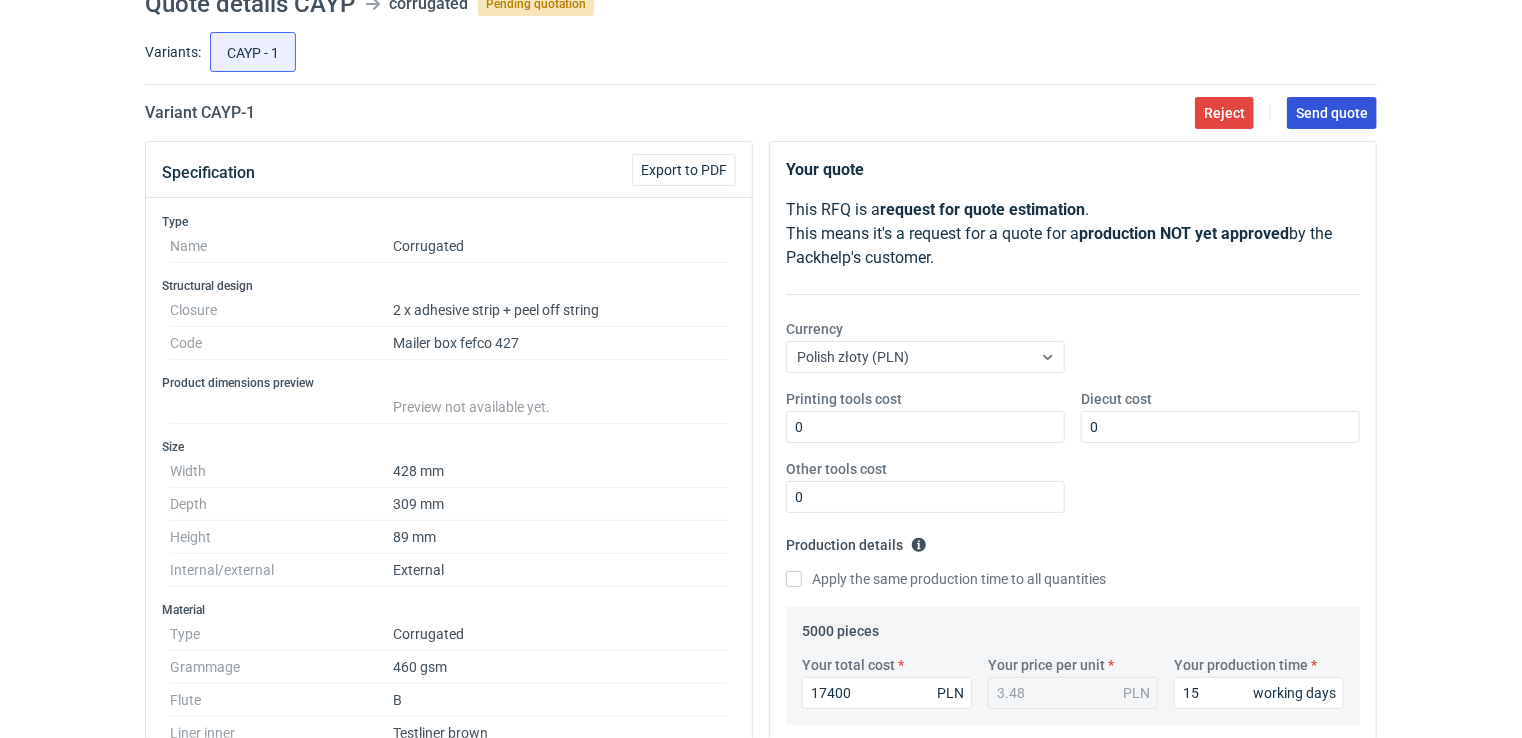 click on "Send quote" at bounding box center [1332, 113] 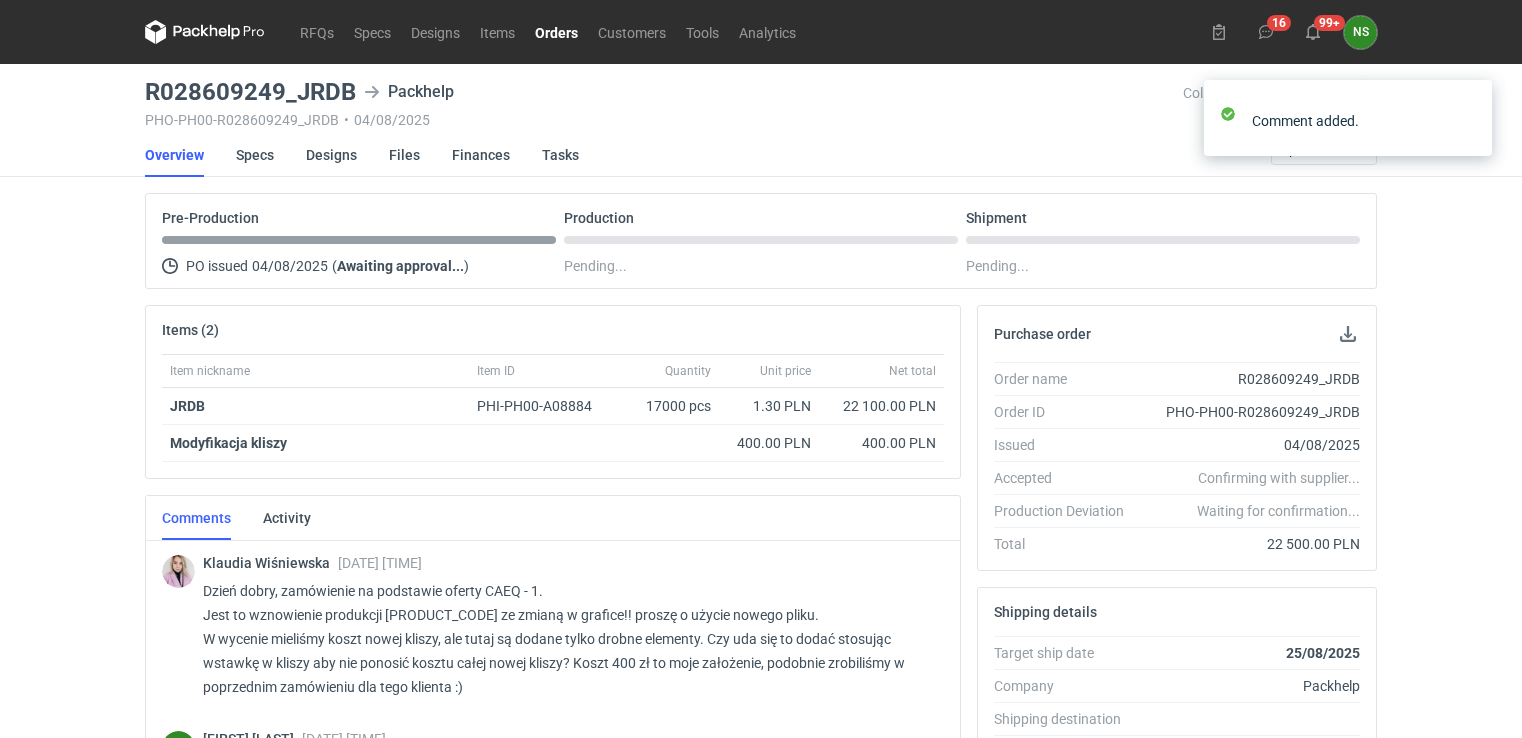 scroll, scrollTop: 540, scrollLeft: 0, axis: vertical 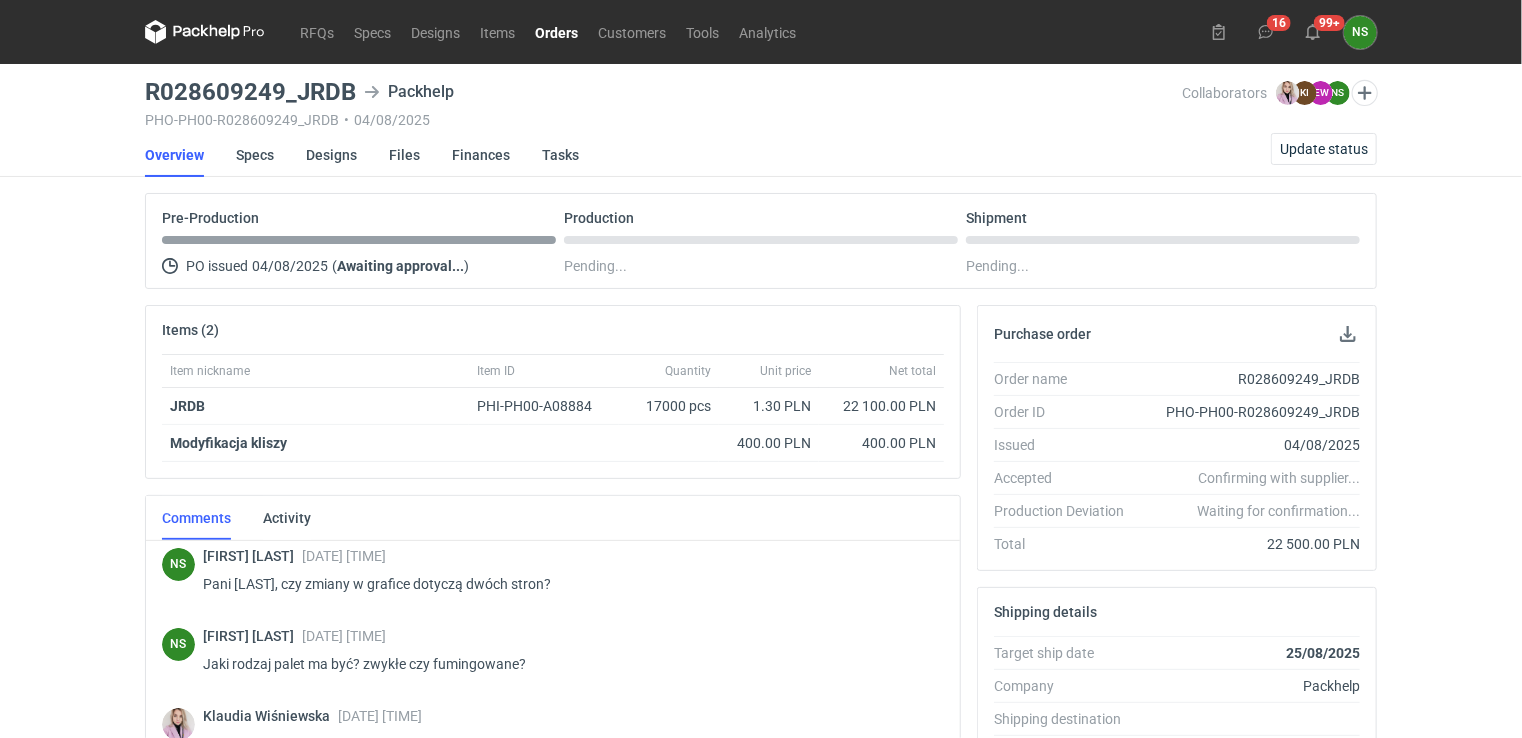click on "Orders" at bounding box center [556, 32] 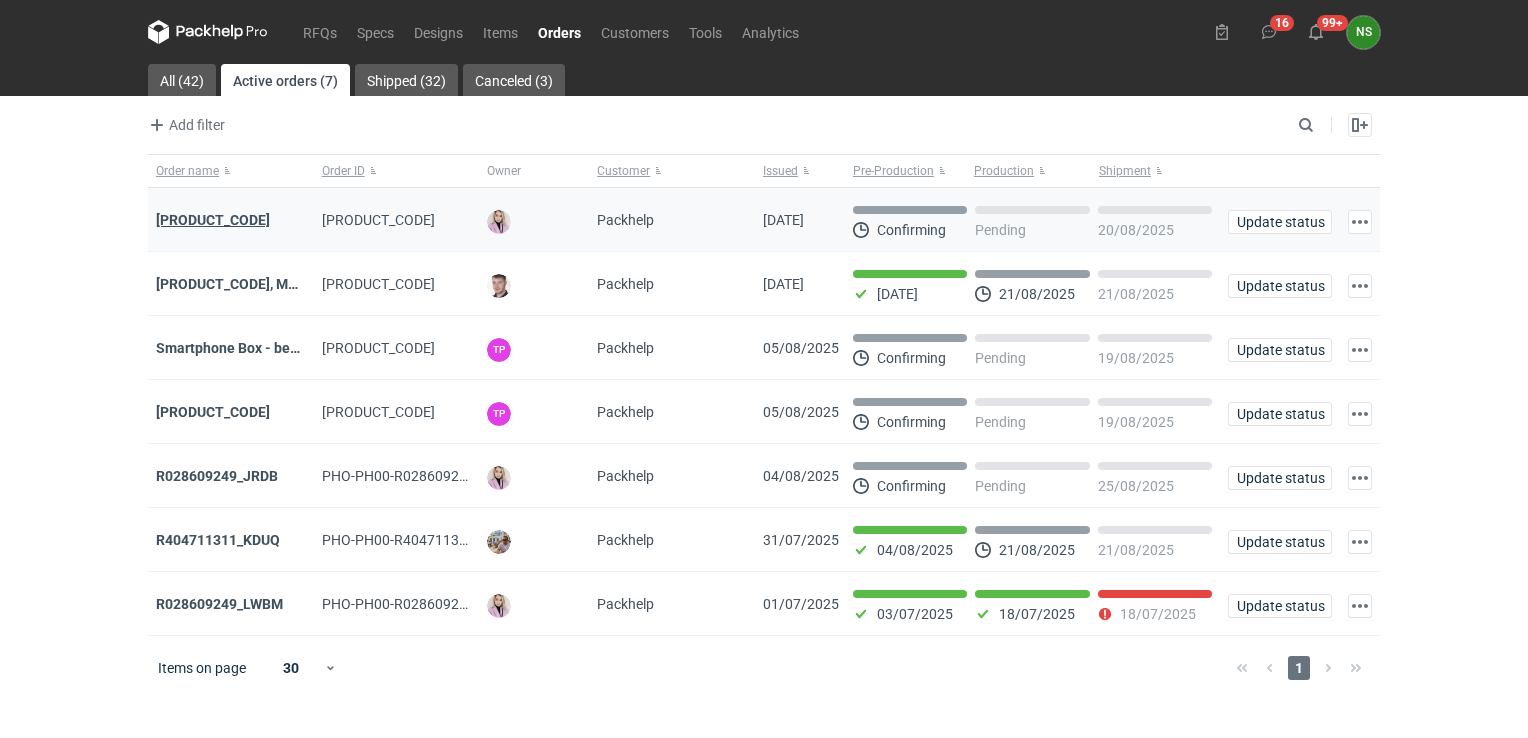 click on "[PRODUCT_CODE]" at bounding box center [213, 220] 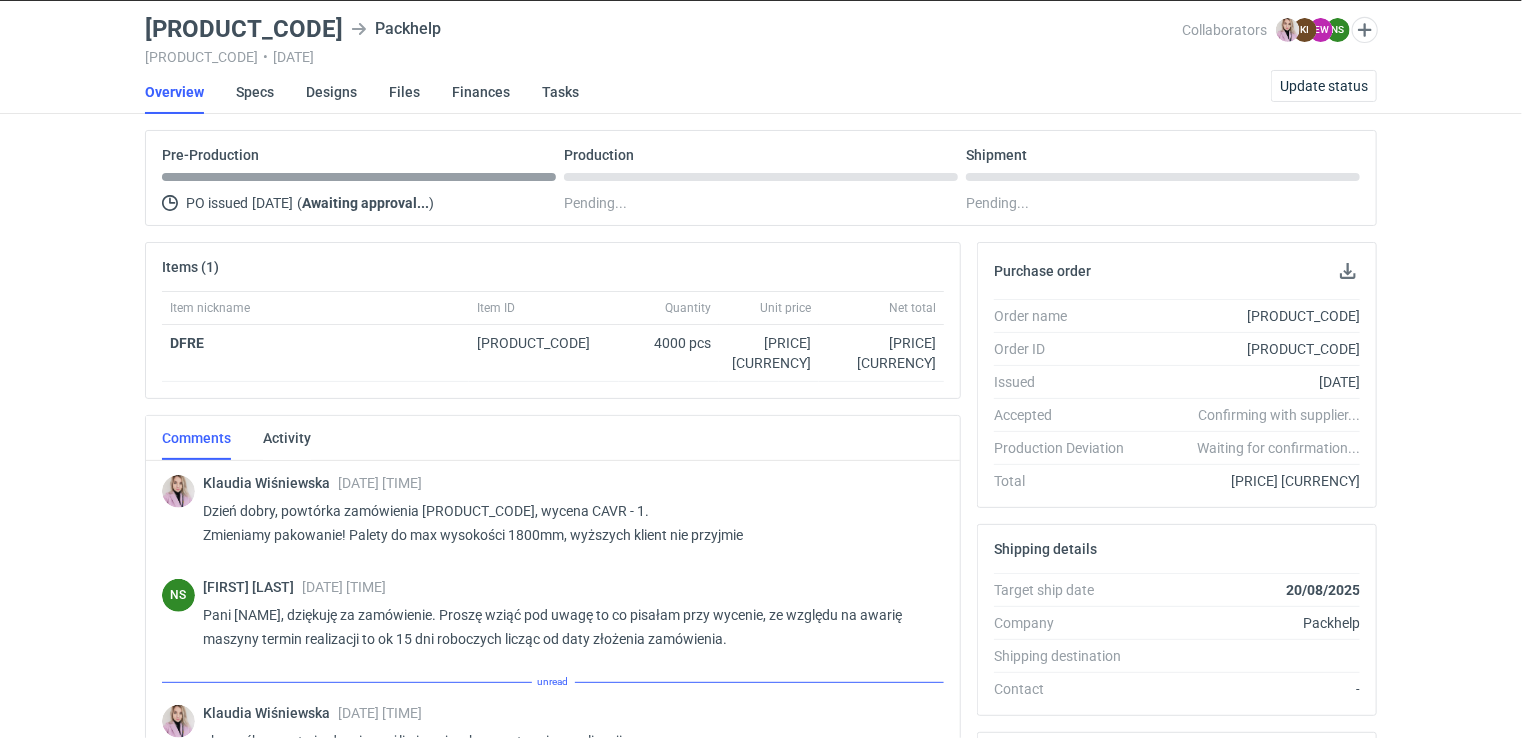 scroll, scrollTop: 75, scrollLeft: 0, axis: vertical 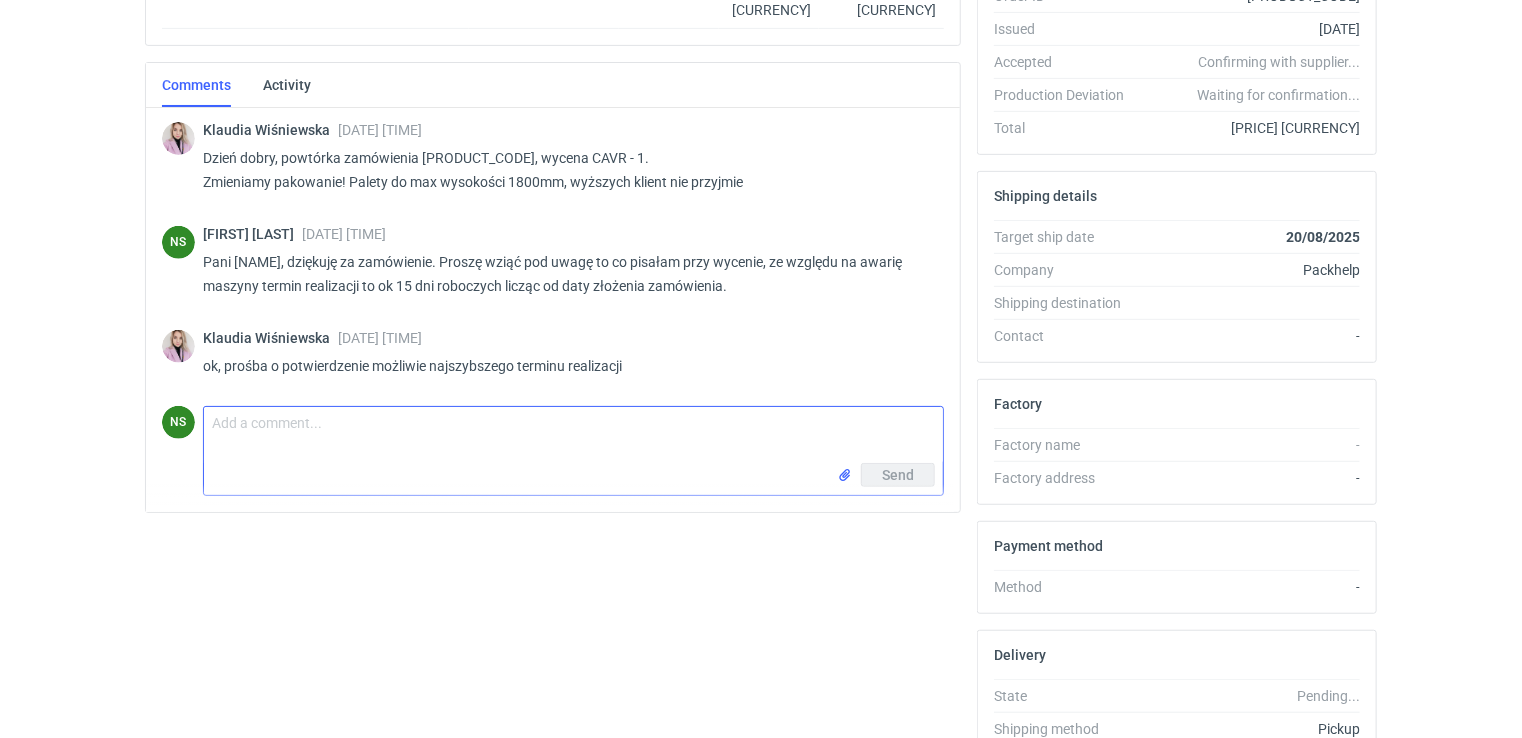 click on "Comment message" at bounding box center (573, 435) 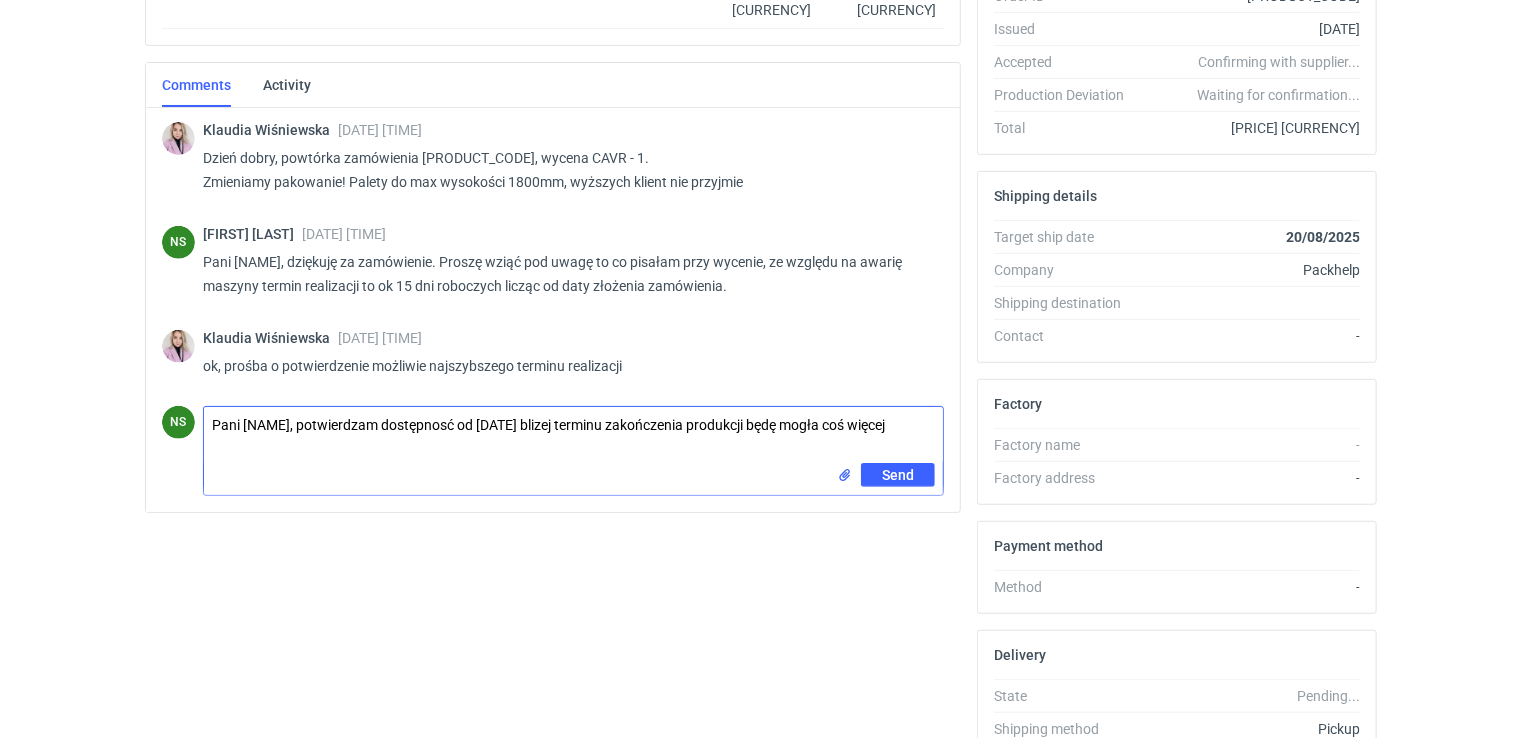 click on "Pani Klaudio, potwierdzam dostępnosć od 26.08 blizej terminu zakończenia produkcji będę mogła coś więcej" at bounding box center [573, 435] 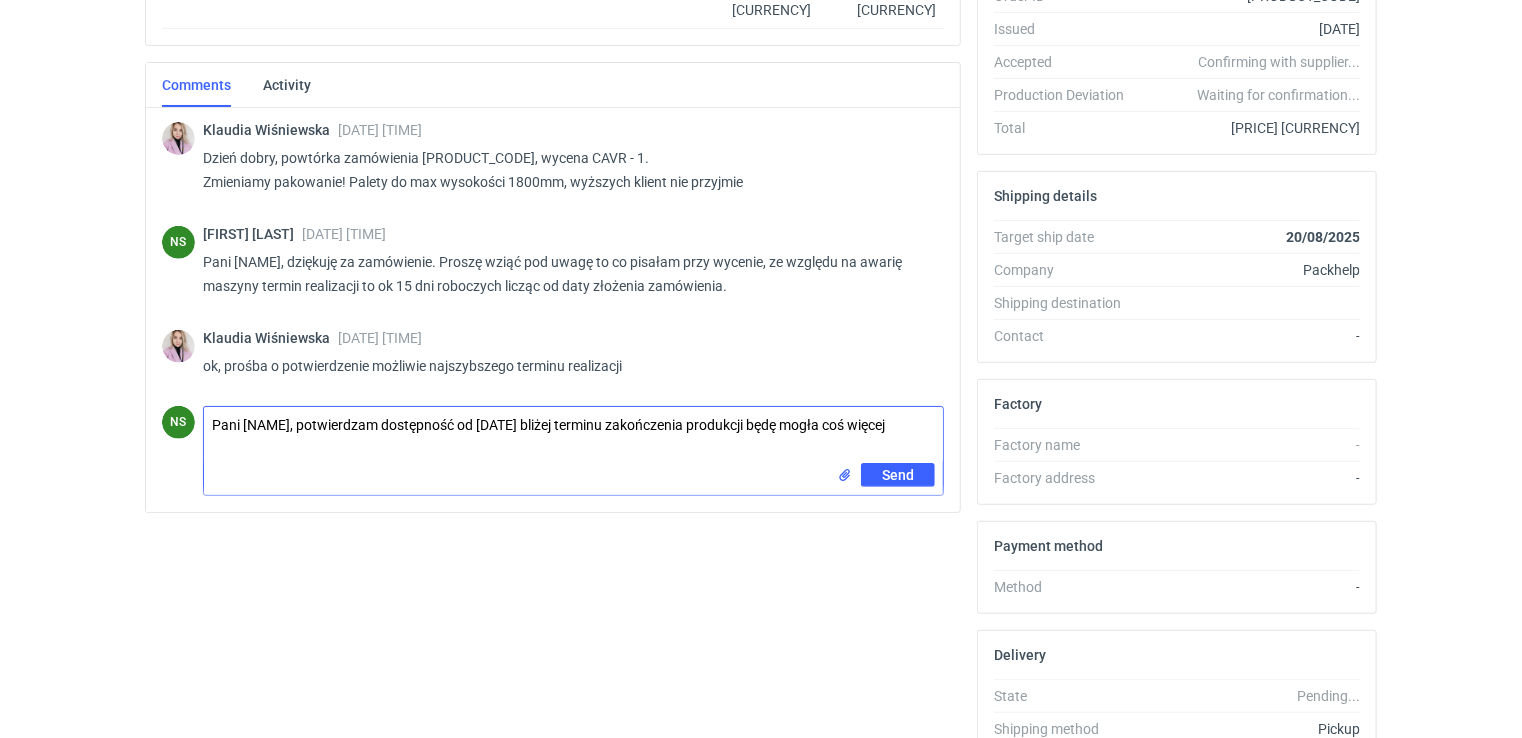 click on "Pani Klaudio, potwierdzam dostępność od 26.08 blizej terminu zakończenia produkcji będę mogła coś więcej" at bounding box center [573, 435] 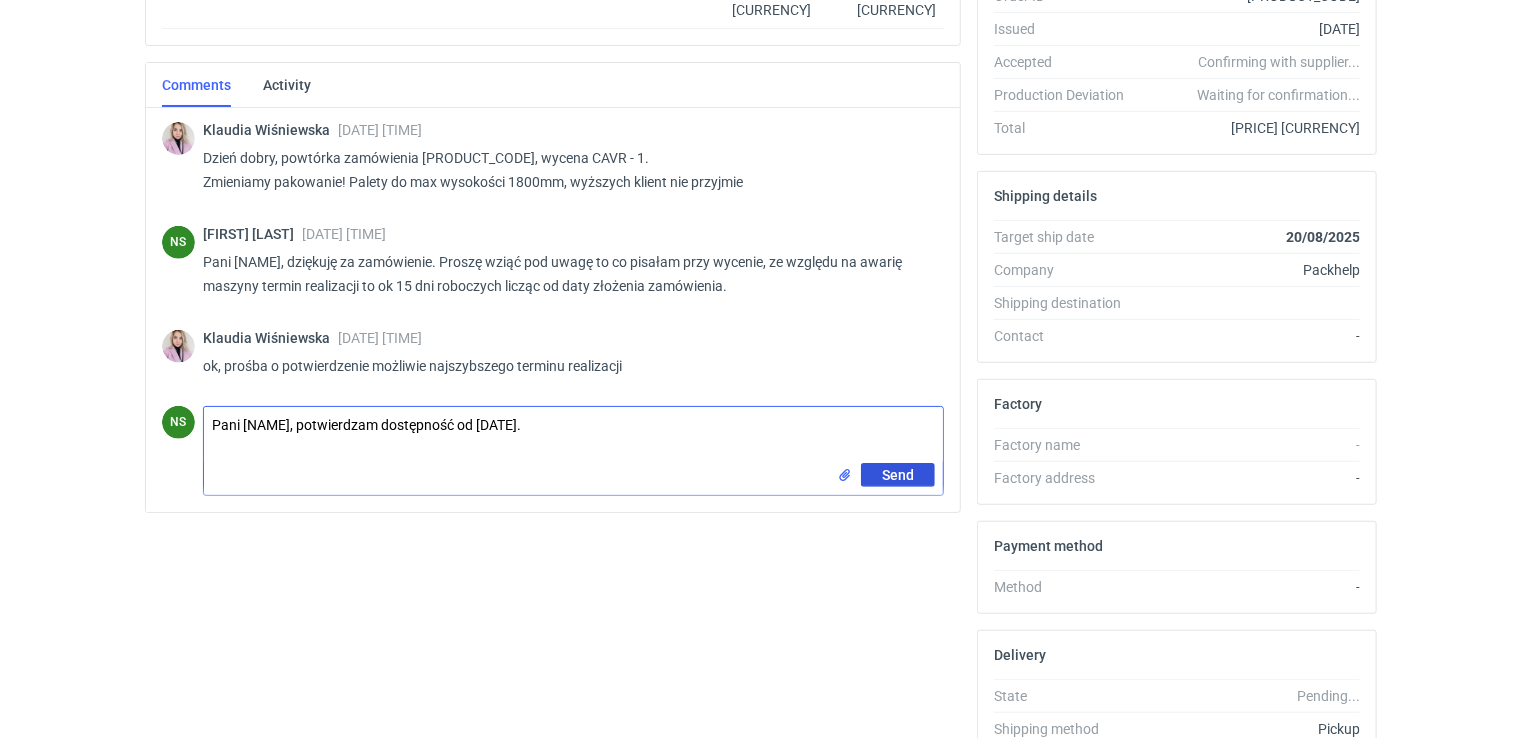 type on "Pani Klaudio, potwierdzam dostępność od 26.08." 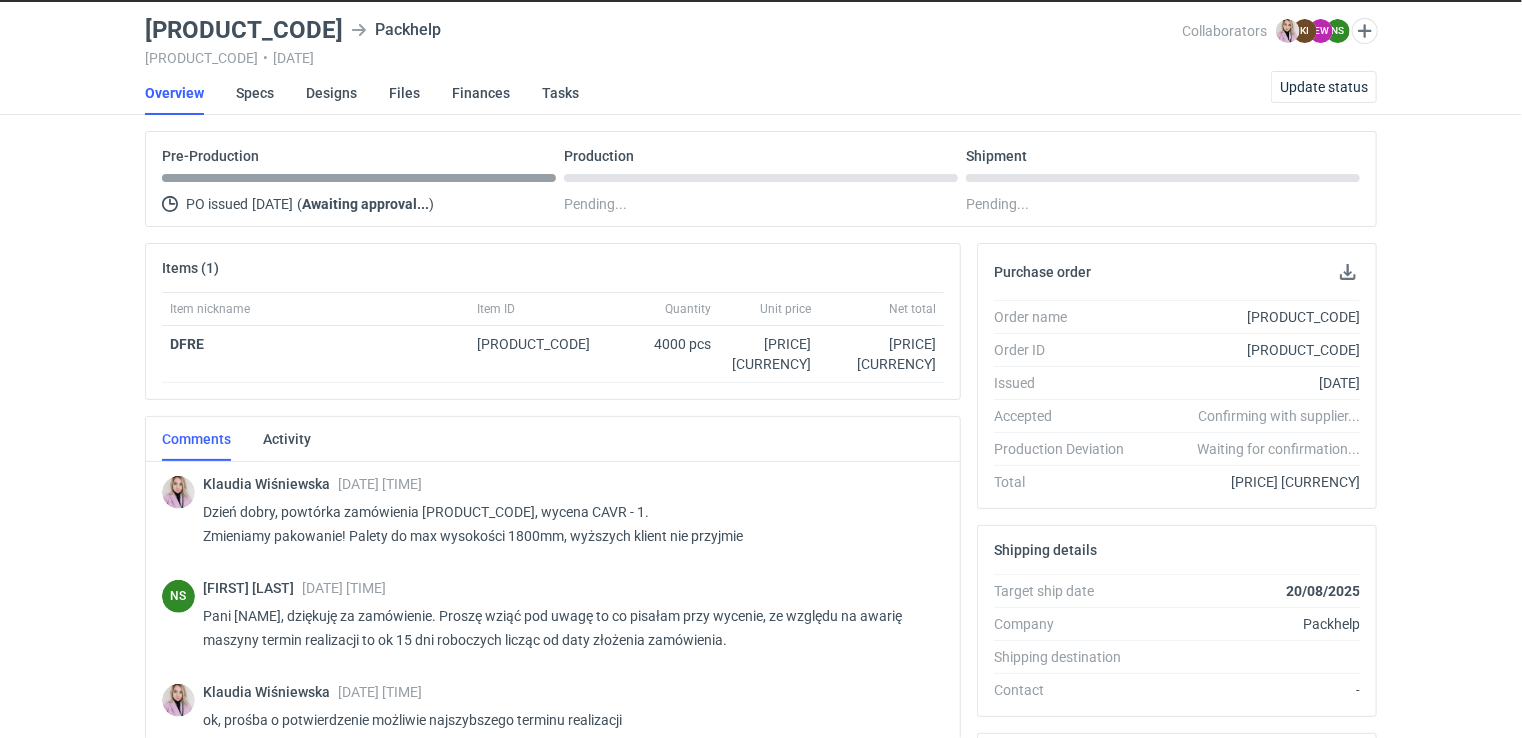 scroll, scrollTop: 8, scrollLeft: 0, axis: vertical 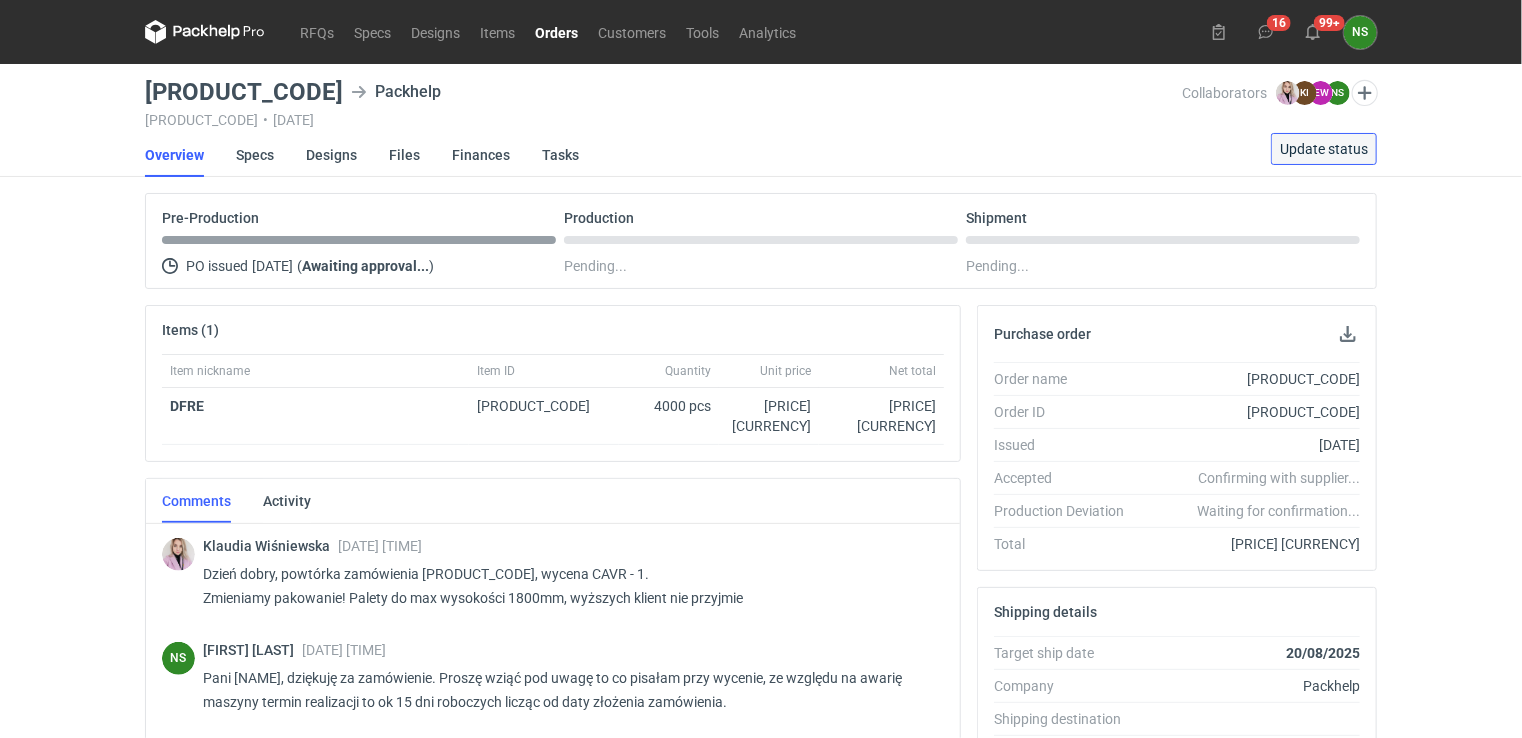 click on "Update status" at bounding box center [1324, 149] 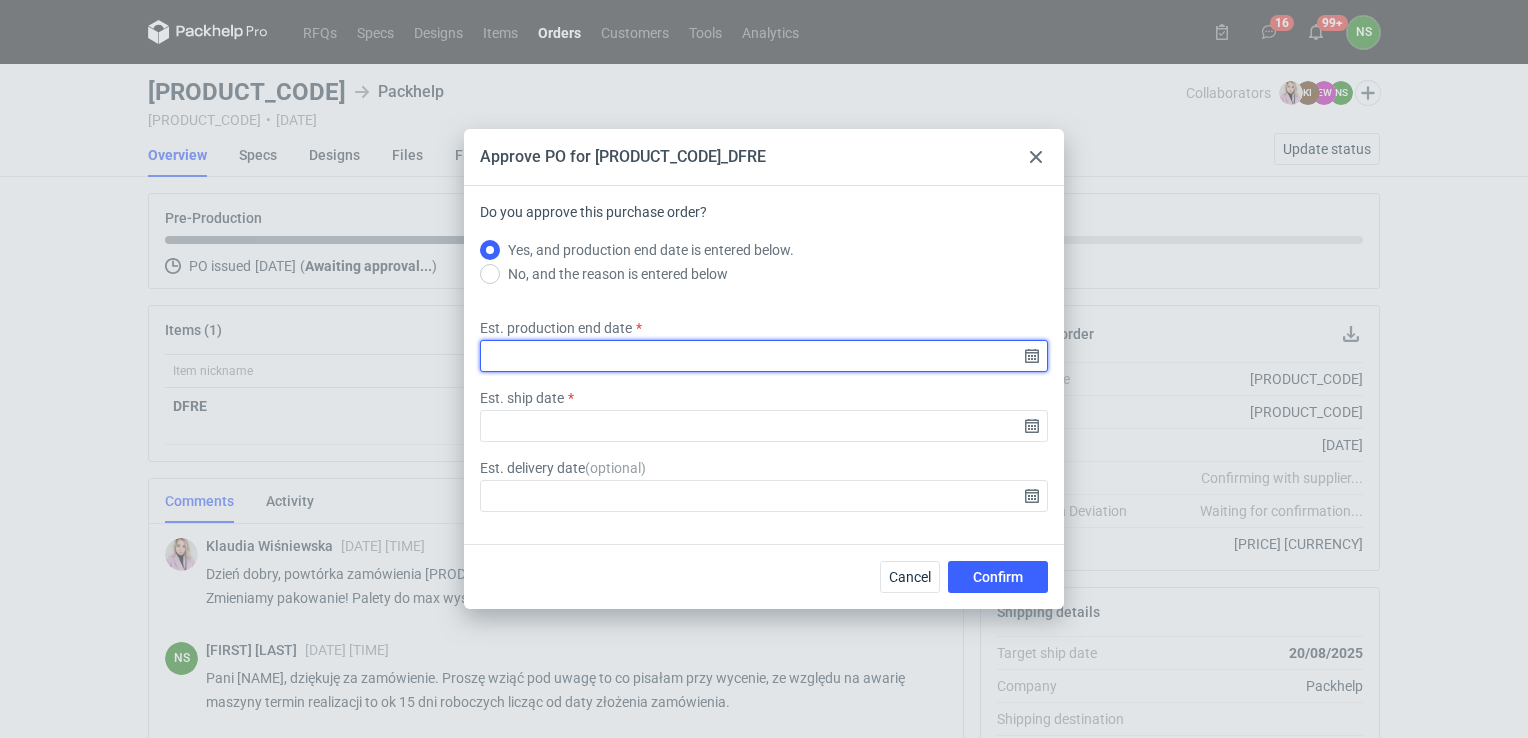click on "Est. production end date" at bounding box center (764, 356) 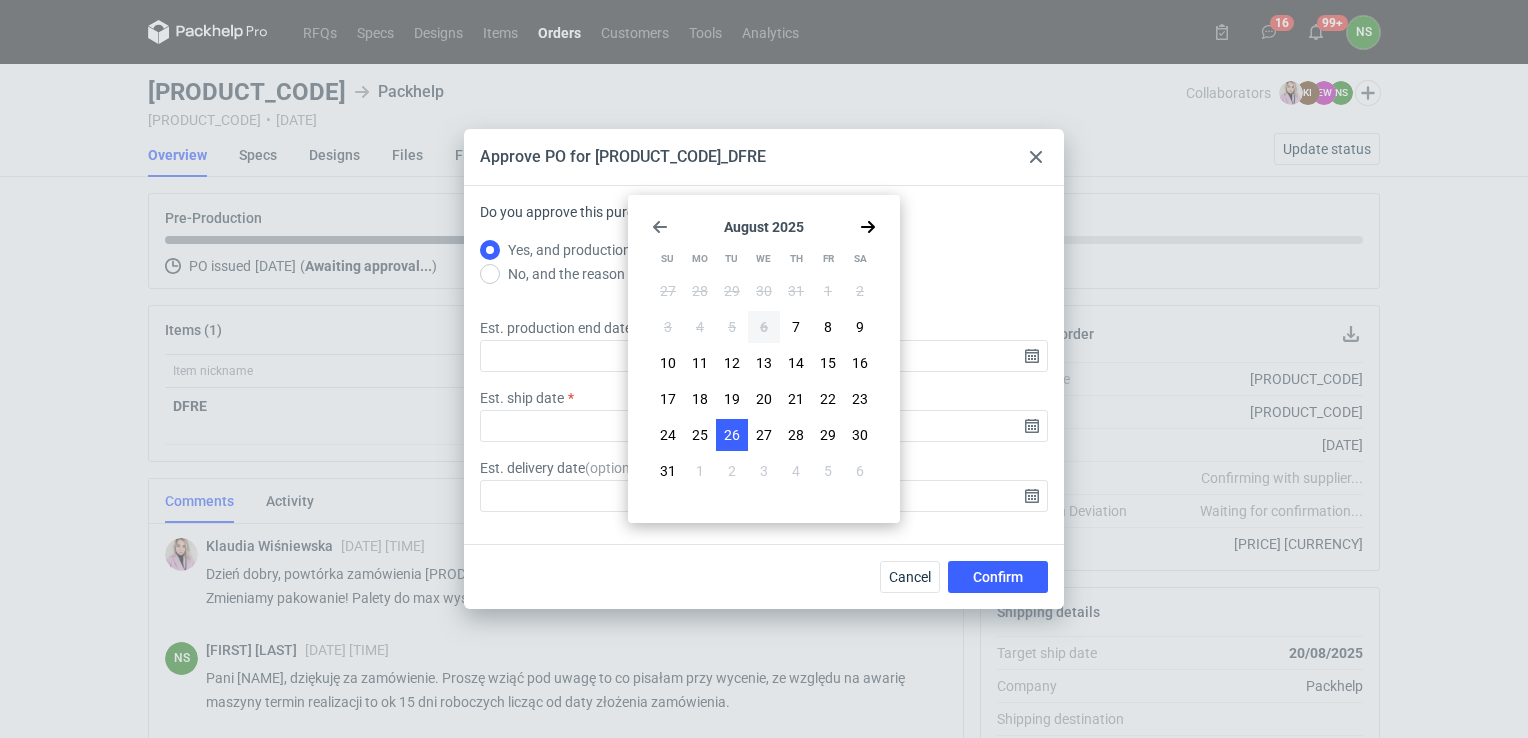 click on "26" at bounding box center [732, 435] 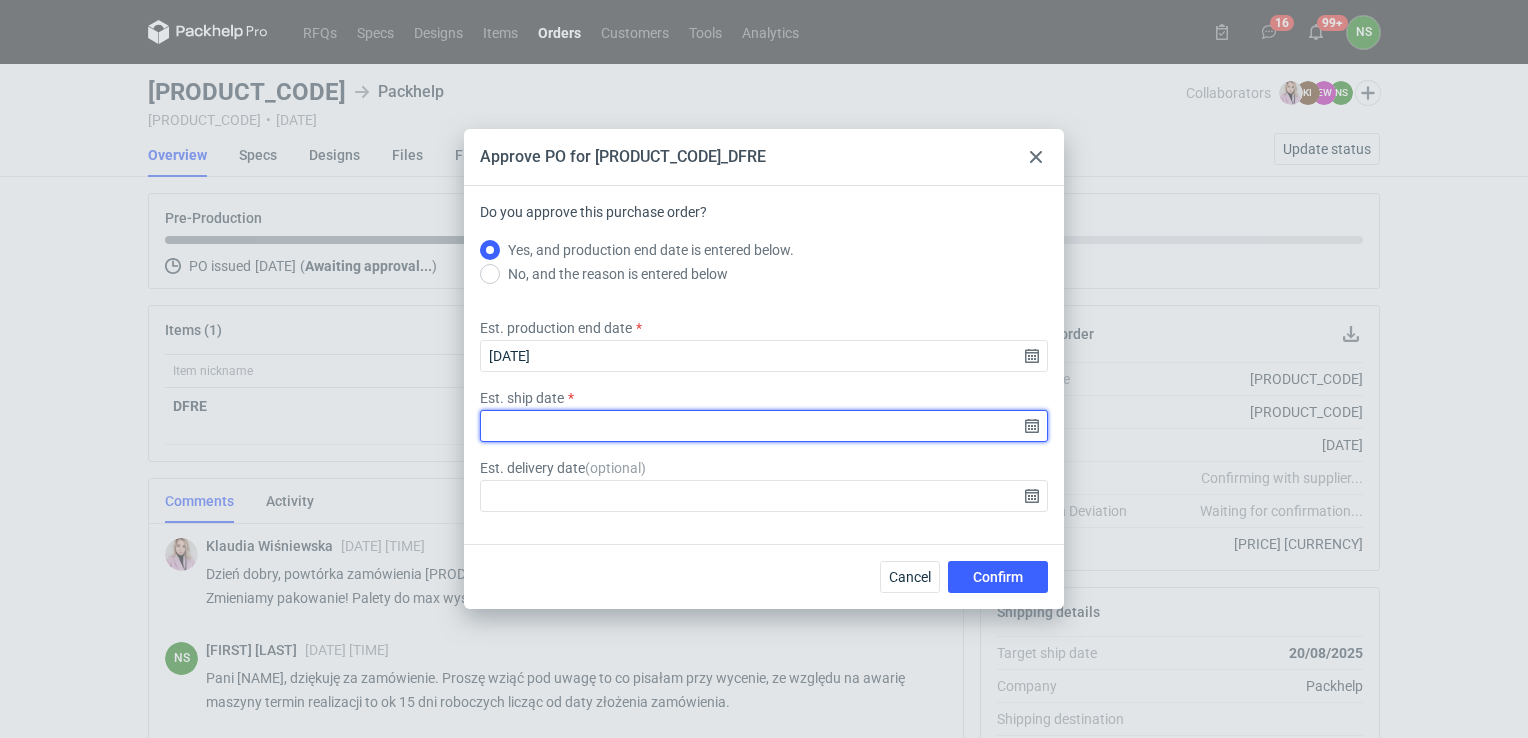 click on "Est. ship date" at bounding box center [764, 426] 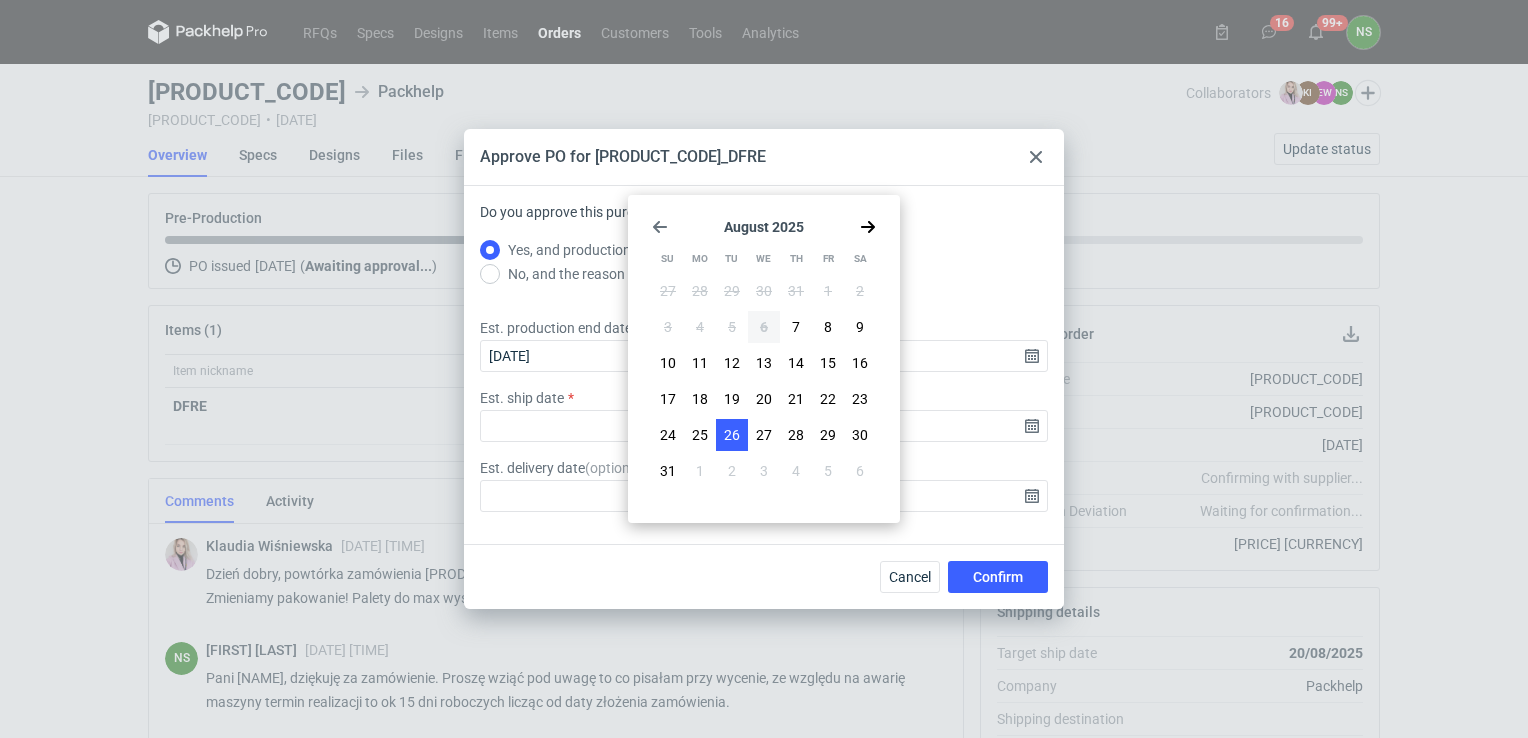 click on "26" at bounding box center [732, 435] 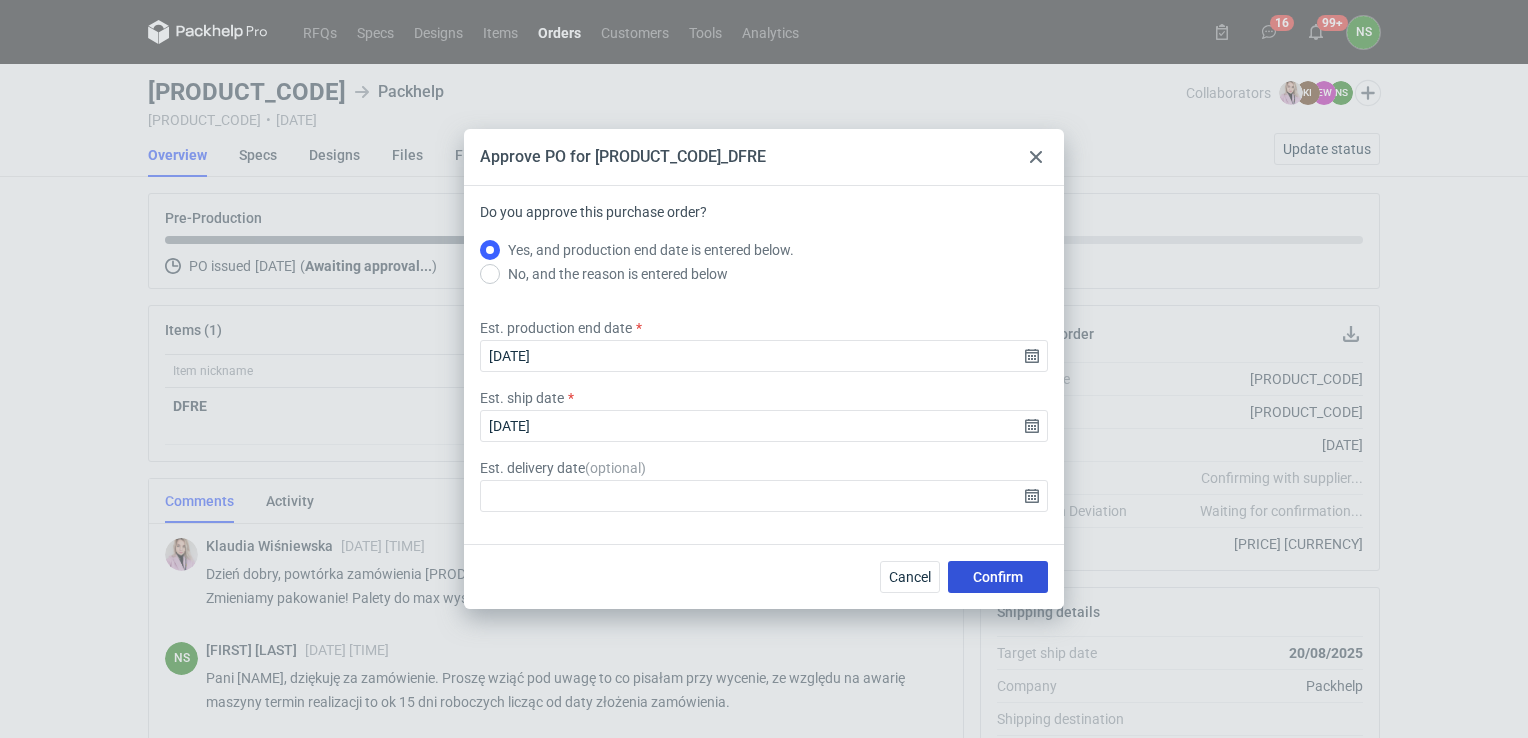 click on "Confirm" at bounding box center [998, 577] 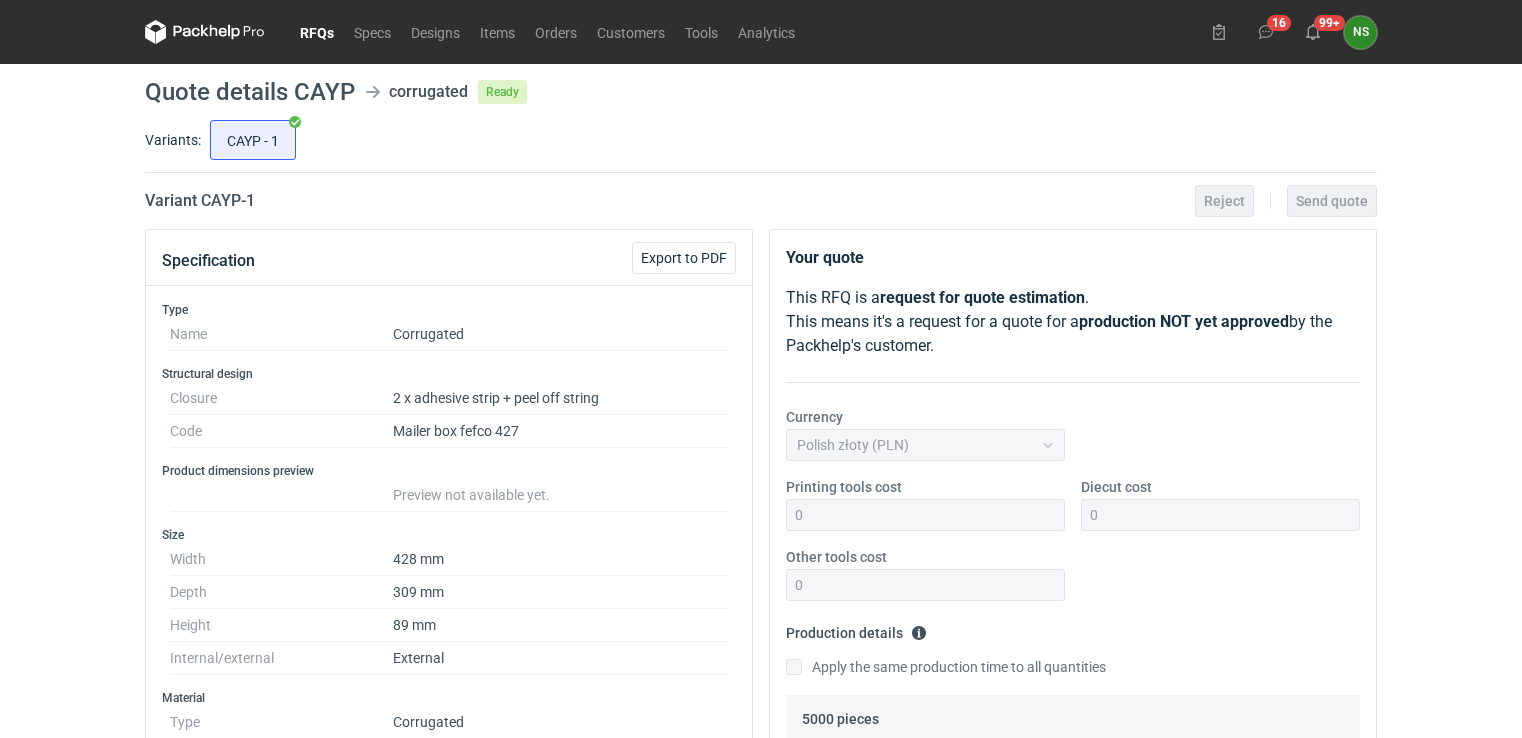 scroll, scrollTop: 88, scrollLeft: 0, axis: vertical 